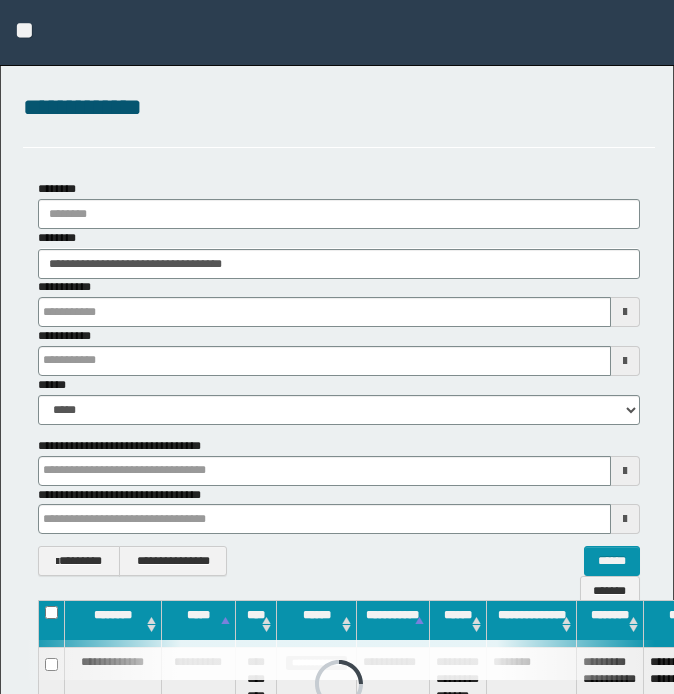 scroll, scrollTop: 0, scrollLeft: 0, axis: both 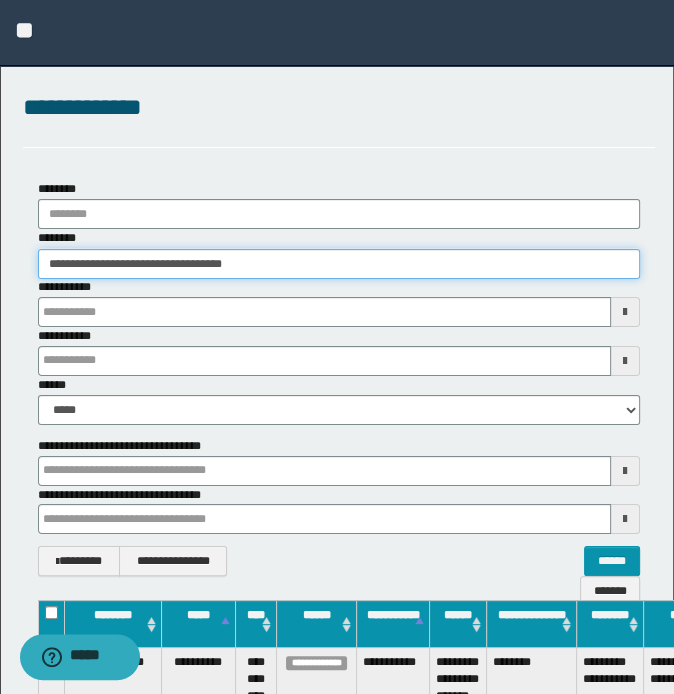drag, startPoint x: 338, startPoint y: 256, endPoint x: -5, endPoint y: 245, distance: 343.17633 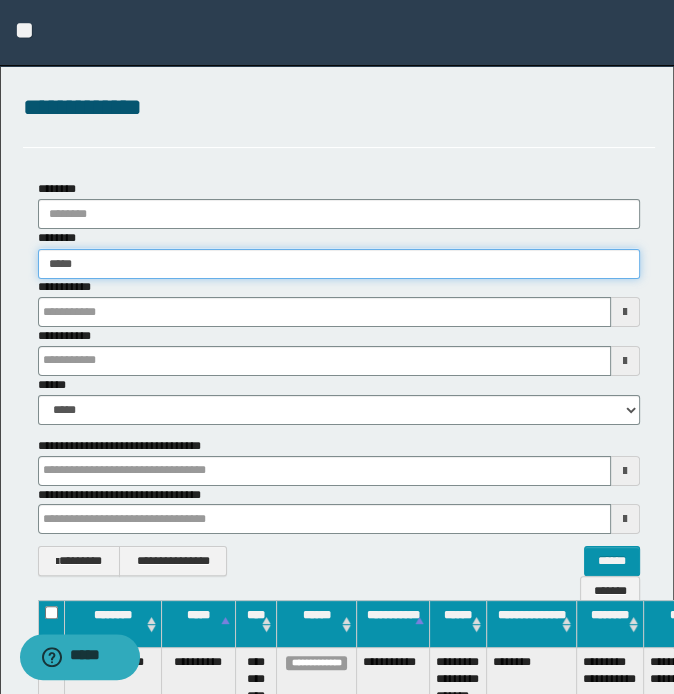 type on "******" 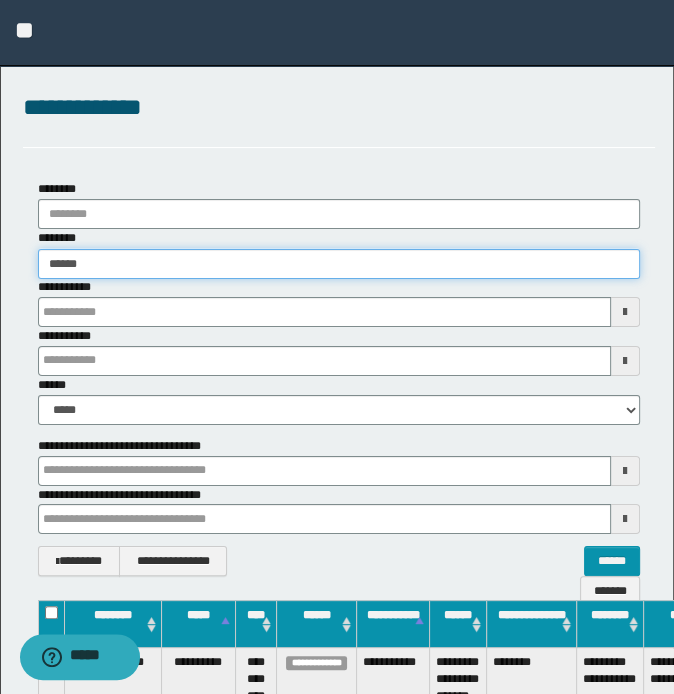 type on "******" 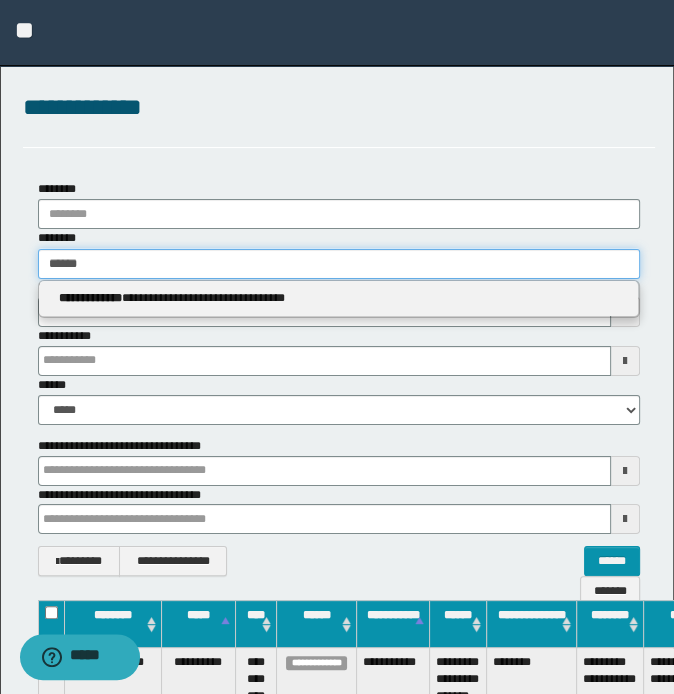 type 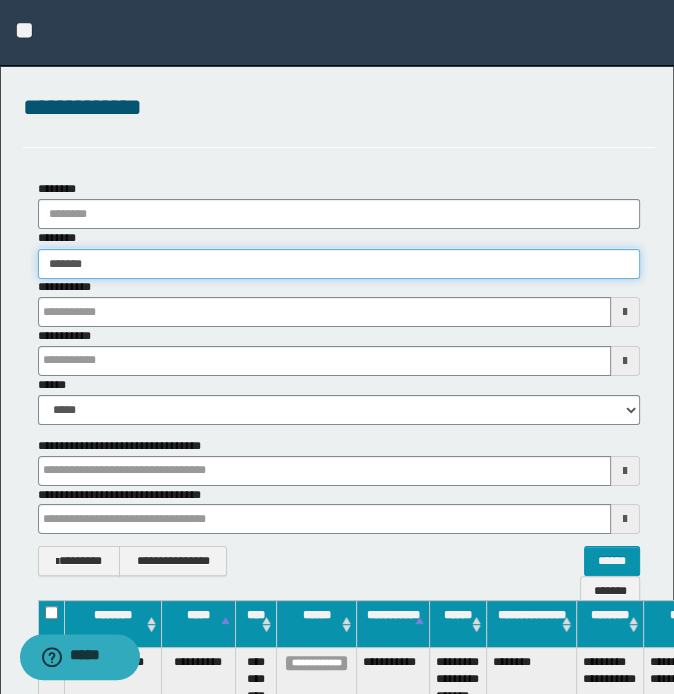type on "*******" 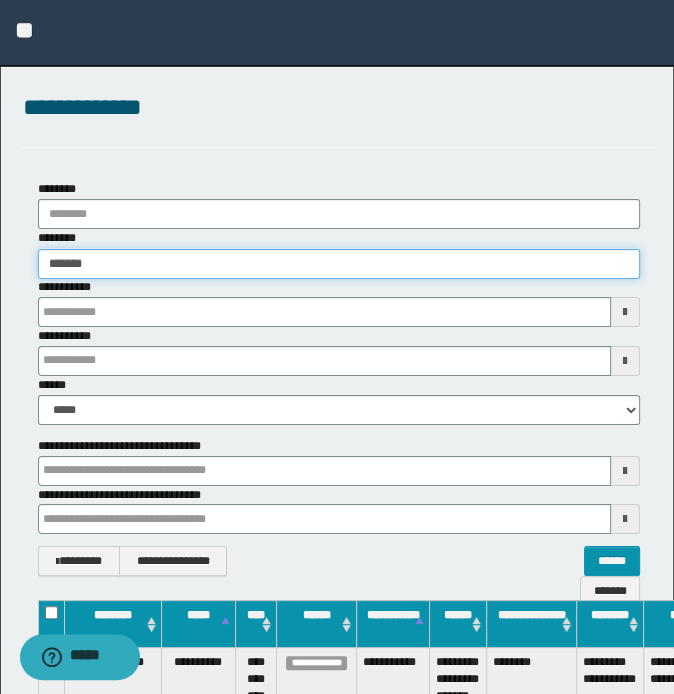 type 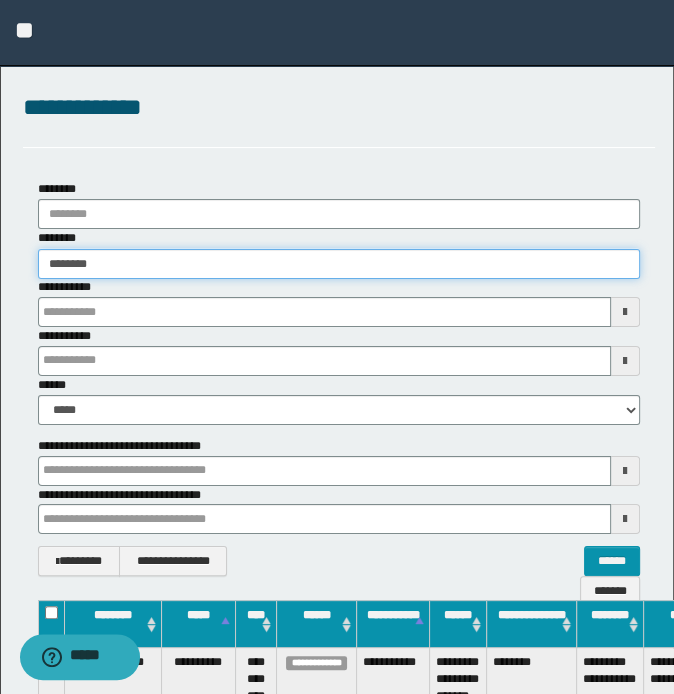 type on "********" 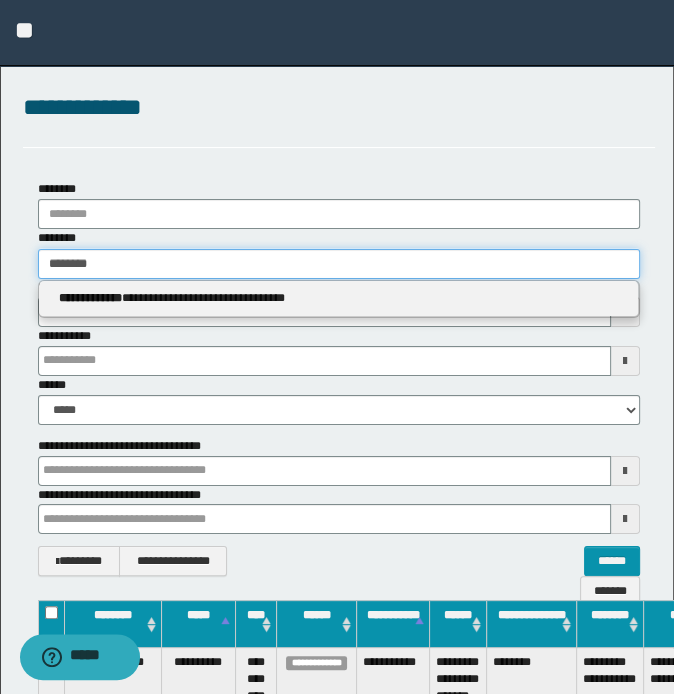 type 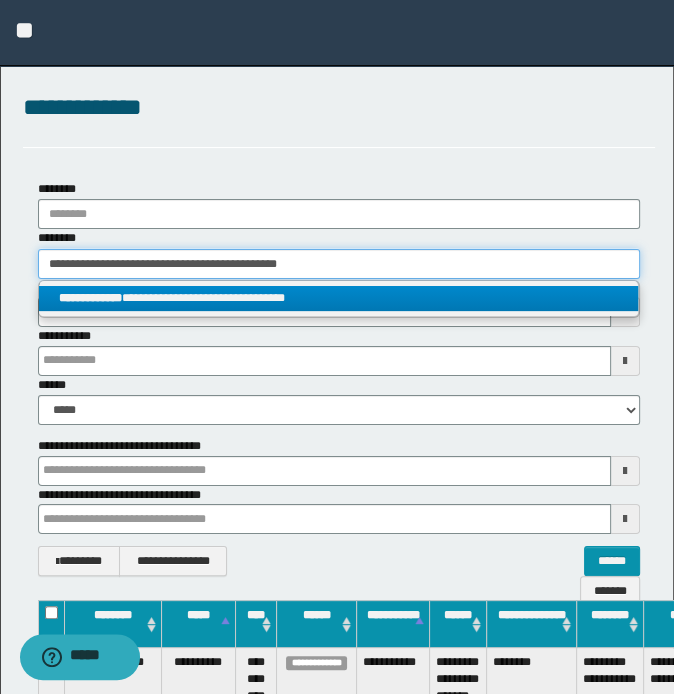 type on "**********" 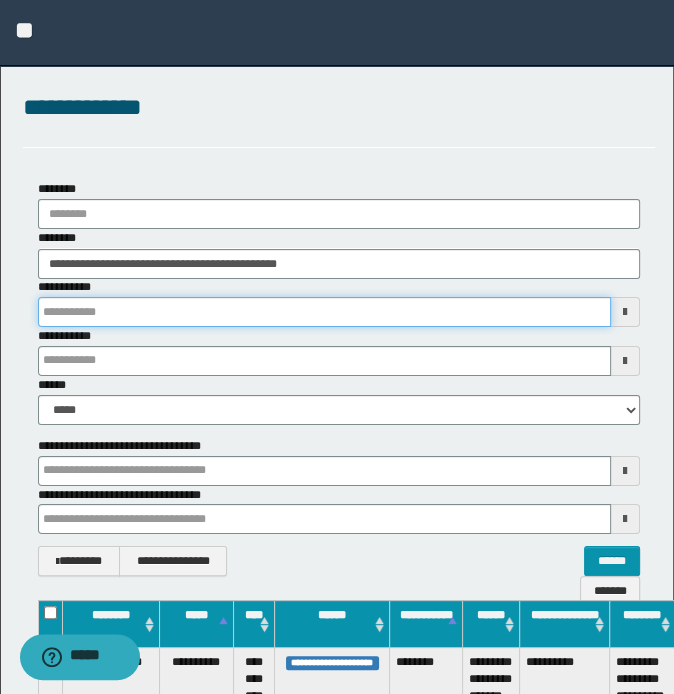 scroll, scrollTop: 0, scrollLeft: 191, axis: horizontal 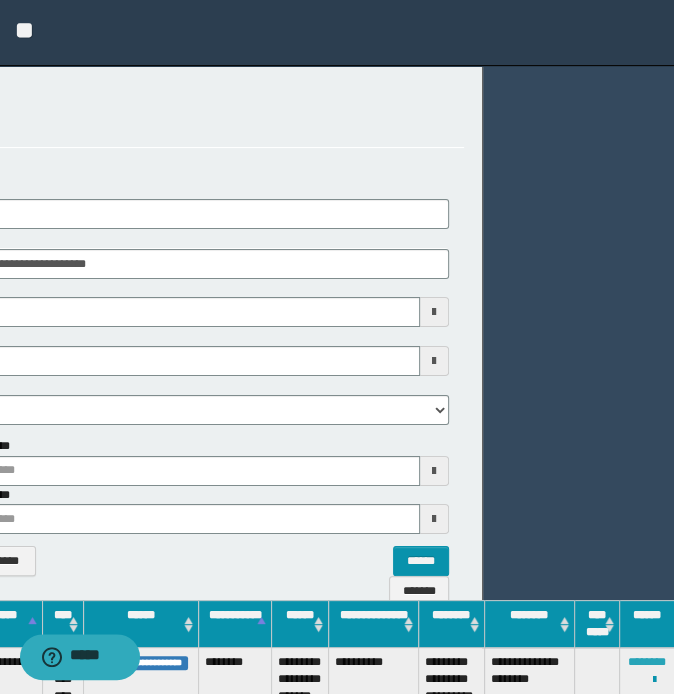 click on "********" at bounding box center [647, 662] 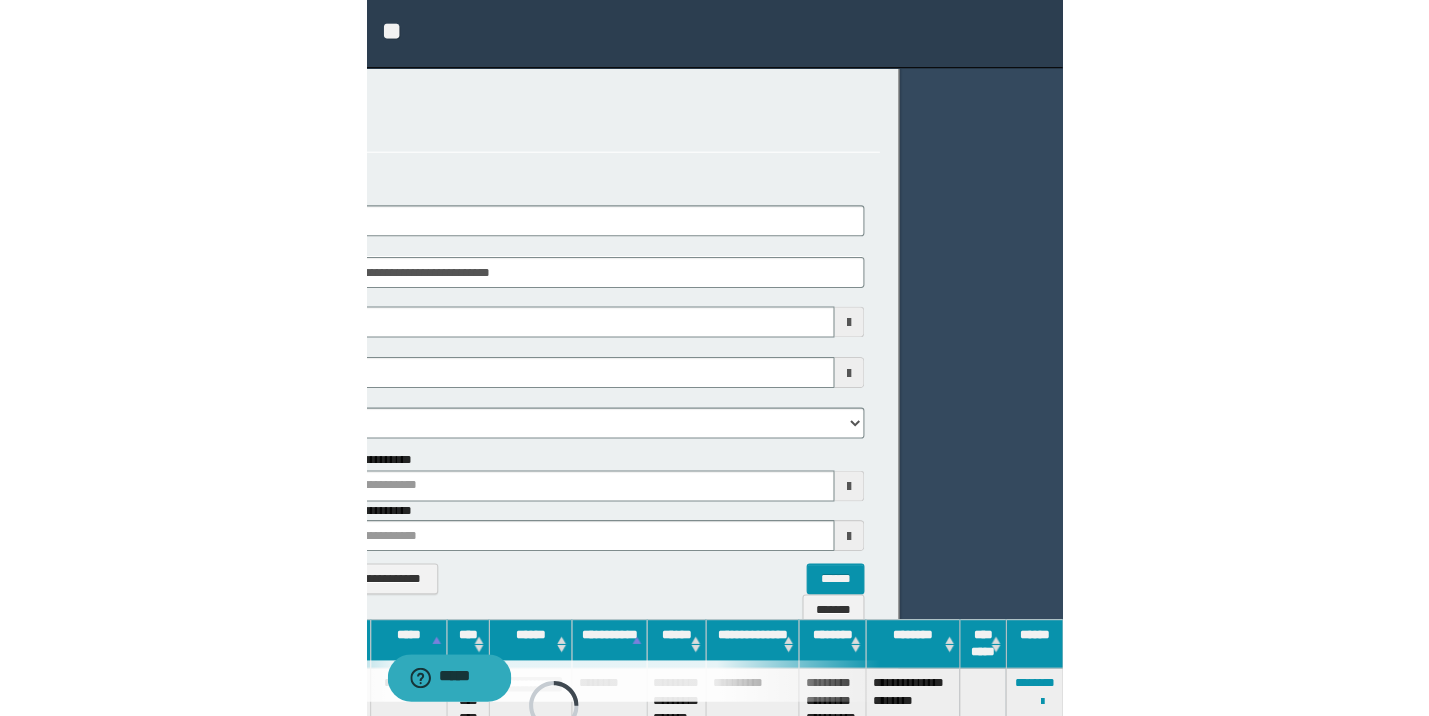scroll, scrollTop: 0, scrollLeft: 0, axis: both 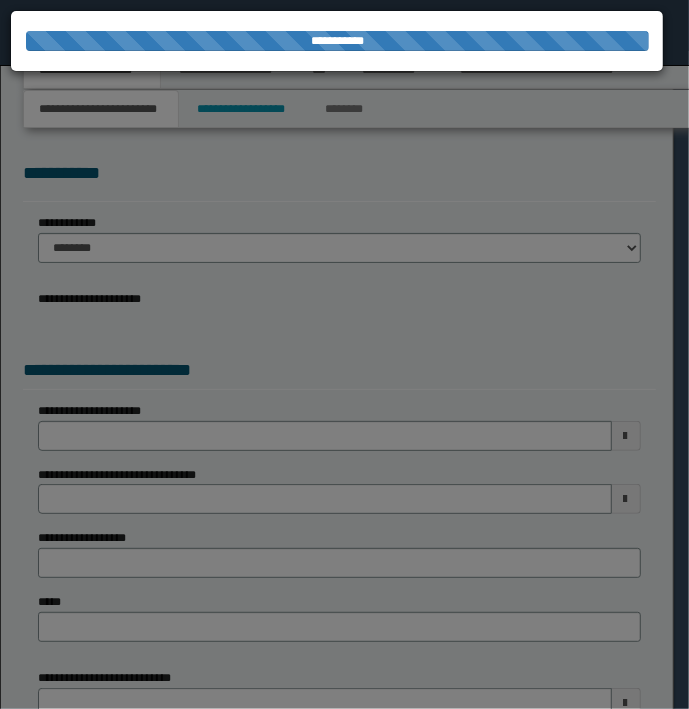 select on "*" 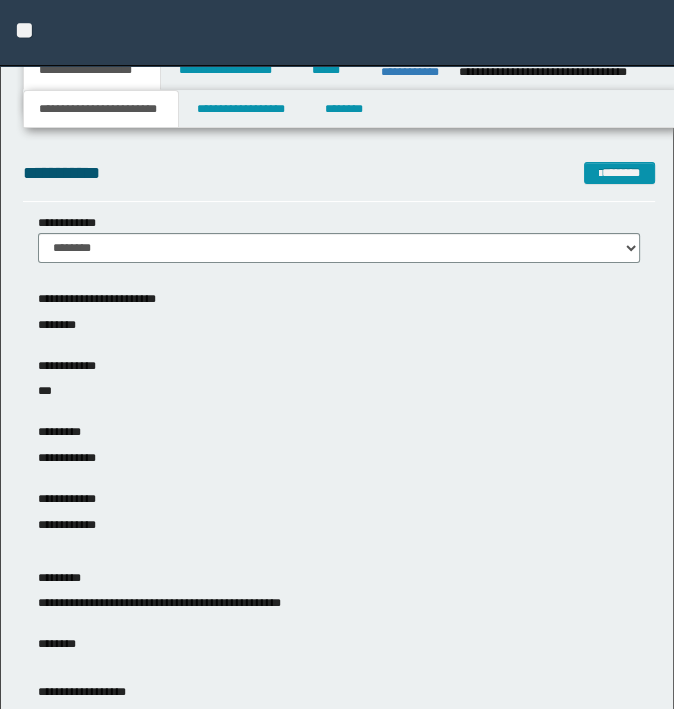 scroll, scrollTop: 0, scrollLeft: 0, axis: both 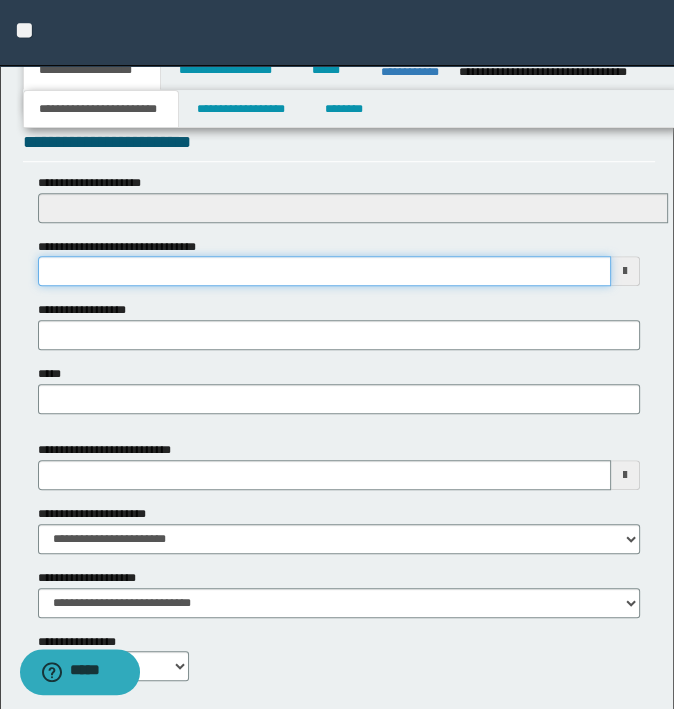 click on "**********" at bounding box center (325, 271) 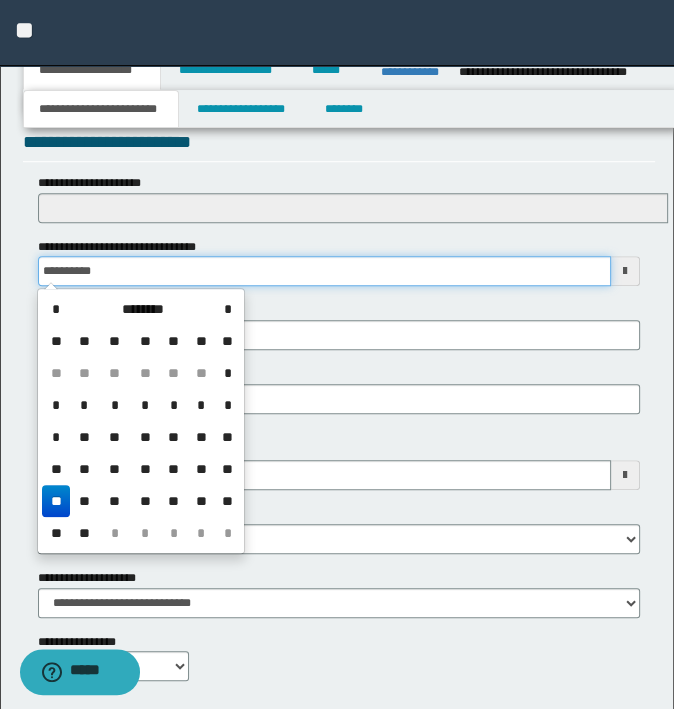 type on "**********" 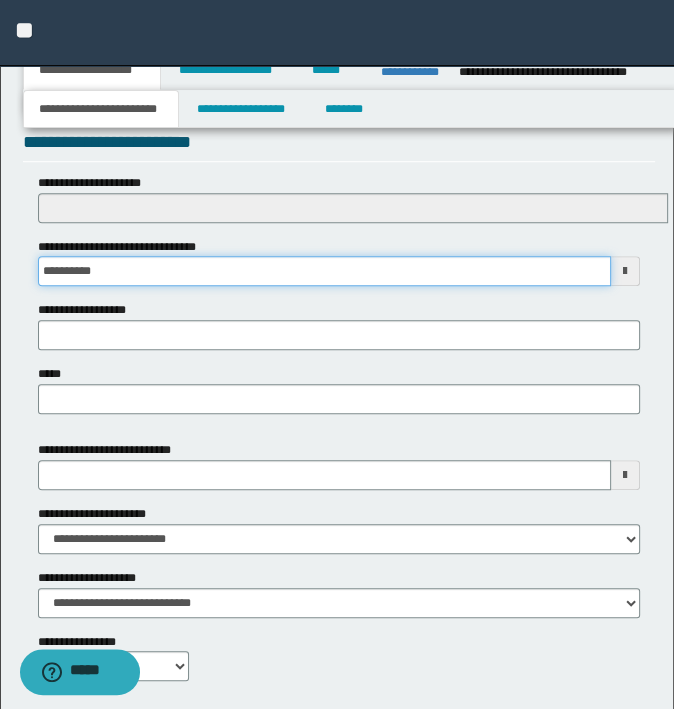scroll, scrollTop: 935, scrollLeft: 0, axis: vertical 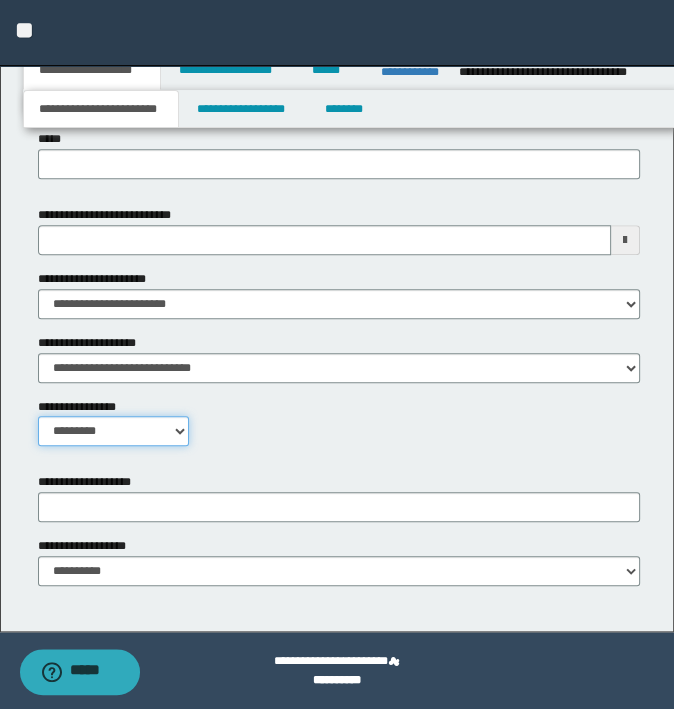 click on "**********" at bounding box center [114, 431] 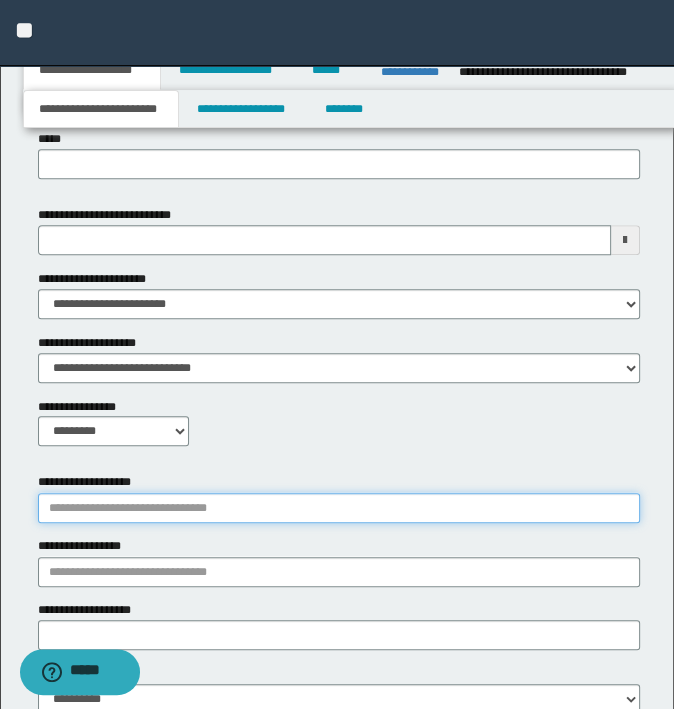 click on "**********" at bounding box center [339, 508] 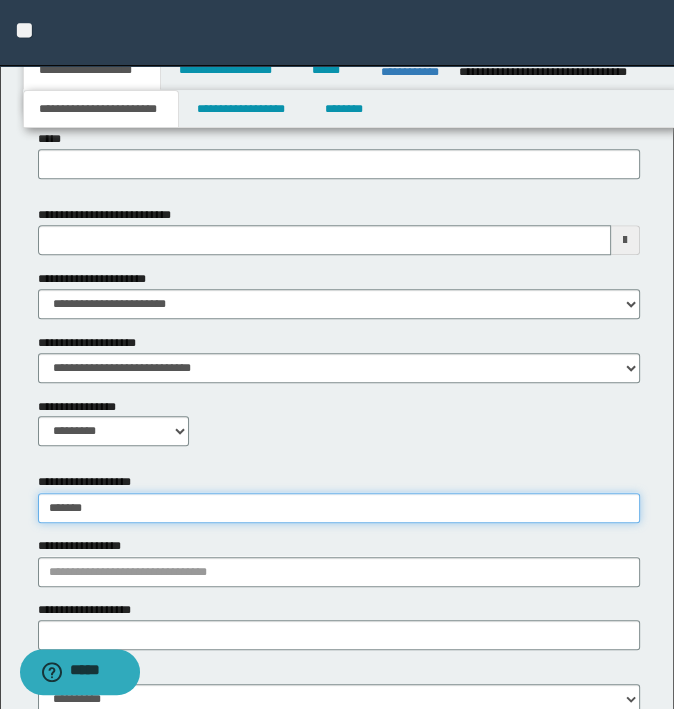 type on "********" 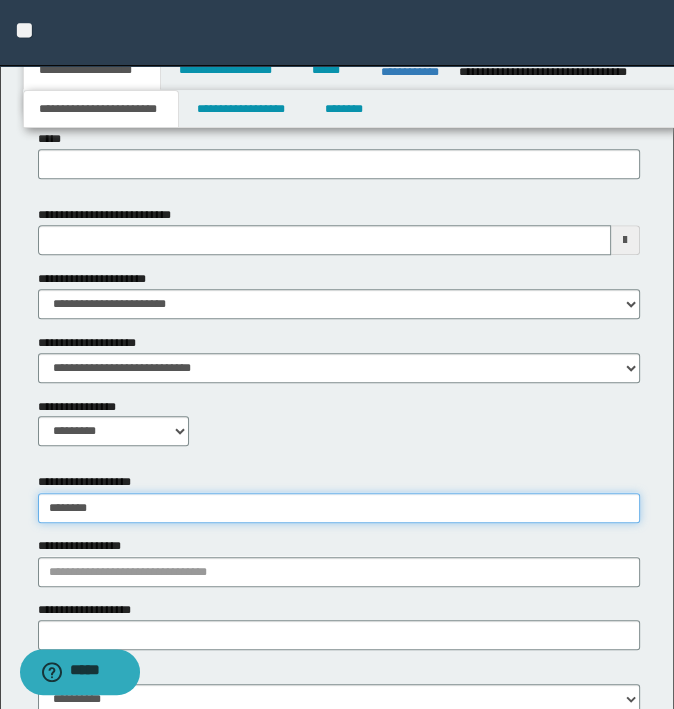 type on "********" 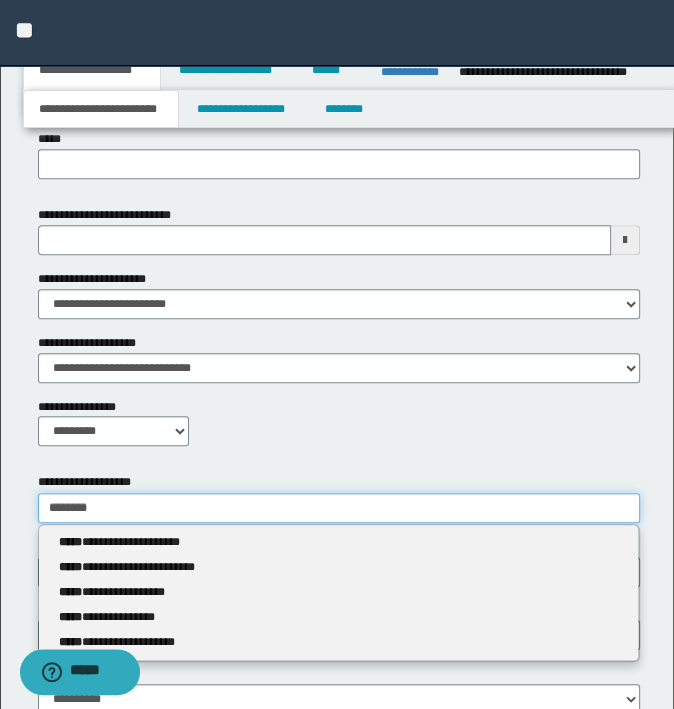 type 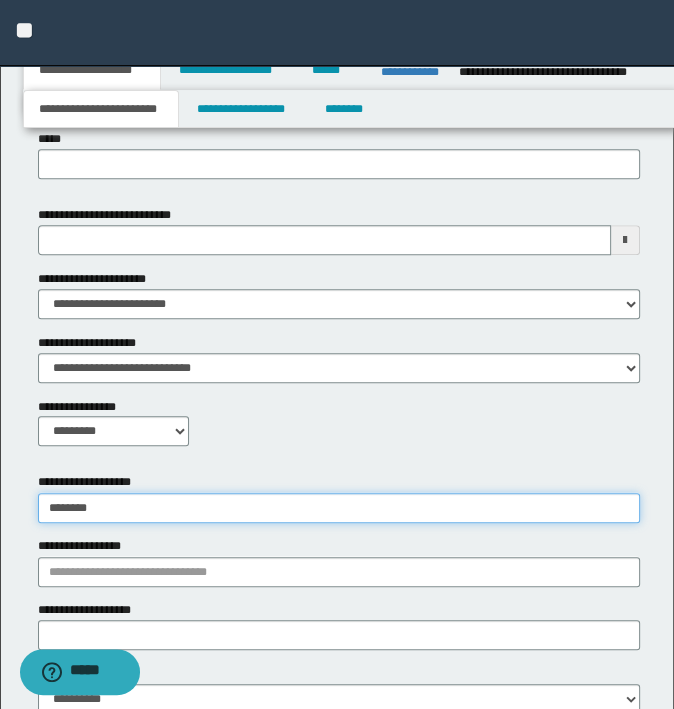 type on "********" 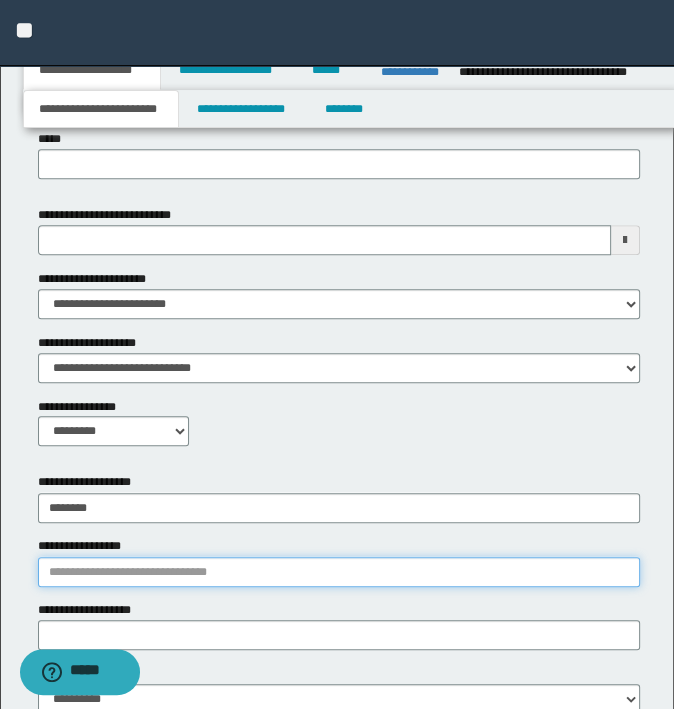 type on "*" 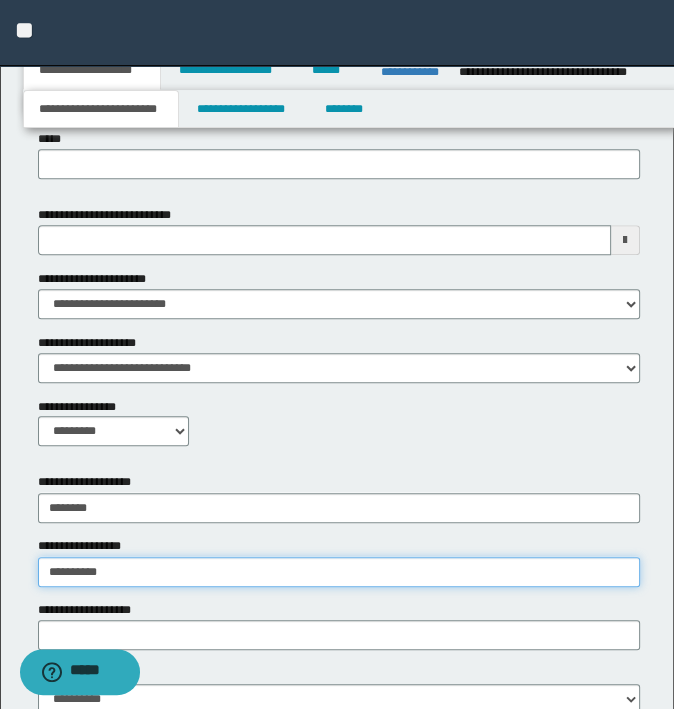 type on "**********" 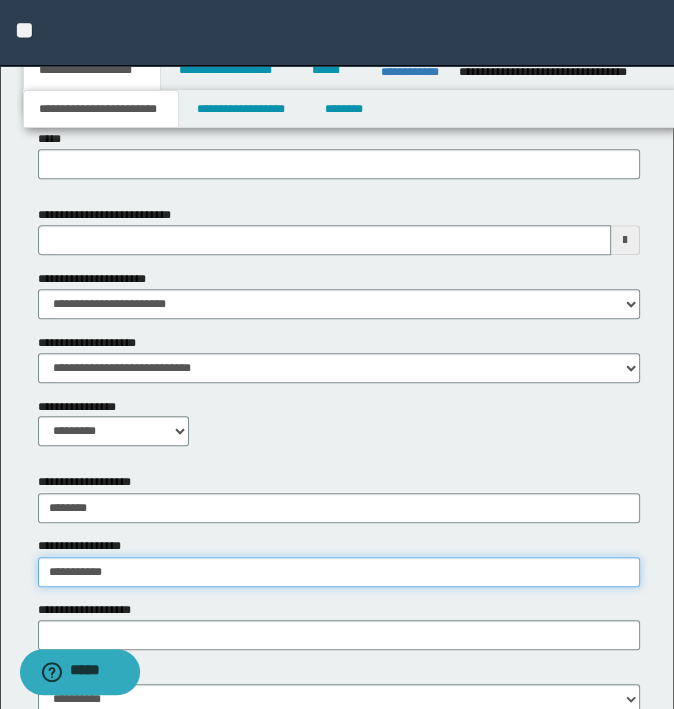 type on "**********" 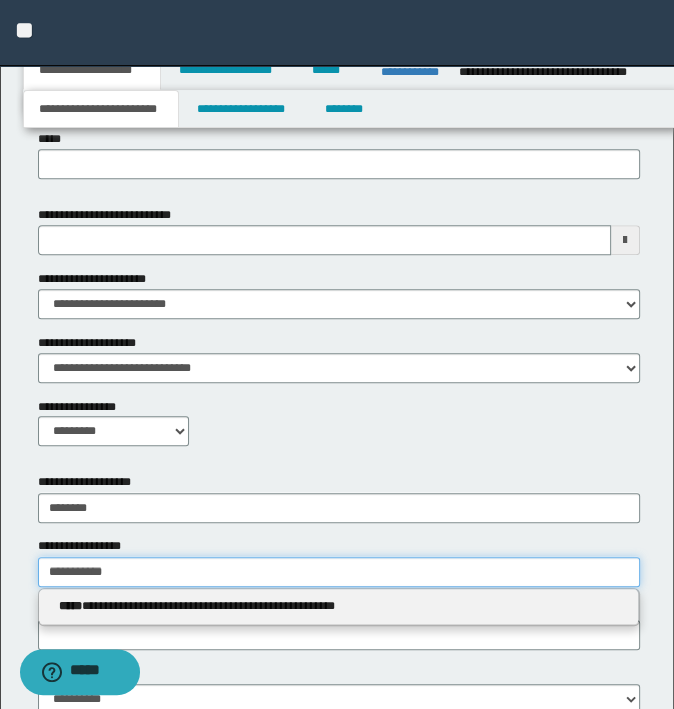 type 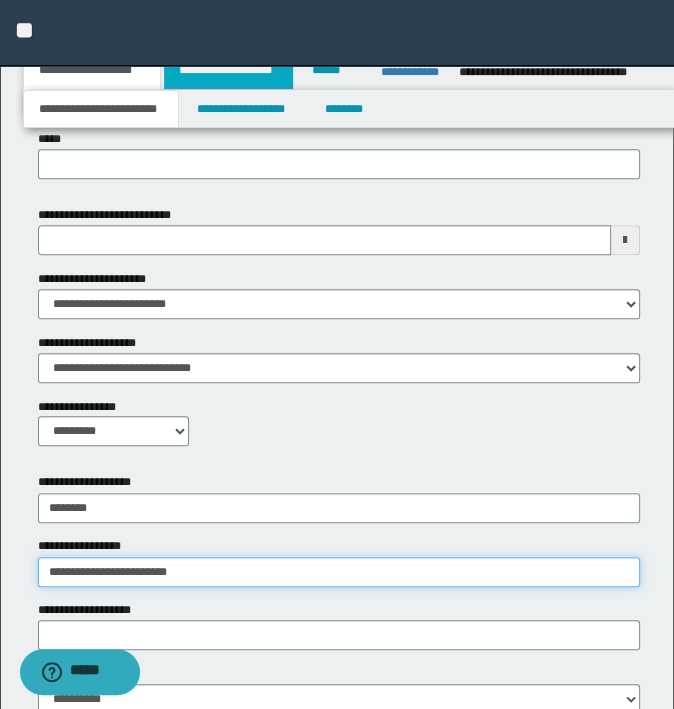 type on "**********" 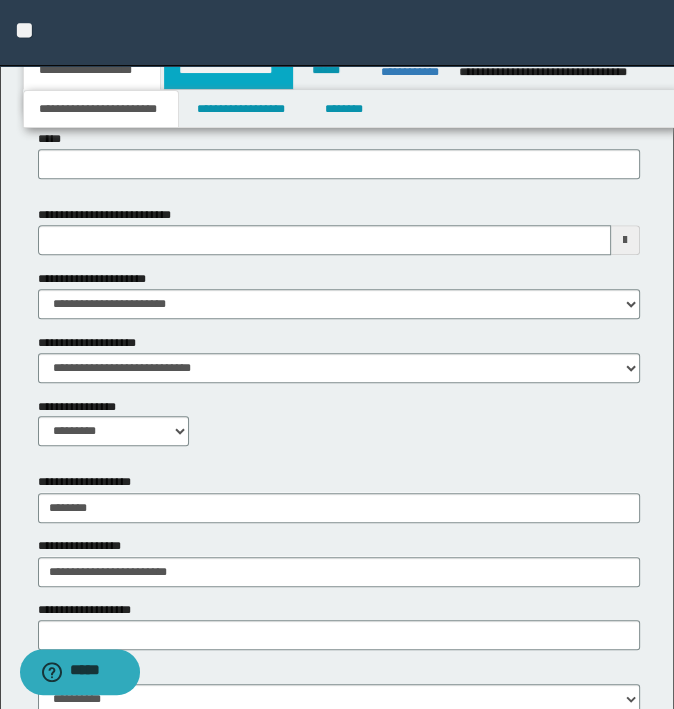 click on "**********" at bounding box center [228, 70] 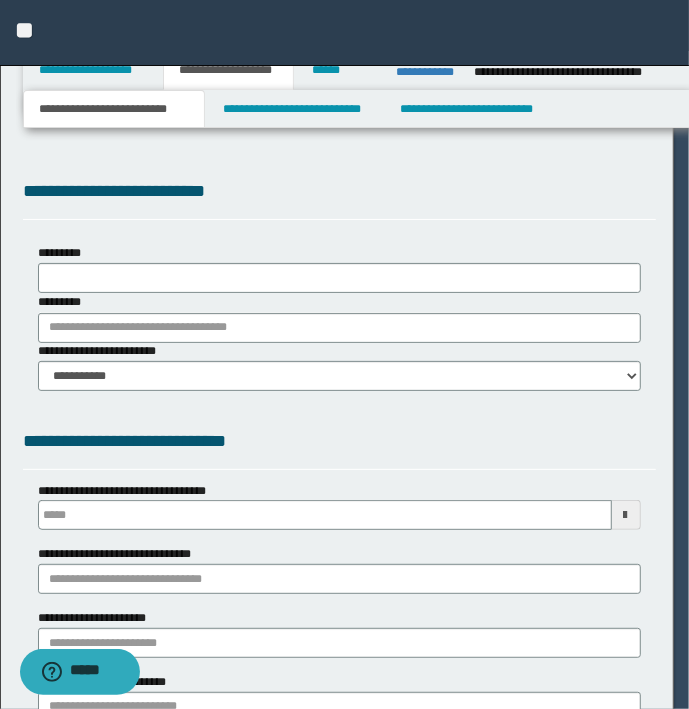scroll, scrollTop: 0, scrollLeft: 0, axis: both 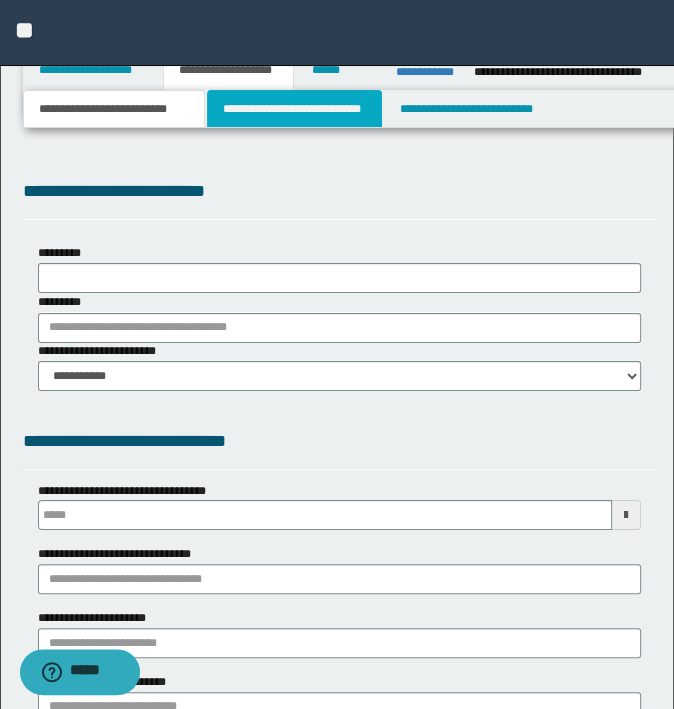 click on "**********" at bounding box center [294, 109] 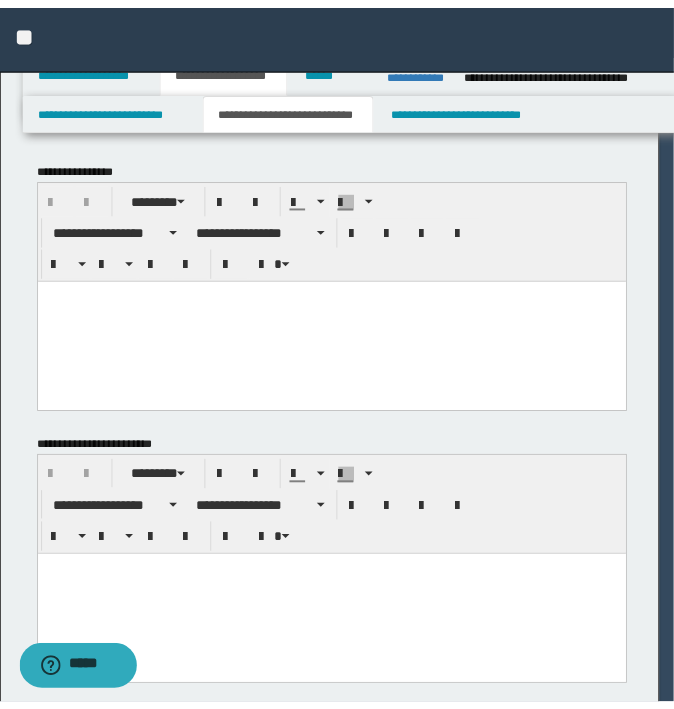 scroll, scrollTop: 0, scrollLeft: 0, axis: both 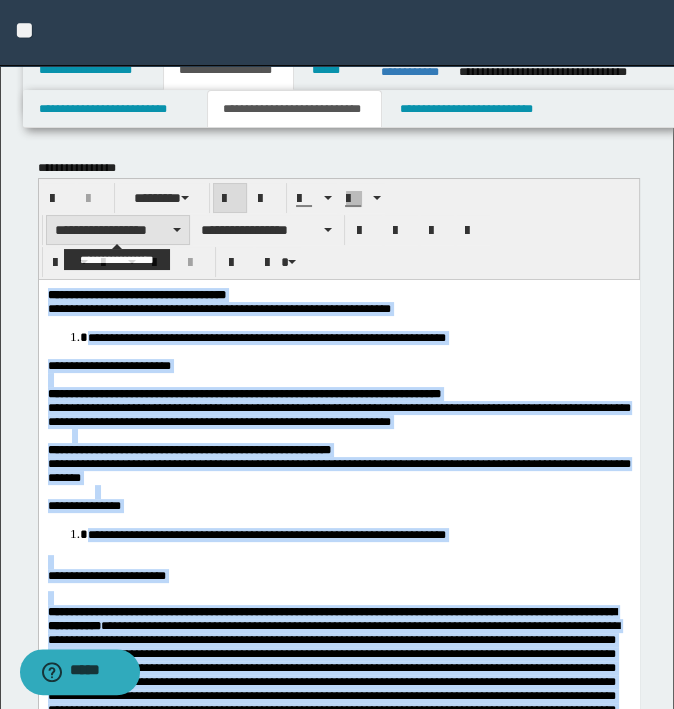 click on "**********" at bounding box center [118, 230] 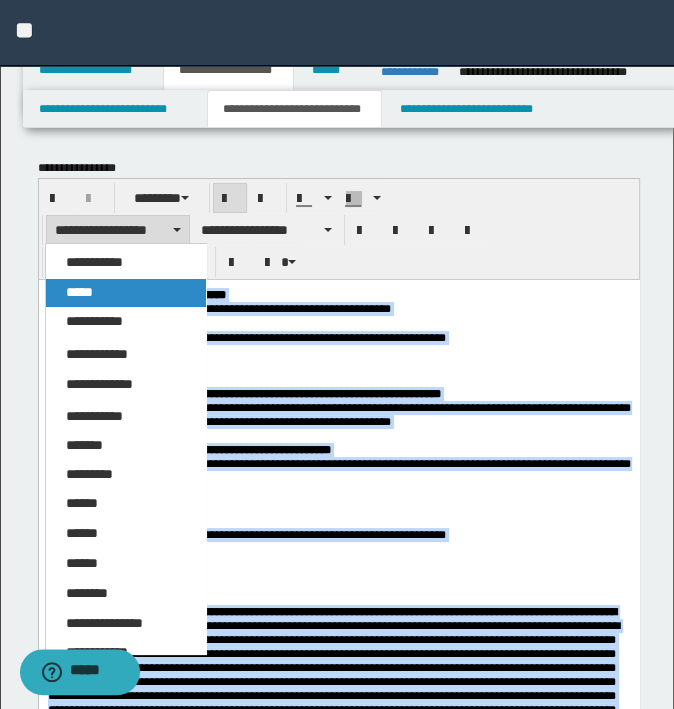 click on "*****" at bounding box center (126, 293) 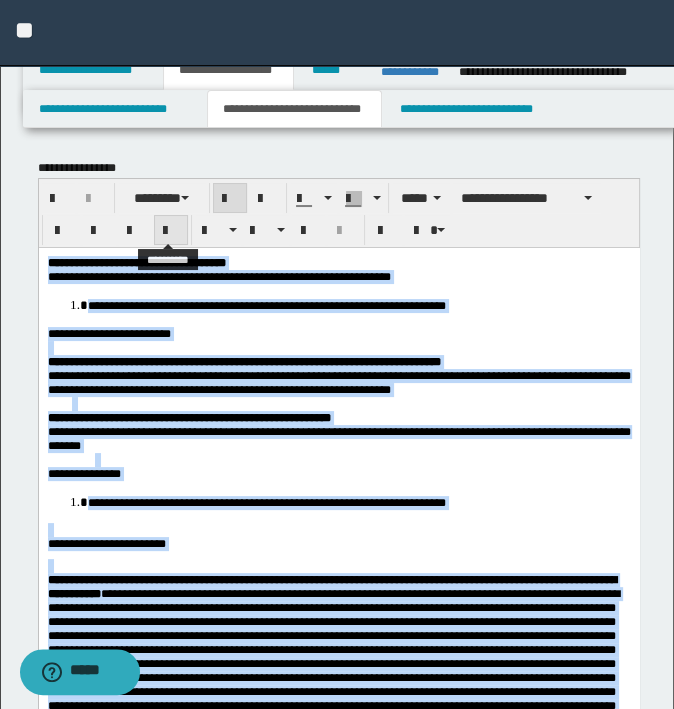 click at bounding box center (171, 231) 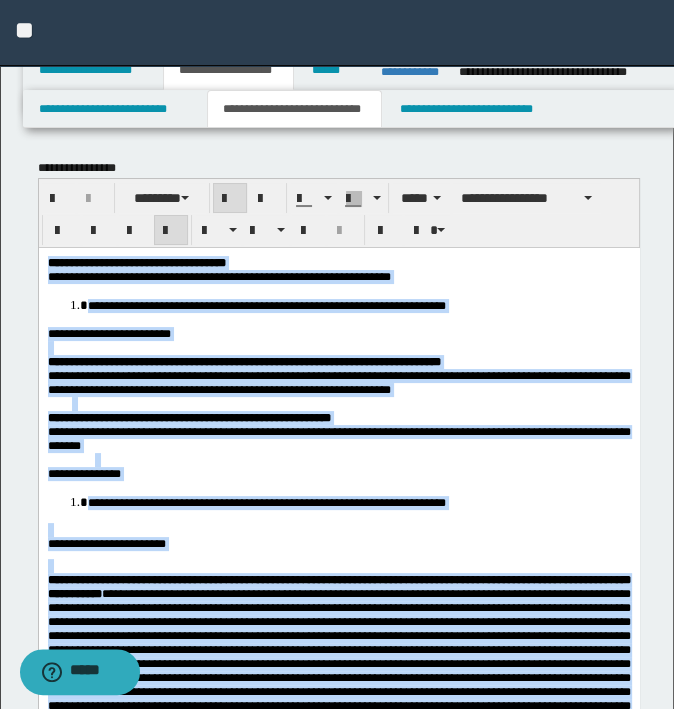 click on "**********" at bounding box center (338, 382) 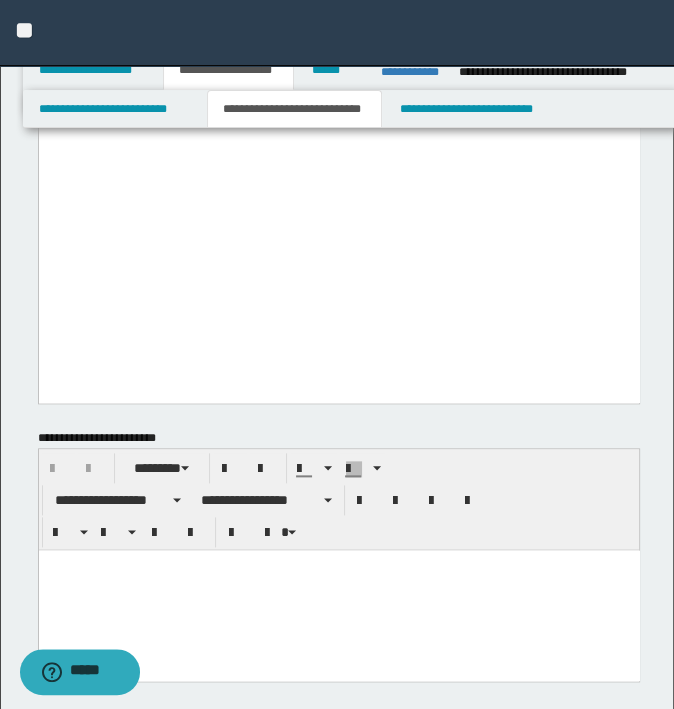 scroll, scrollTop: 1400, scrollLeft: 0, axis: vertical 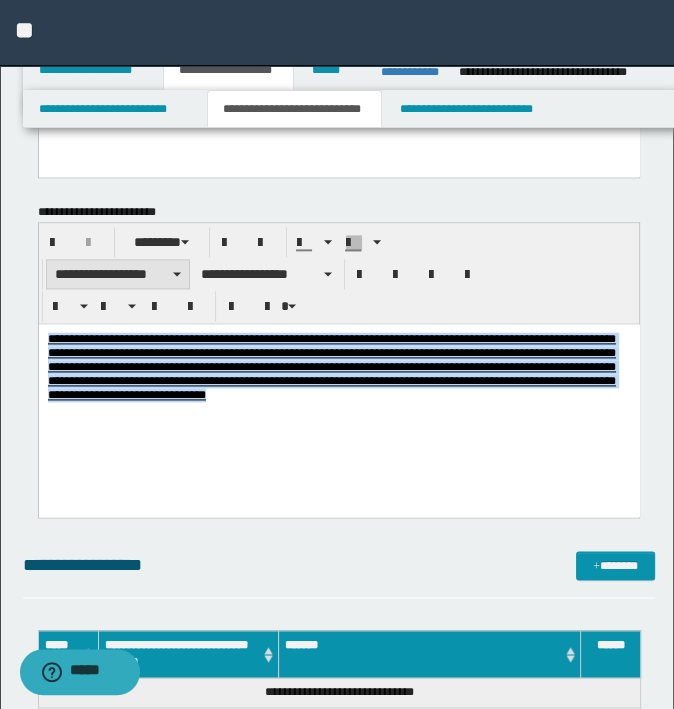 click on "**********" at bounding box center (118, 274) 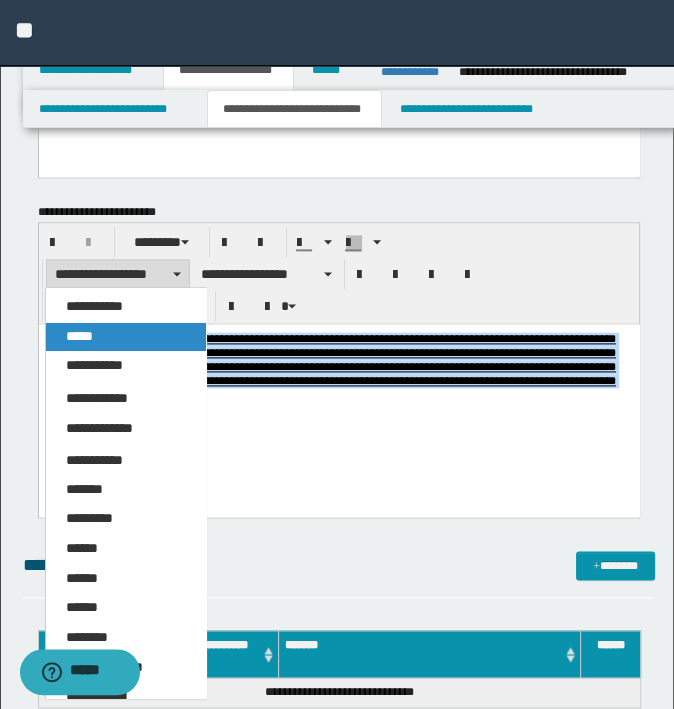 click on "*****" at bounding box center [126, 337] 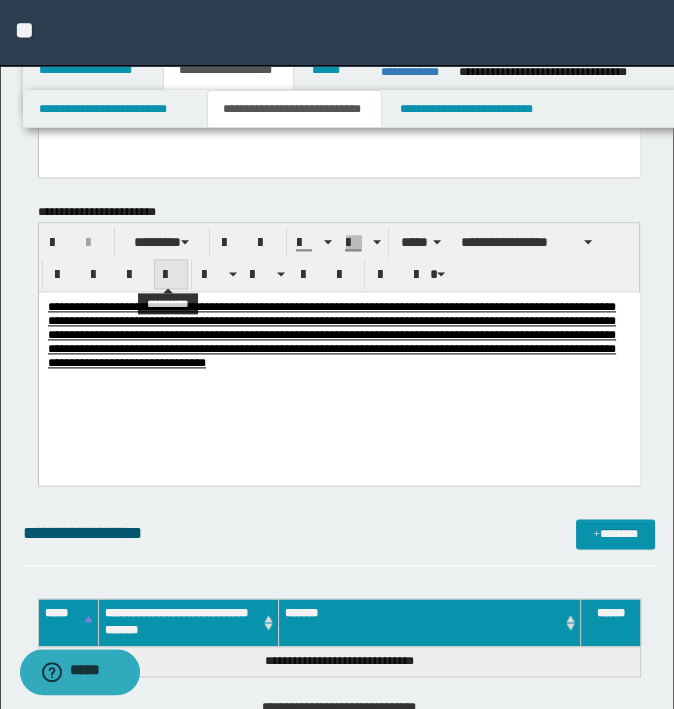click at bounding box center [171, 275] 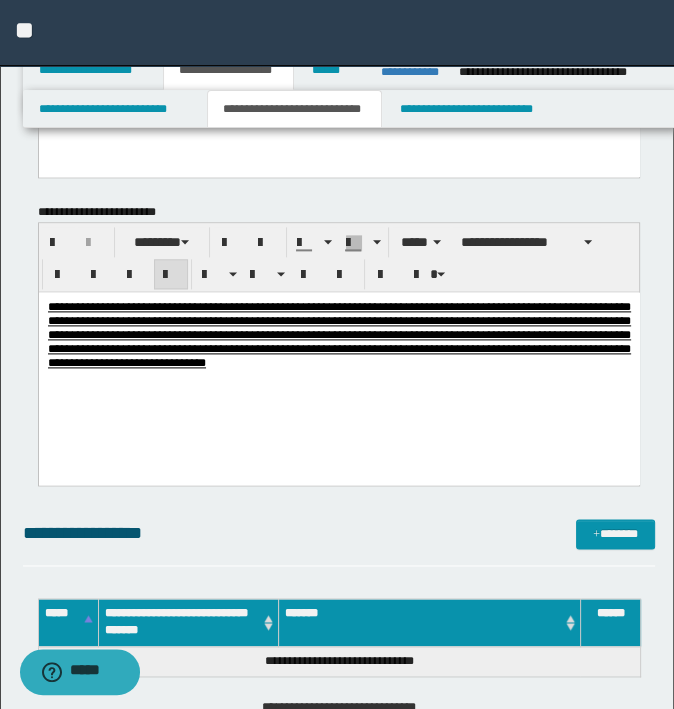 click on "**********" at bounding box center [338, 360] 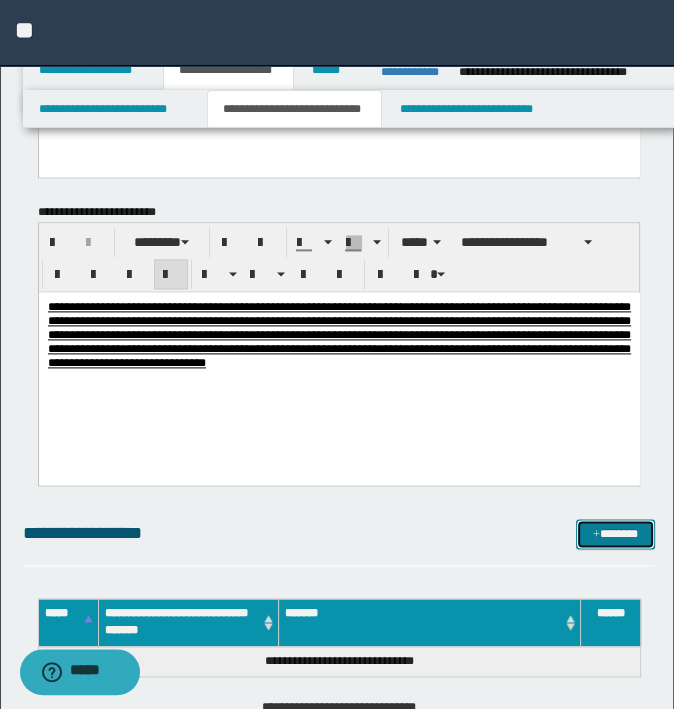 click on "*******" at bounding box center (615, 534) 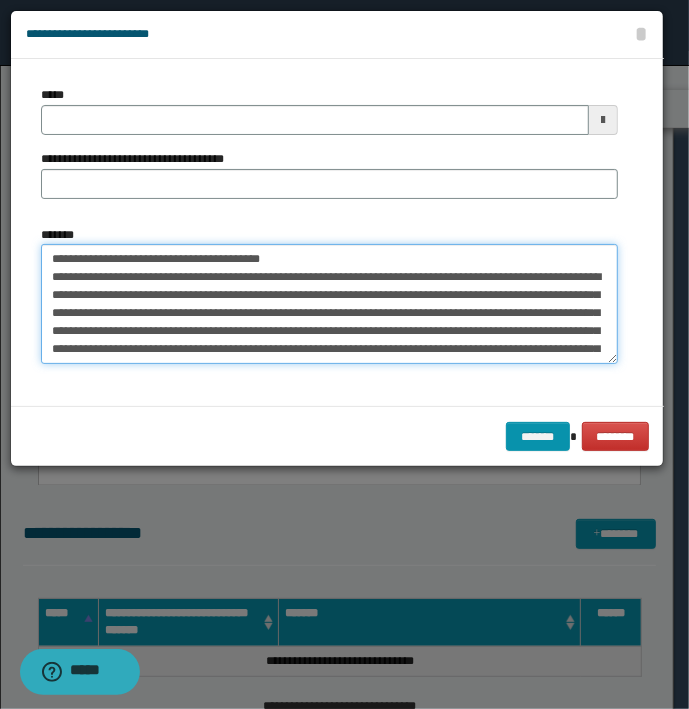 click on "**********" at bounding box center (329, 304) 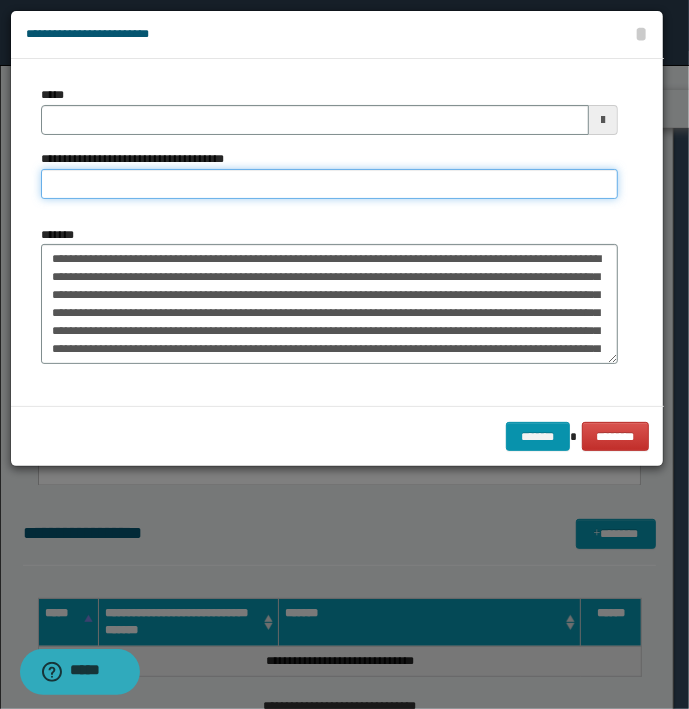 type on "**********" 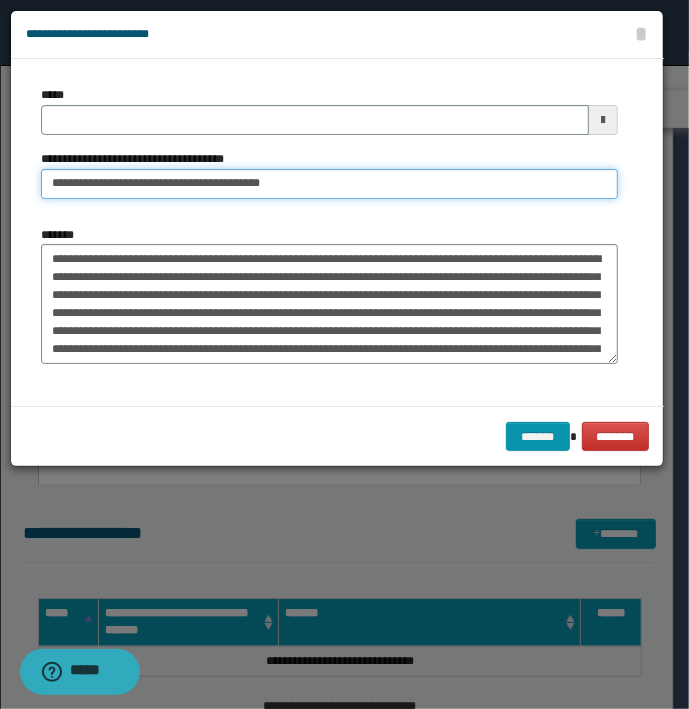 type 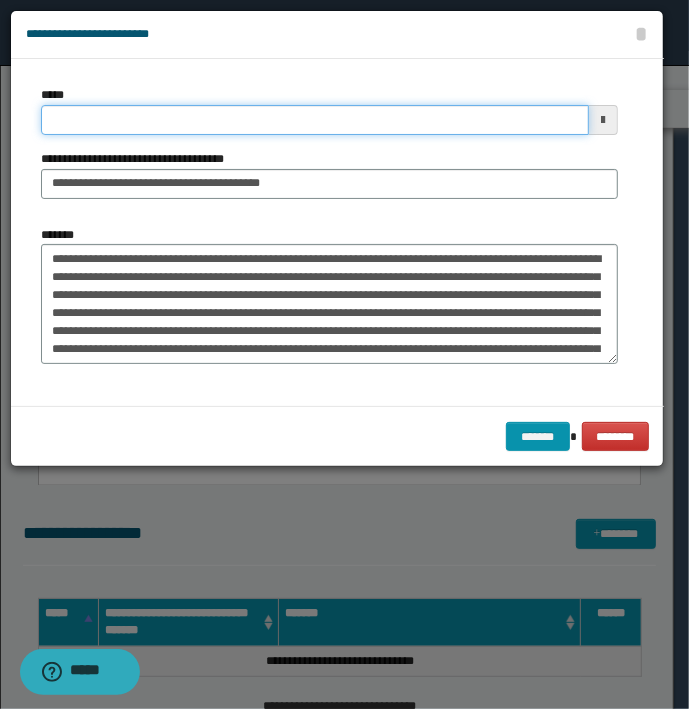 click on "*****" at bounding box center [315, 120] 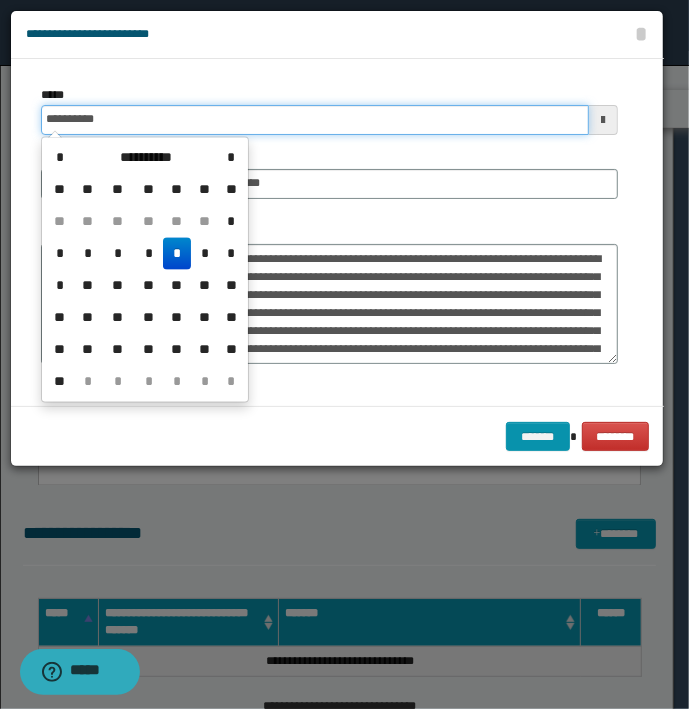 type on "**********" 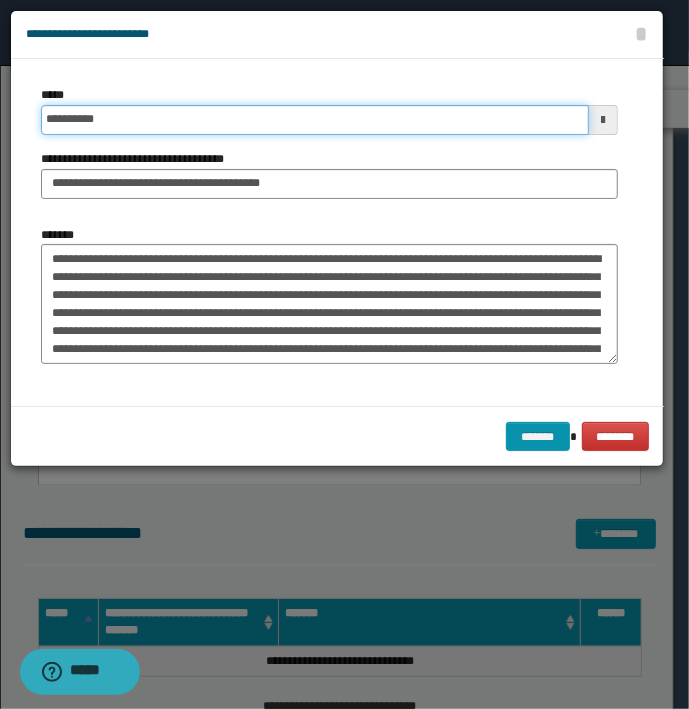 click on "*******" at bounding box center [538, 437] 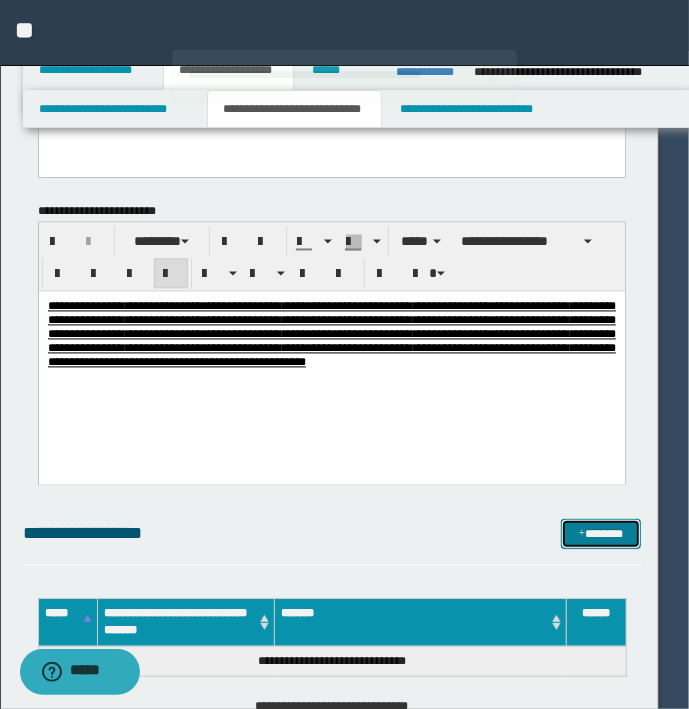 type 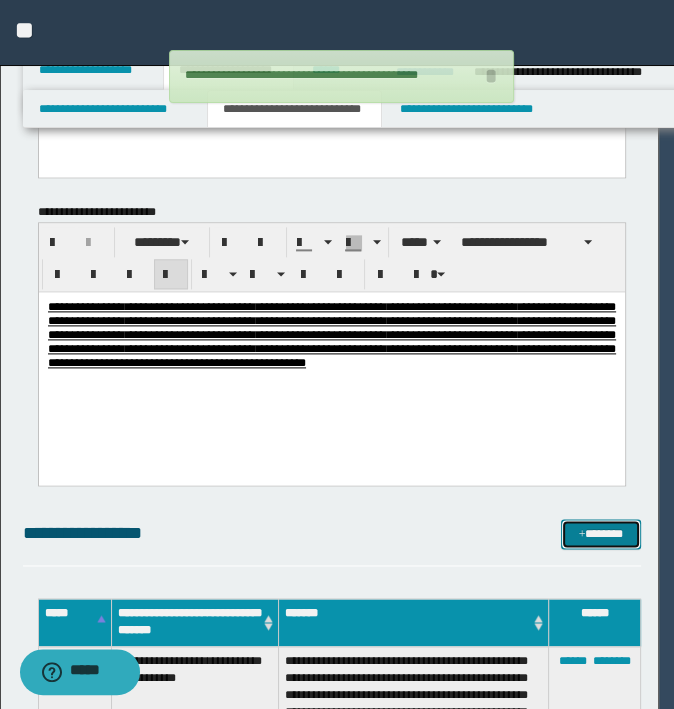 click on "*******" at bounding box center (600, 534) 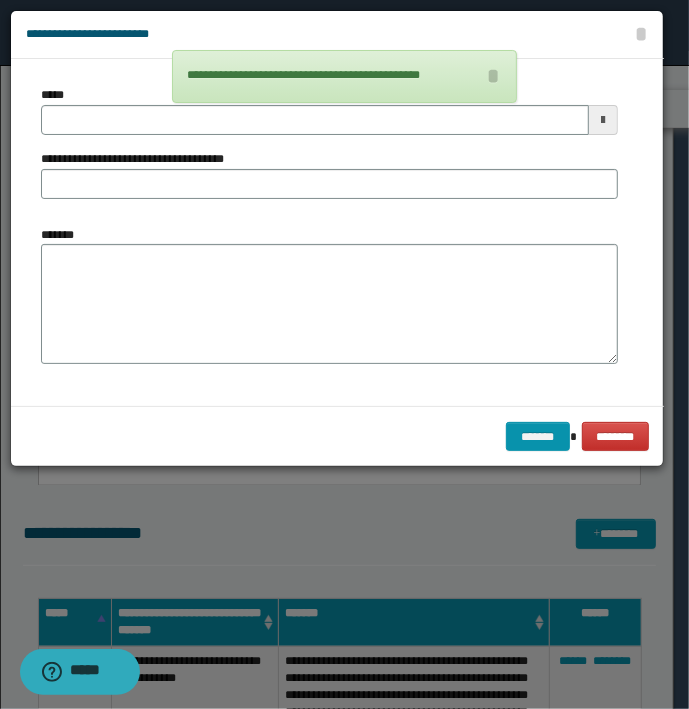 type 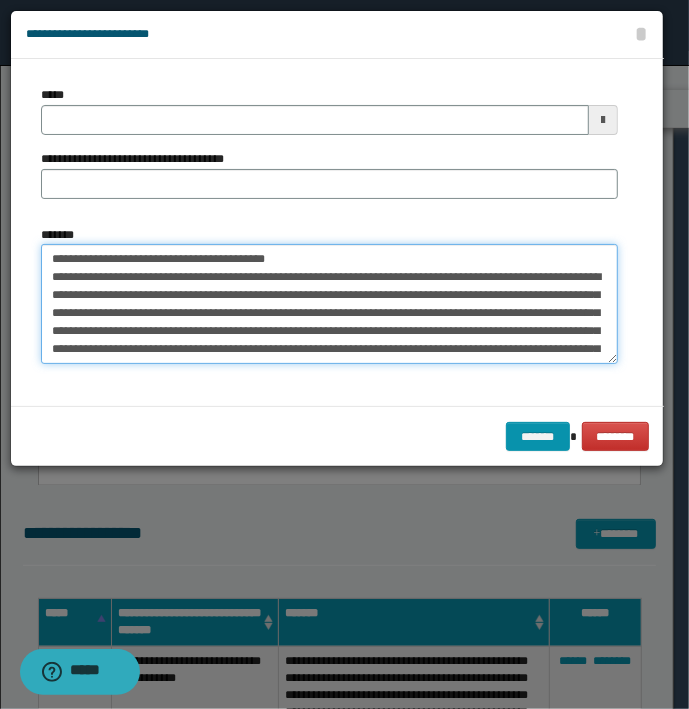 click on "*******" at bounding box center (329, 304) 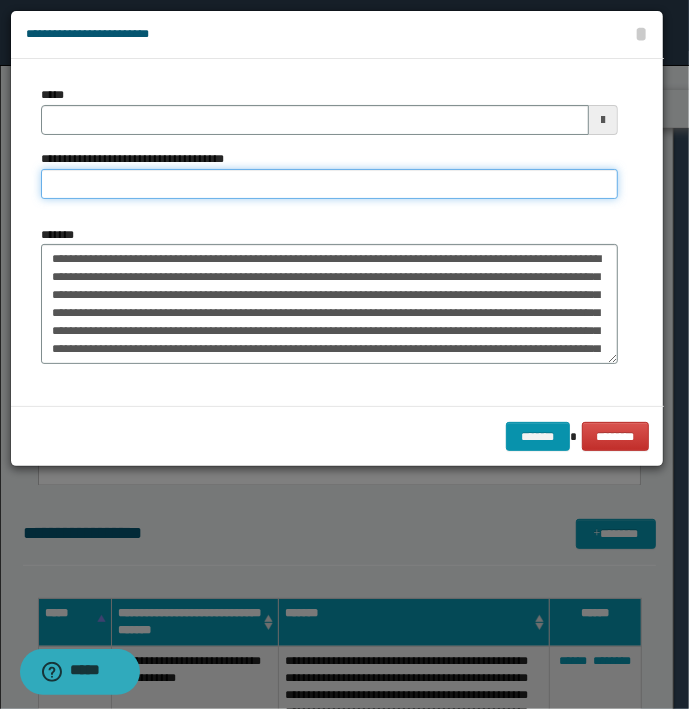 type on "**********" 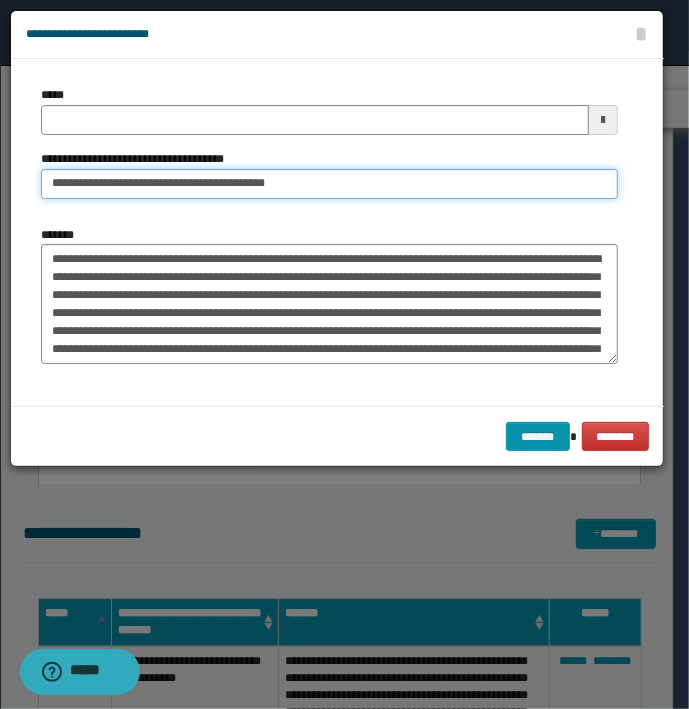 type 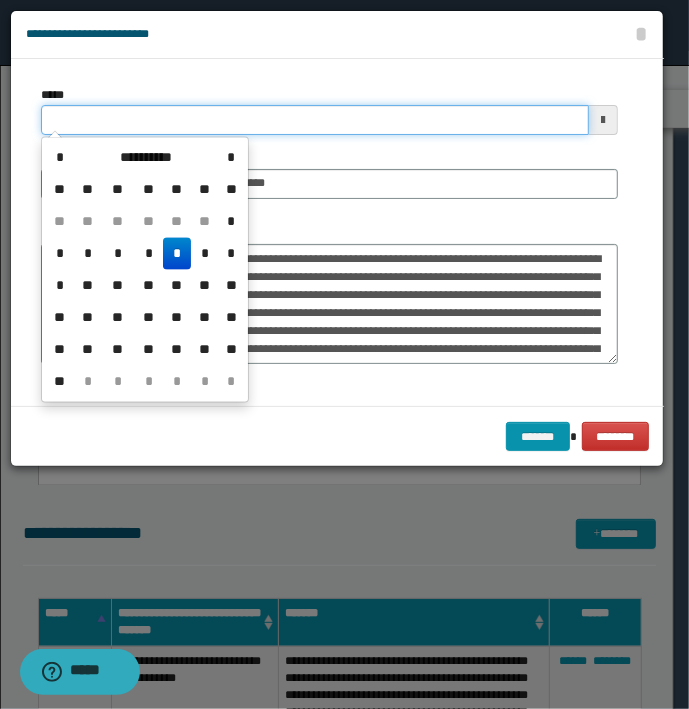 click on "*****" at bounding box center [315, 120] 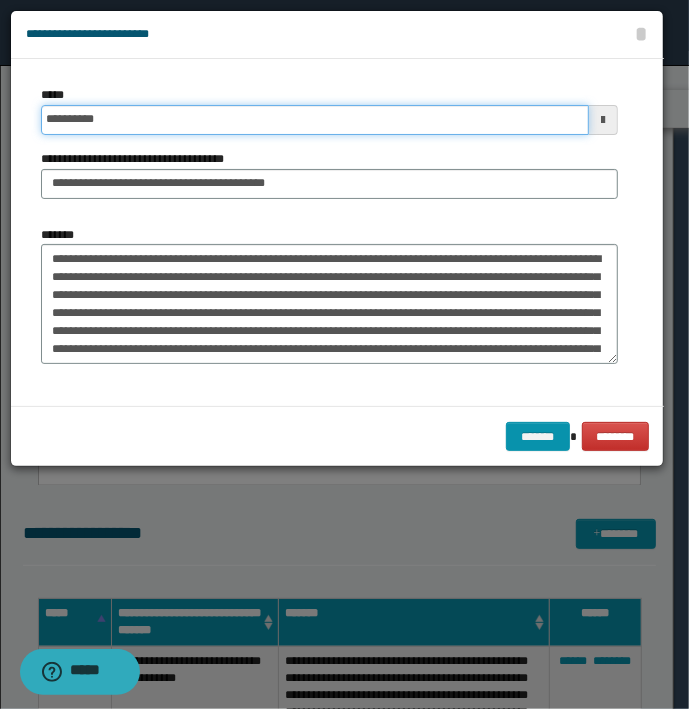 type on "**********" 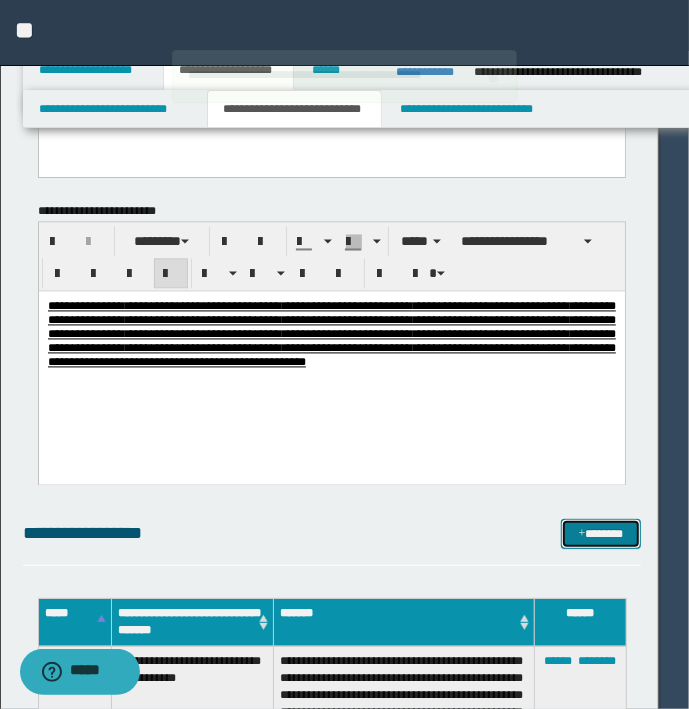 type 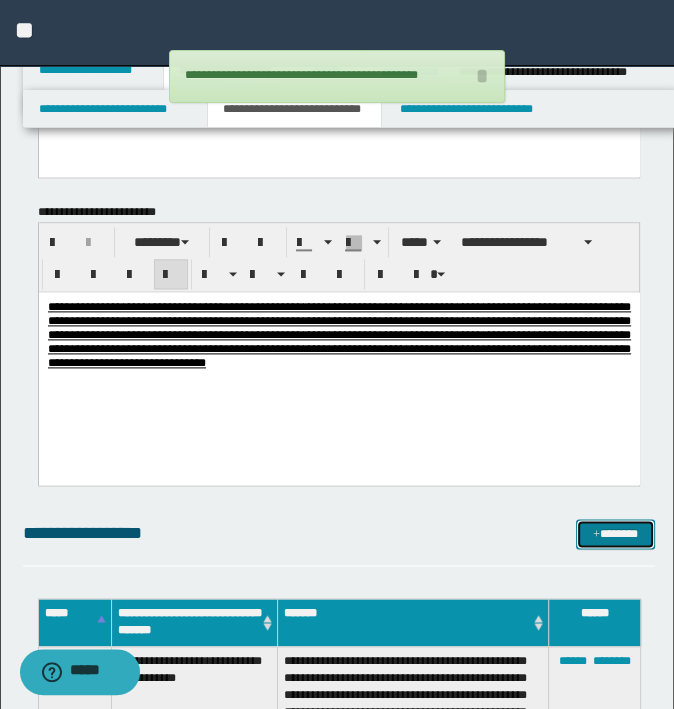 click on "*******" at bounding box center [615, 534] 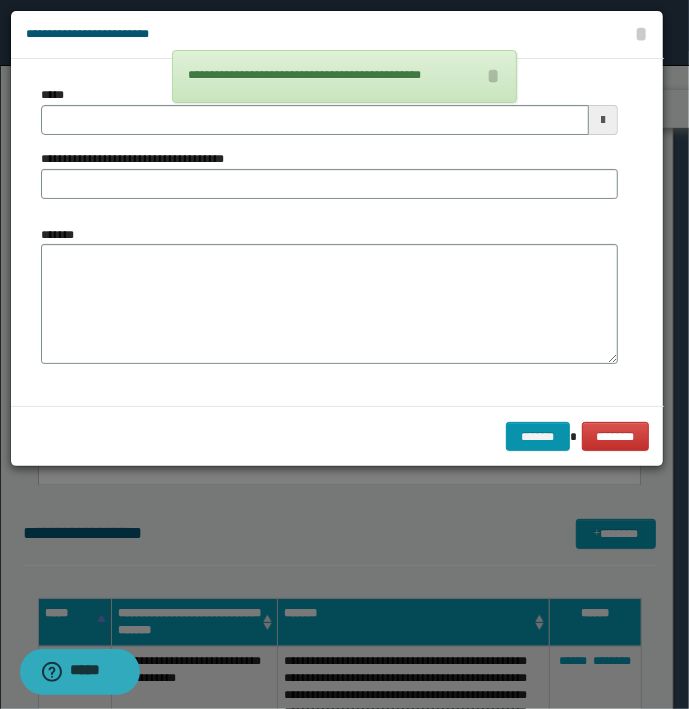 type 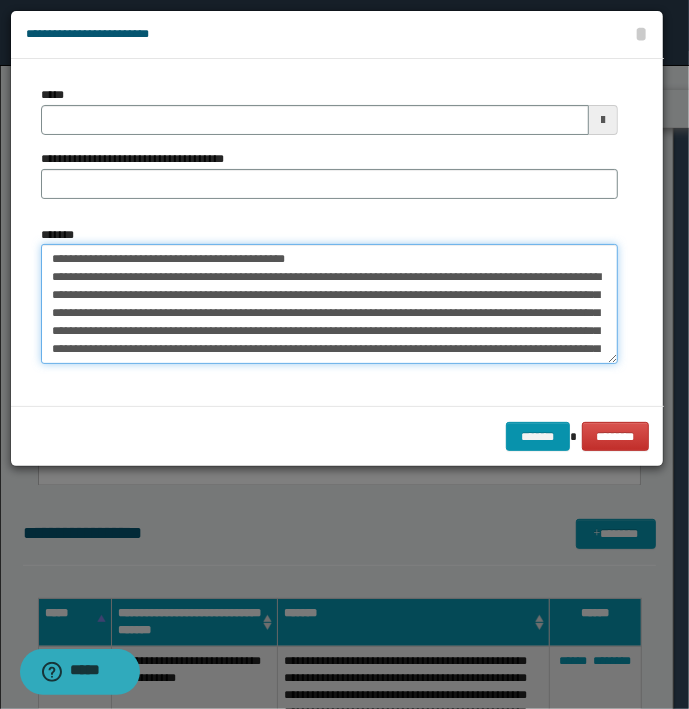 click on "*******" at bounding box center (329, 304) 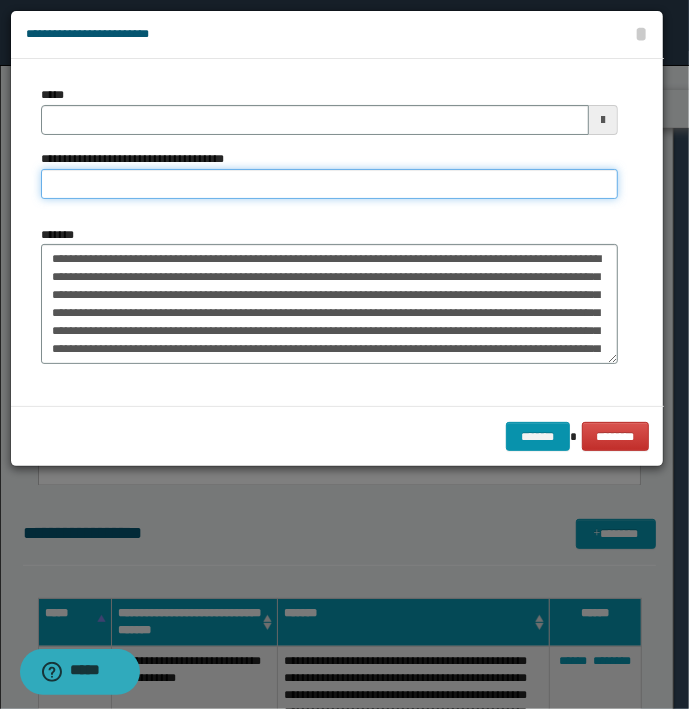 type on "**********" 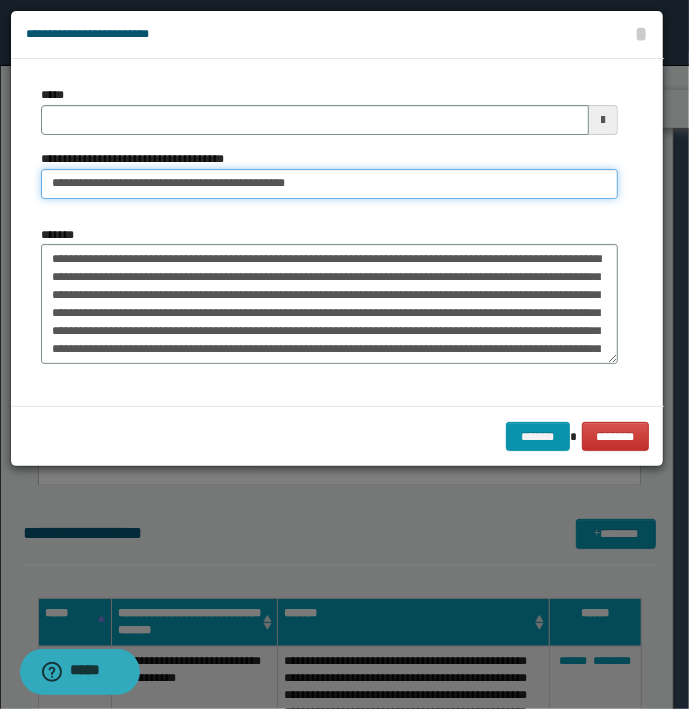 type 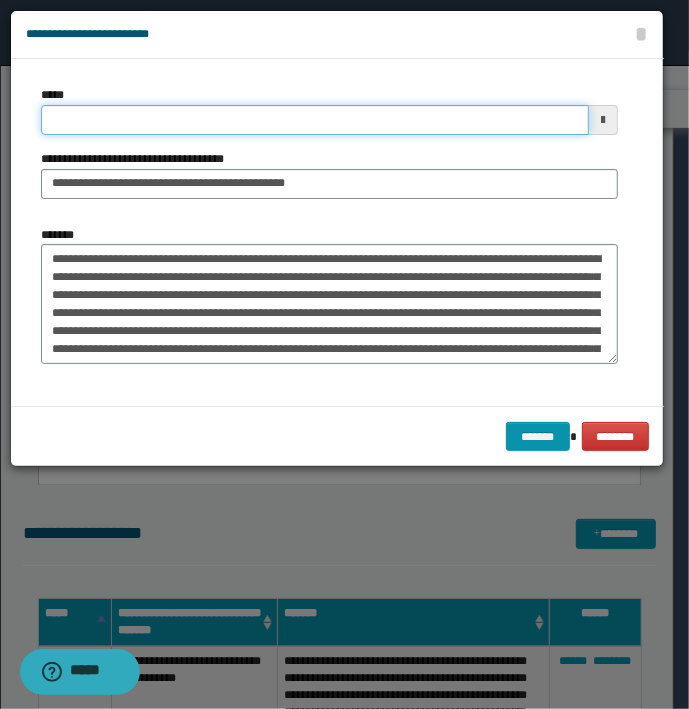 click on "*****" at bounding box center (315, 120) 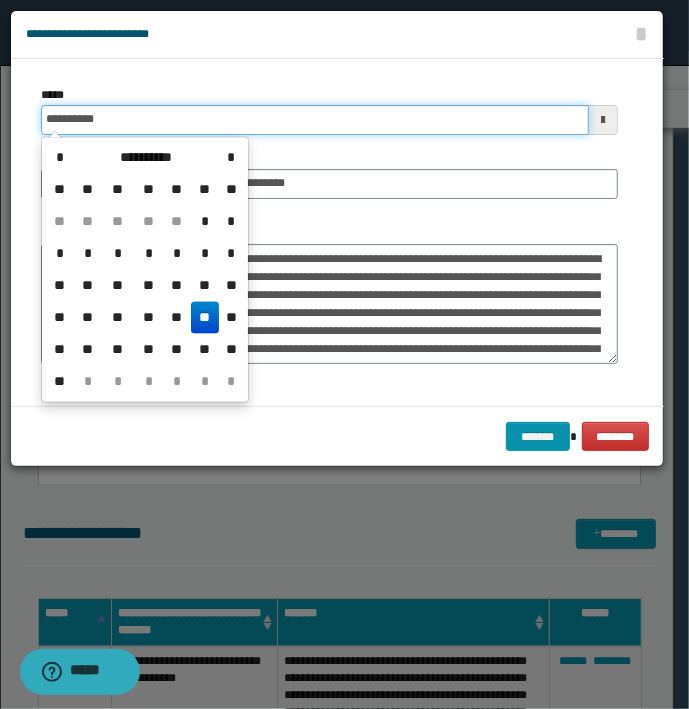 type on "**********" 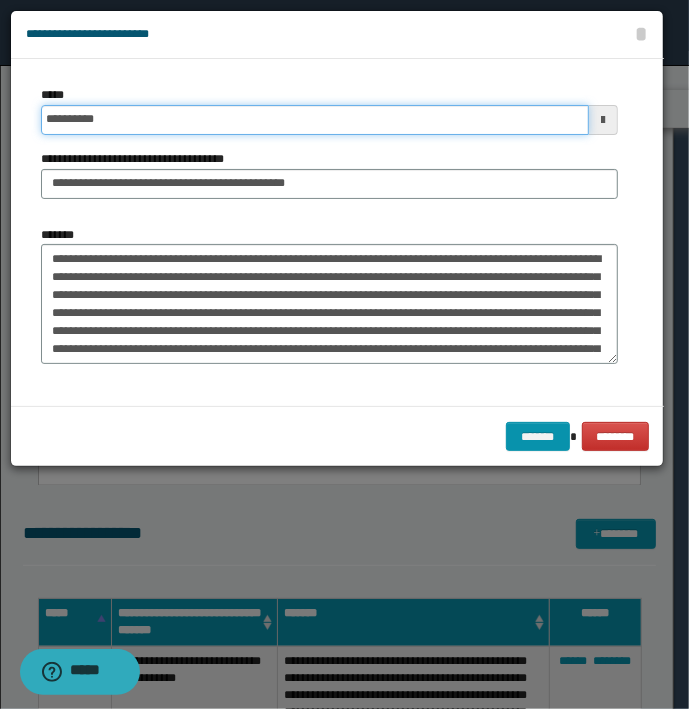 click on "*******" at bounding box center (538, 437) 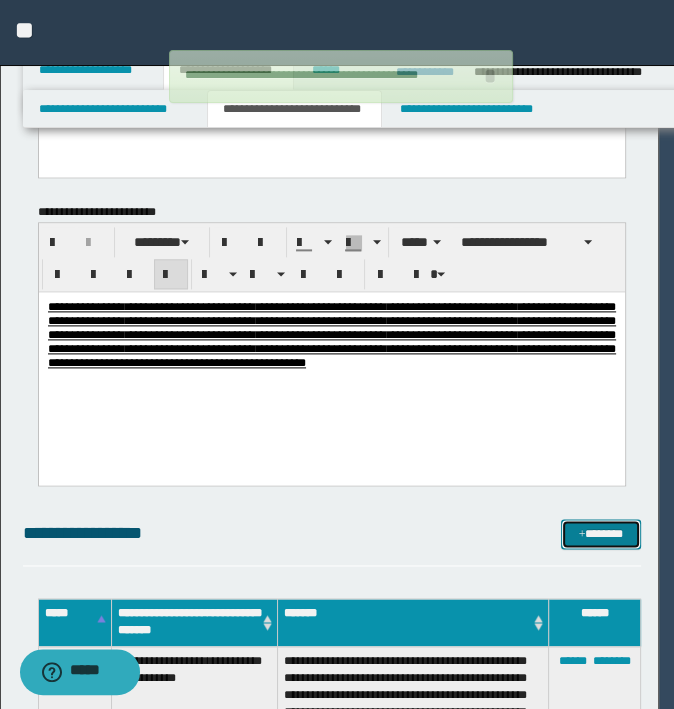 type 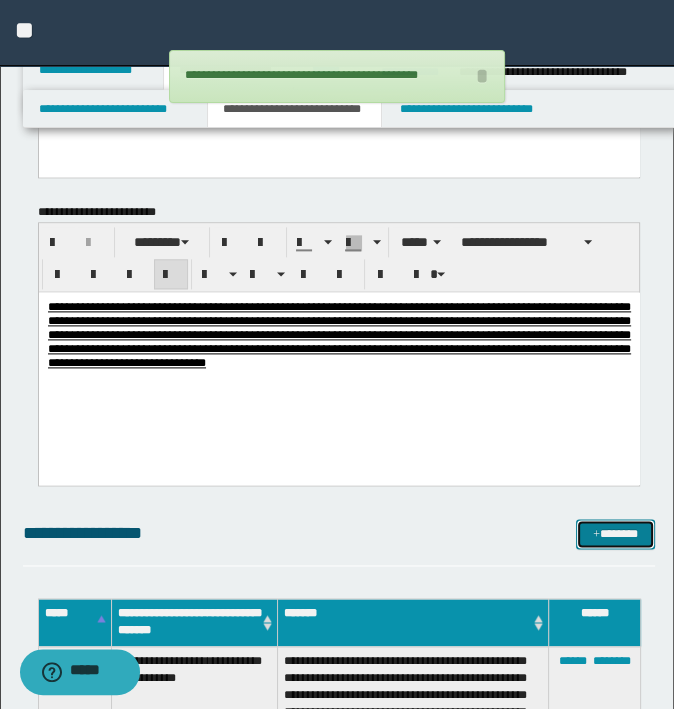 click on "*******" at bounding box center [615, 534] 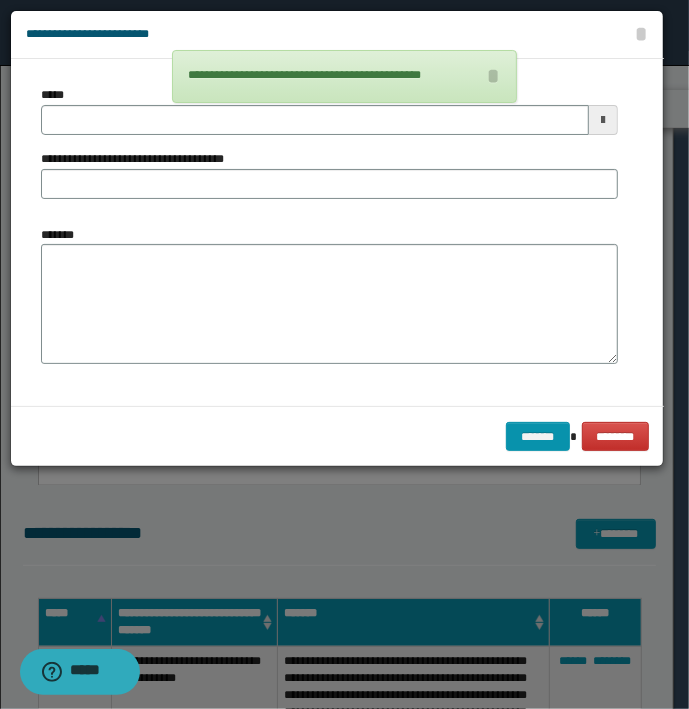 type 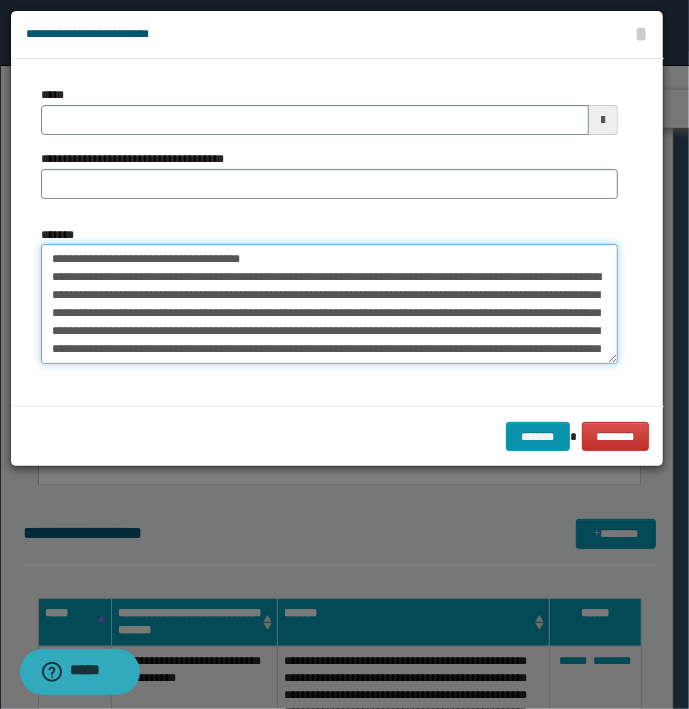 click on "*******" at bounding box center [329, 304] 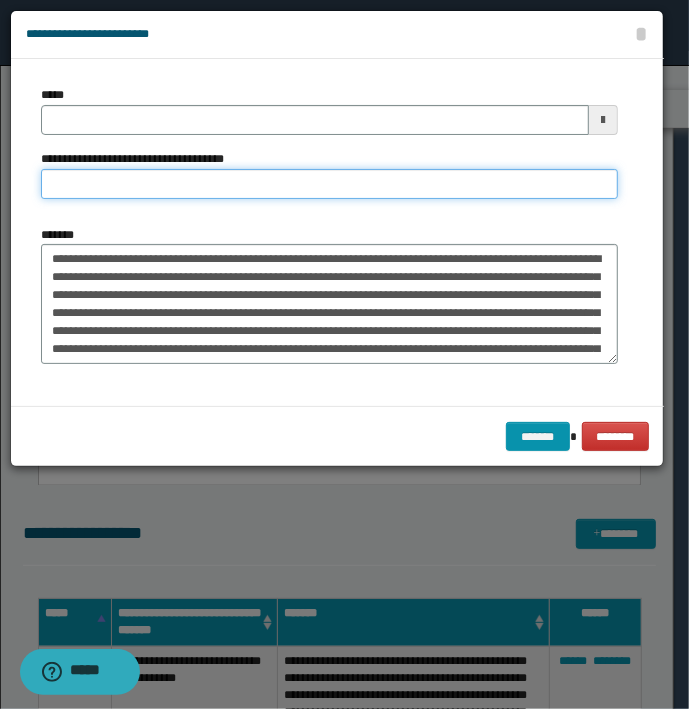 type on "**********" 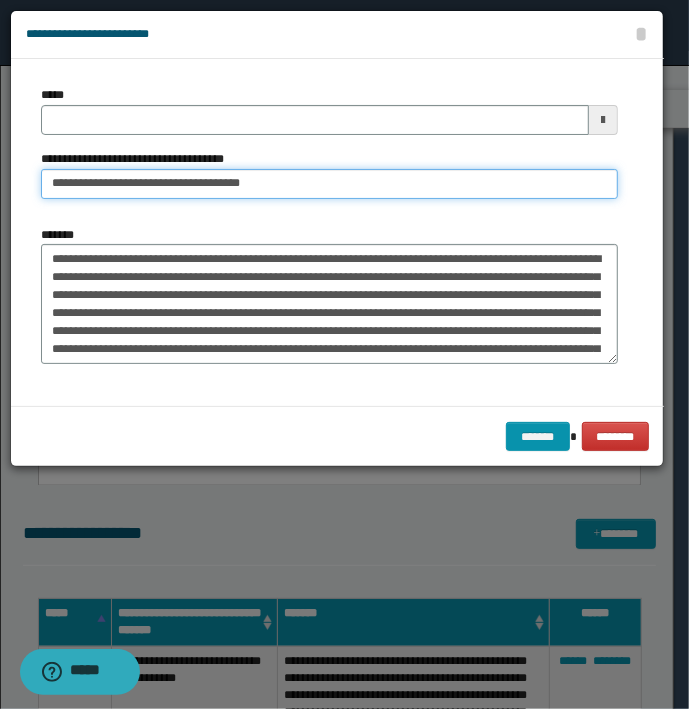 type 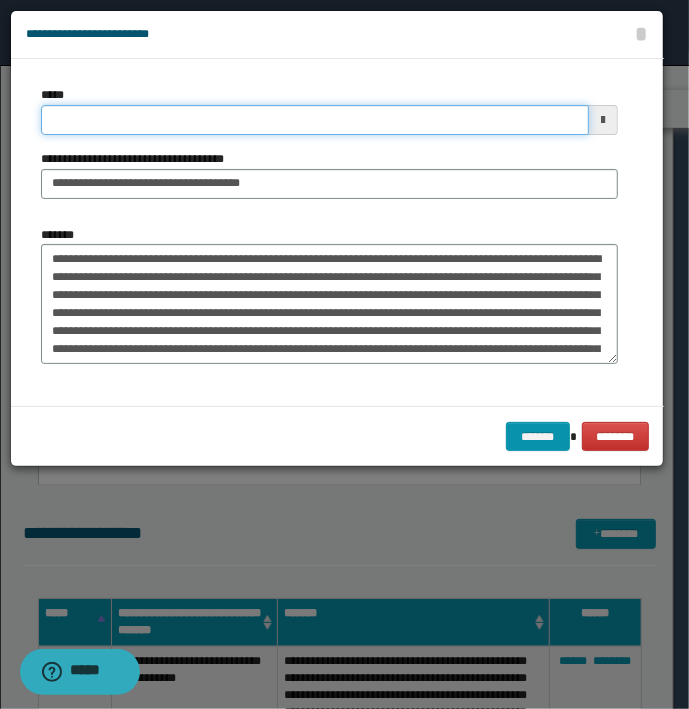 click on "*****" at bounding box center [315, 120] 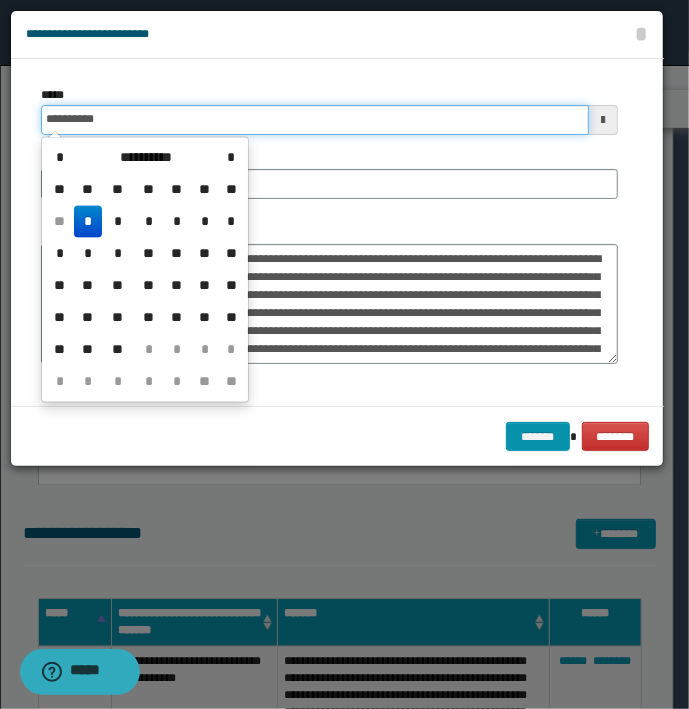 type on "**********" 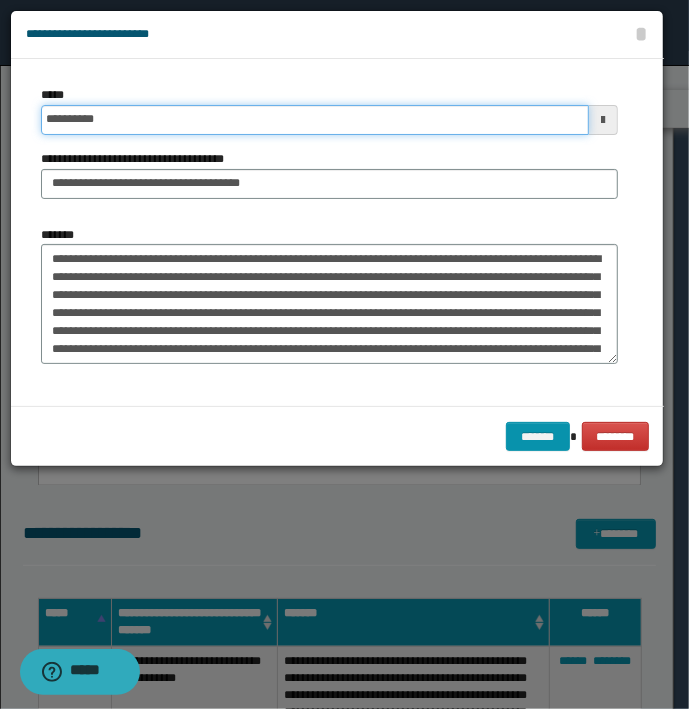 click on "*******" at bounding box center [538, 437] 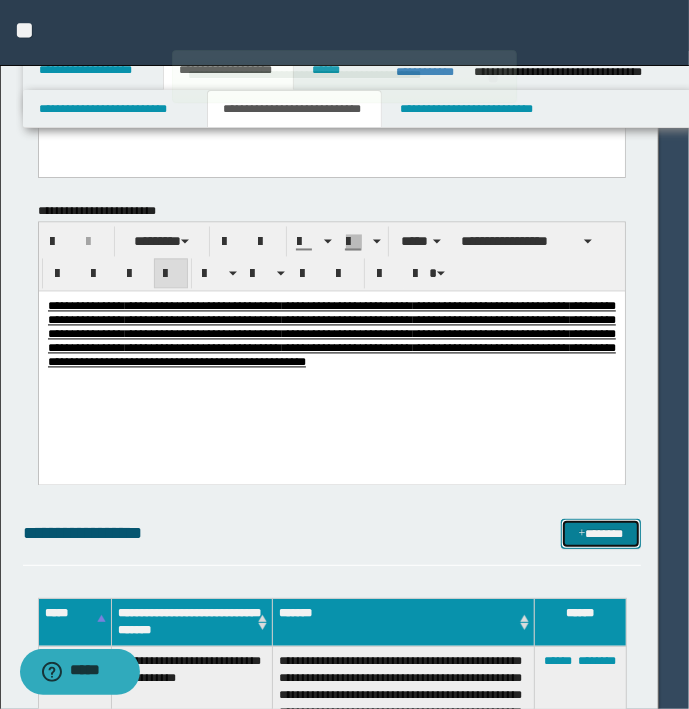 type 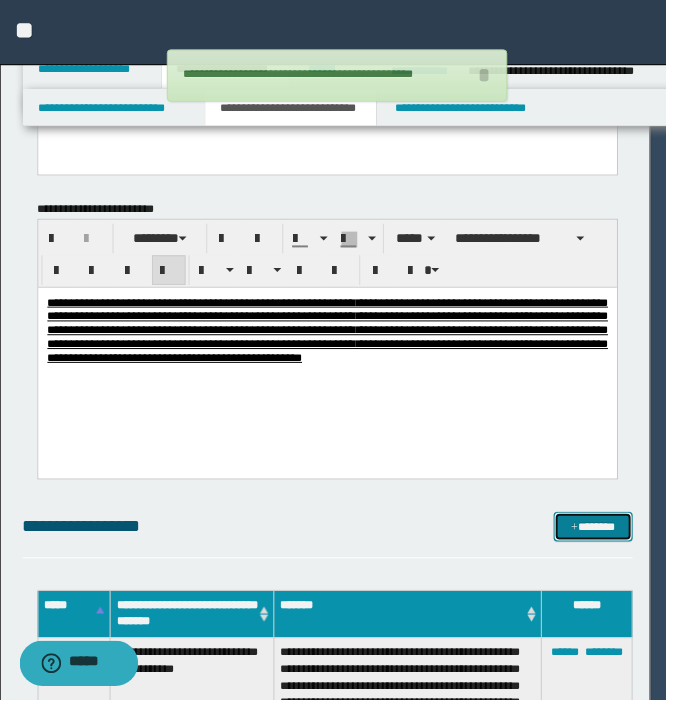 click on "*******" at bounding box center [600, 534] 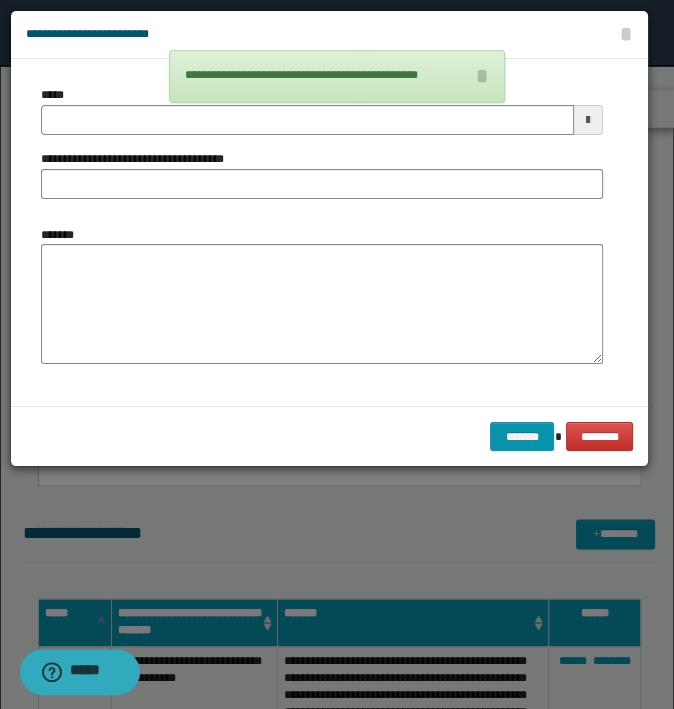 type 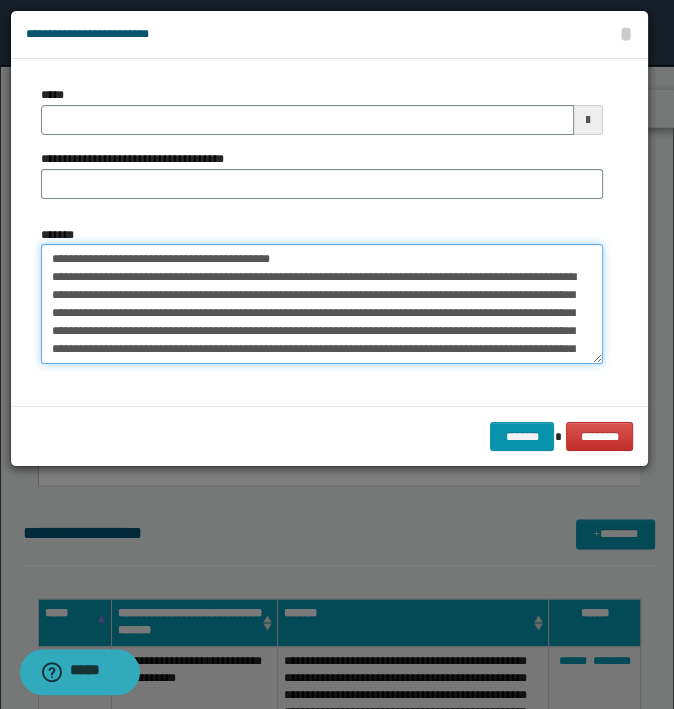 click on "*******" at bounding box center [322, 304] 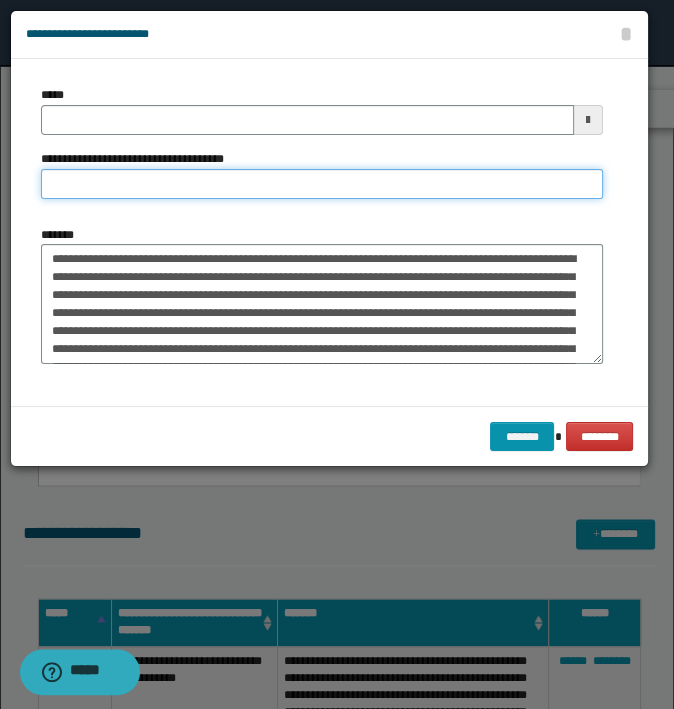 type on "**********" 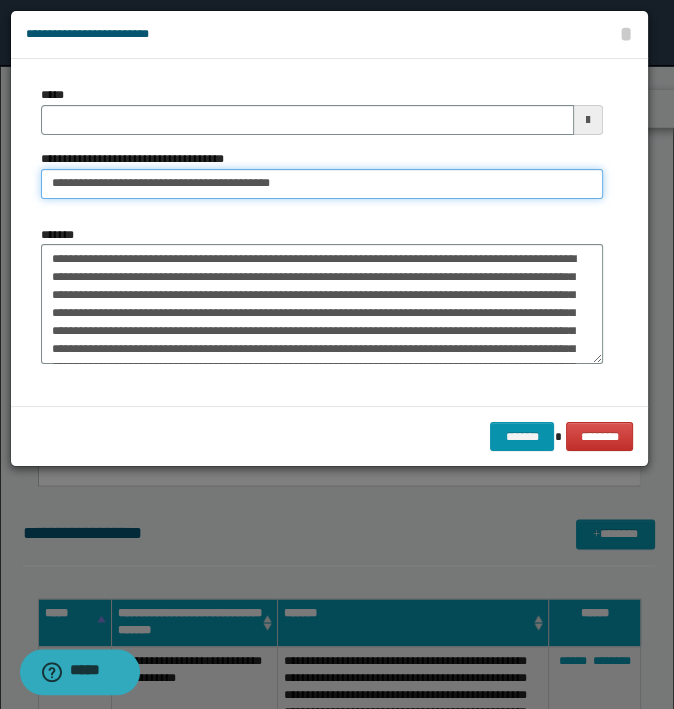 type 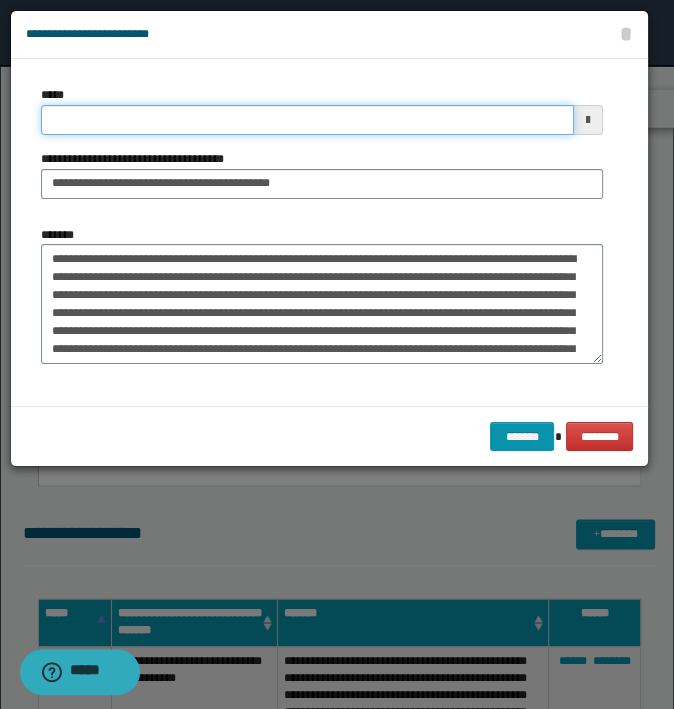 click on "*****" at bounding box center [307, 120] 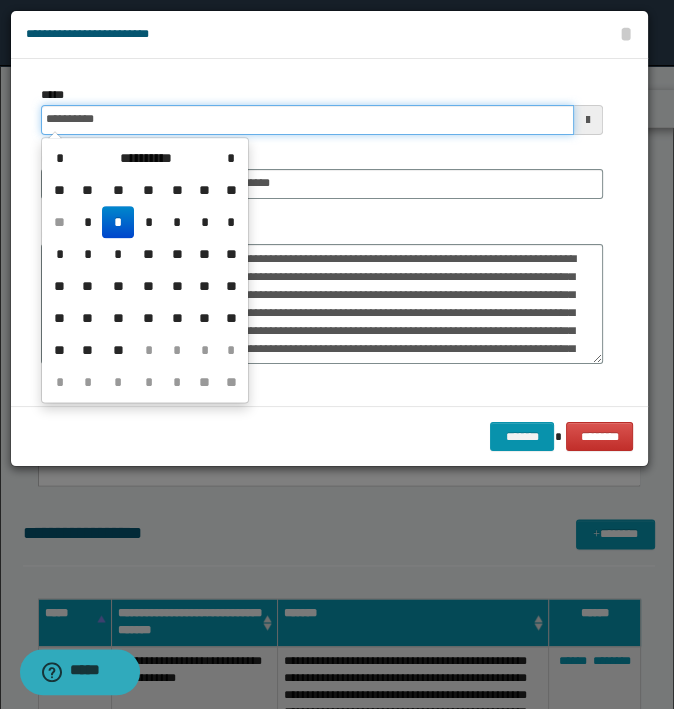 type on "**********" 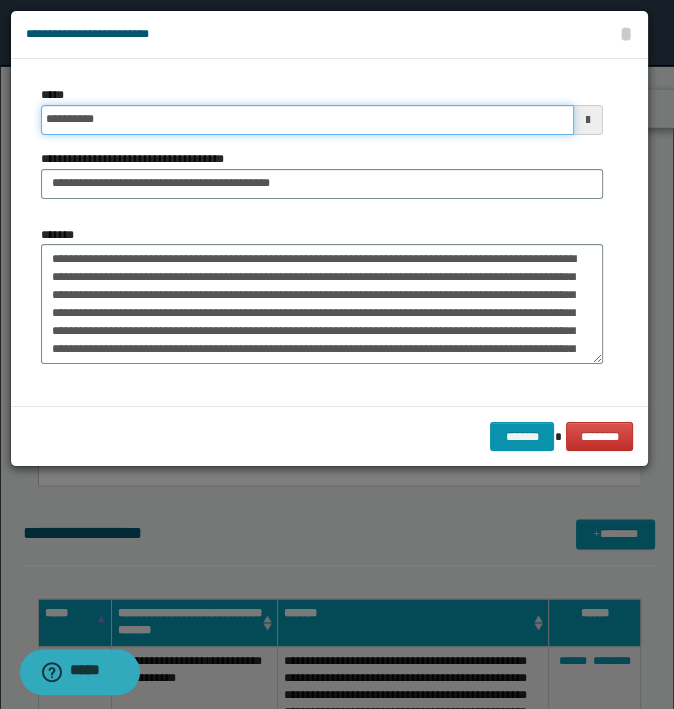 click on "*******" at bounding box center [522, 437] 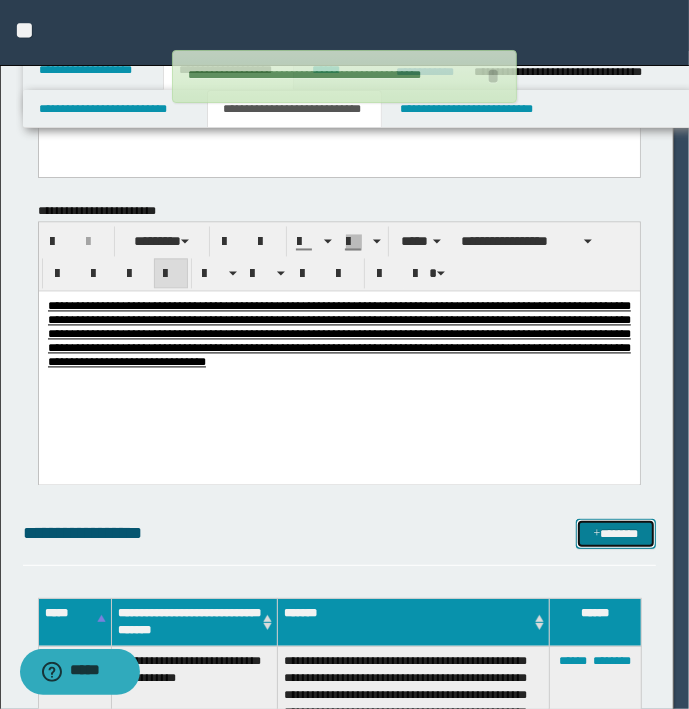 type 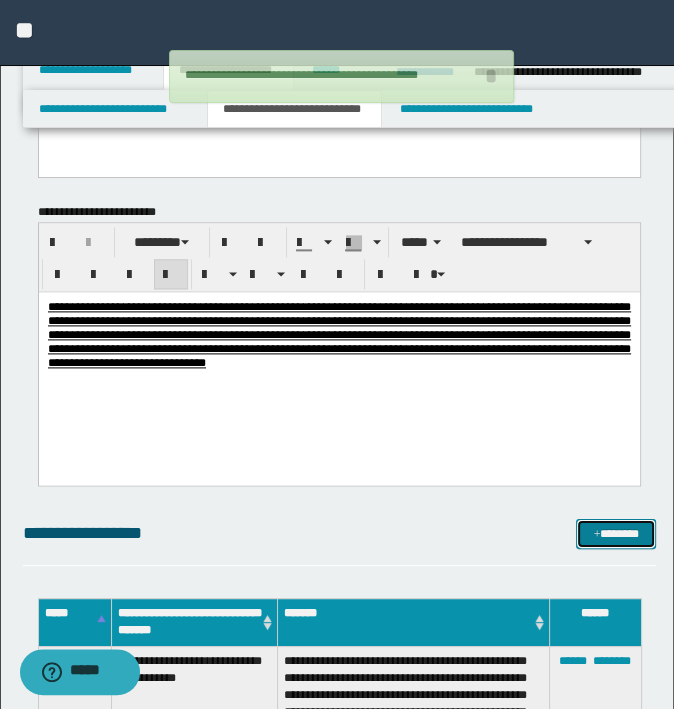 click on "*******" at bounding box center (615, 534) 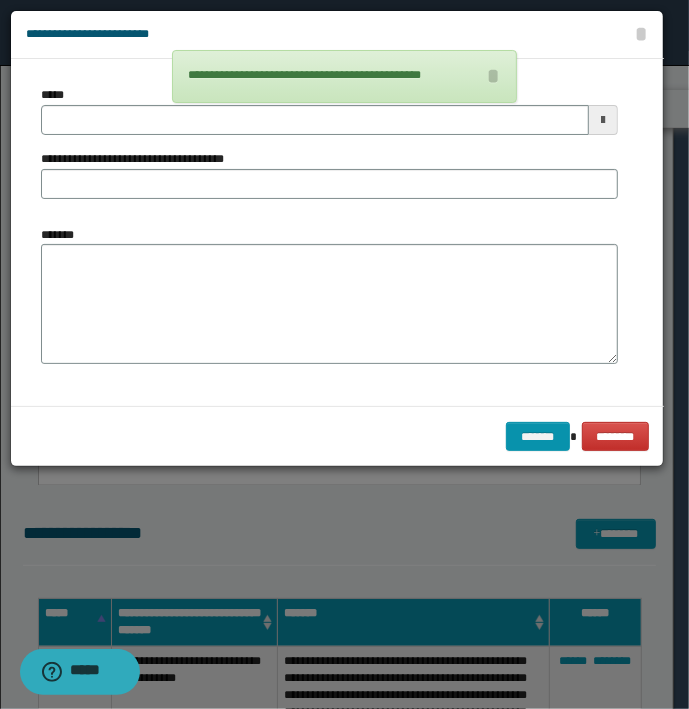 type 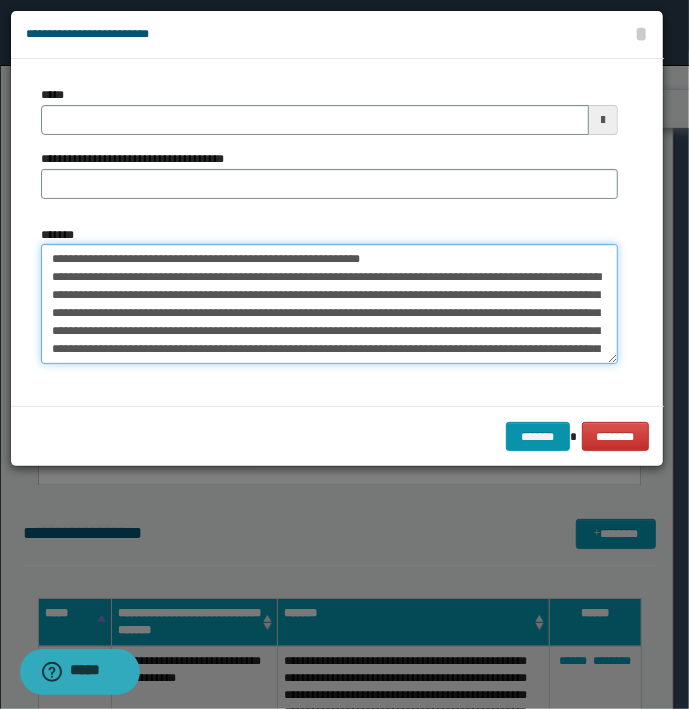 click on "*******" at bounding box center [329, 304] 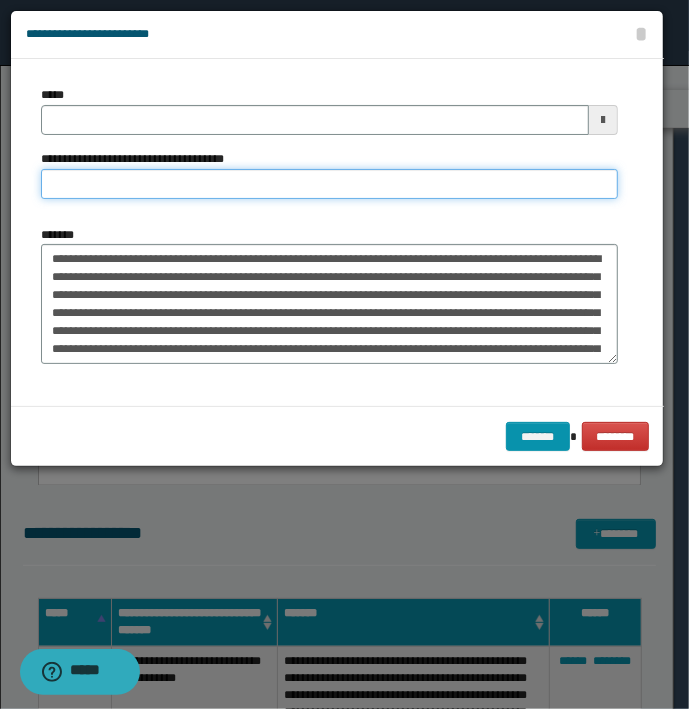 type on "**********" 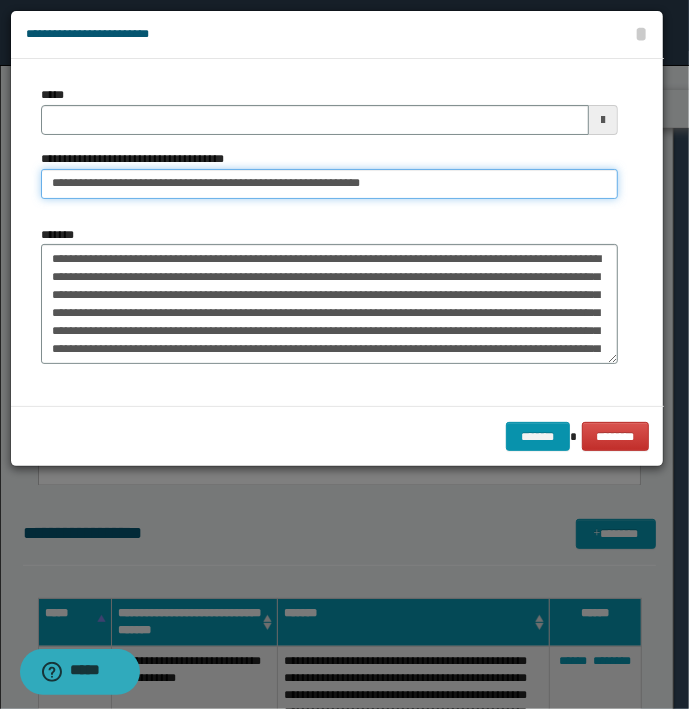 type 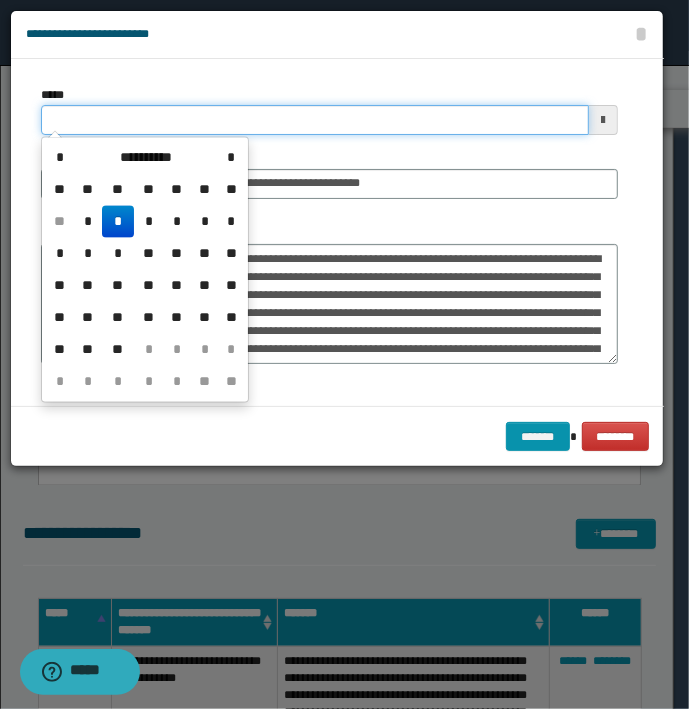 click on "*****" at bounding box center [315, 120] 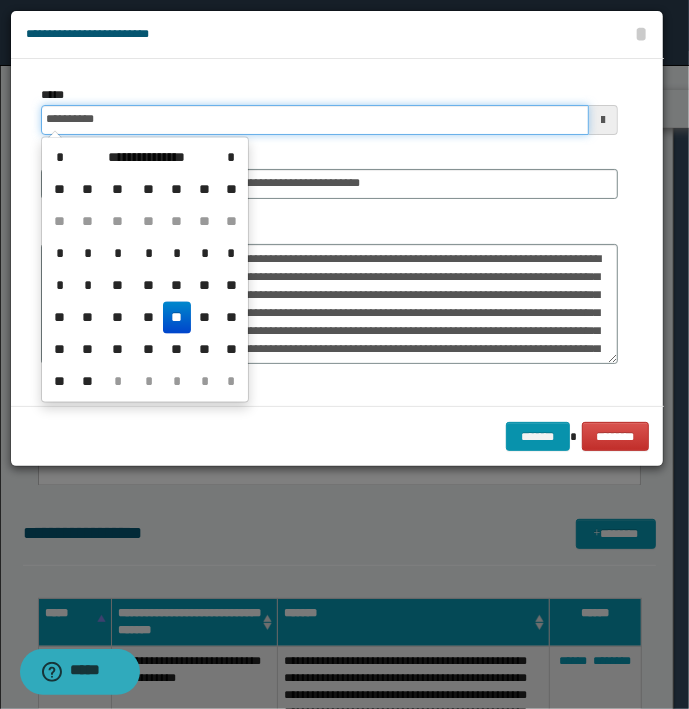 type on "**********" 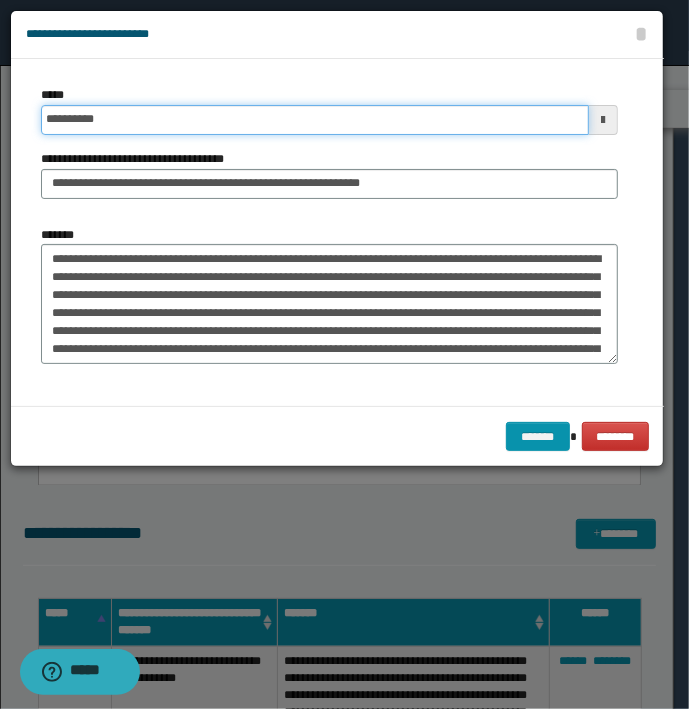 click on "*******" at bounding box center (538, 437) 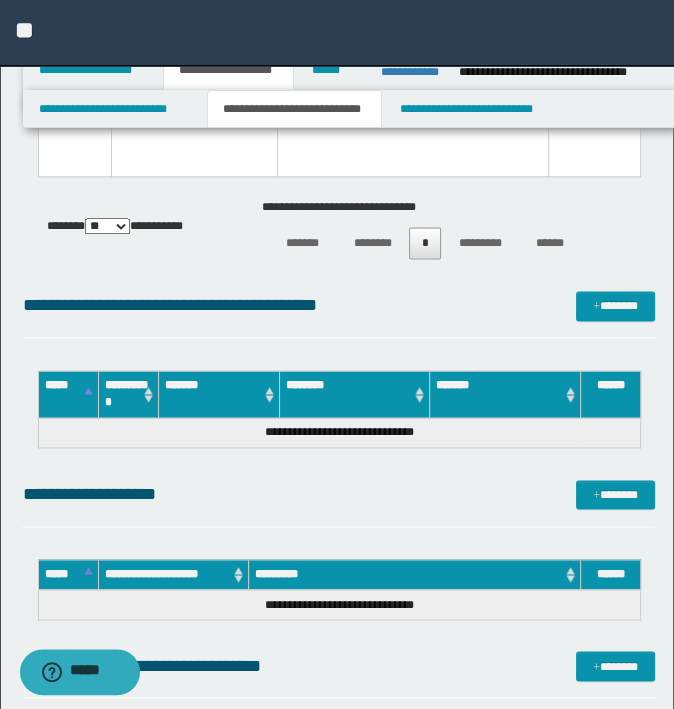 scroll, scrollTop: 6000, scrollLeft: 0, axis: vertical 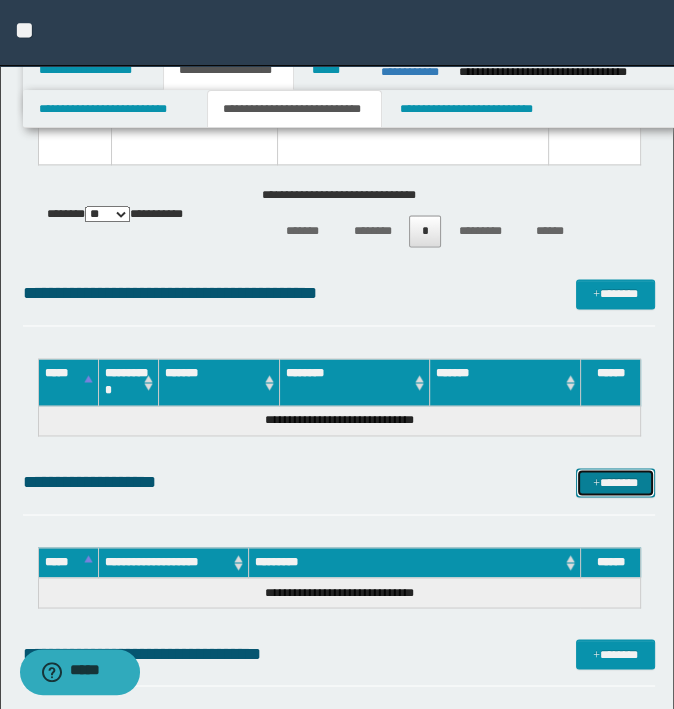 click on "*******" at bounding box center (615, 483) 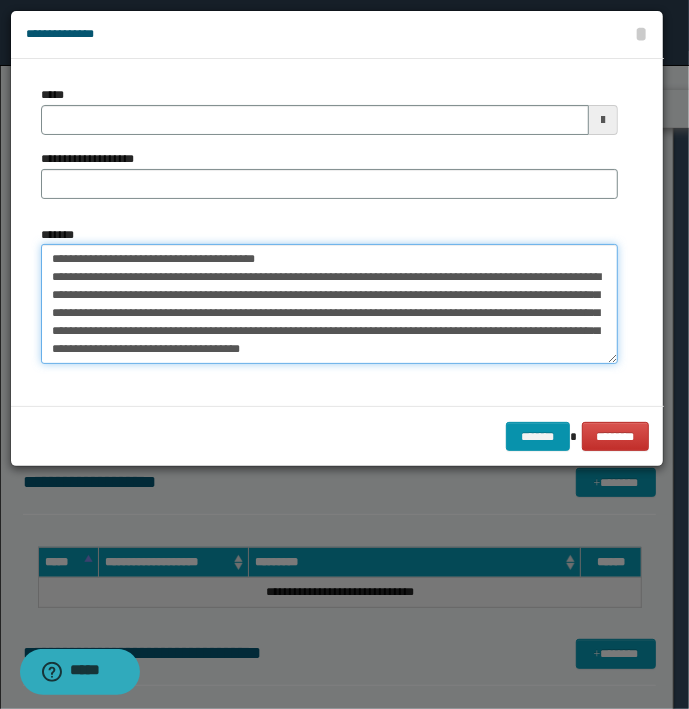 click on "**********" at bounding box center (329, 304) 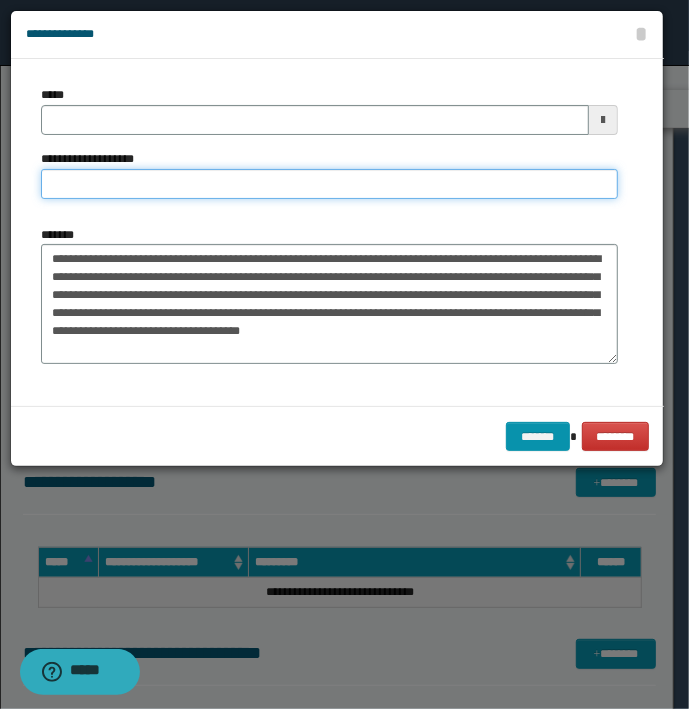type on "**********" 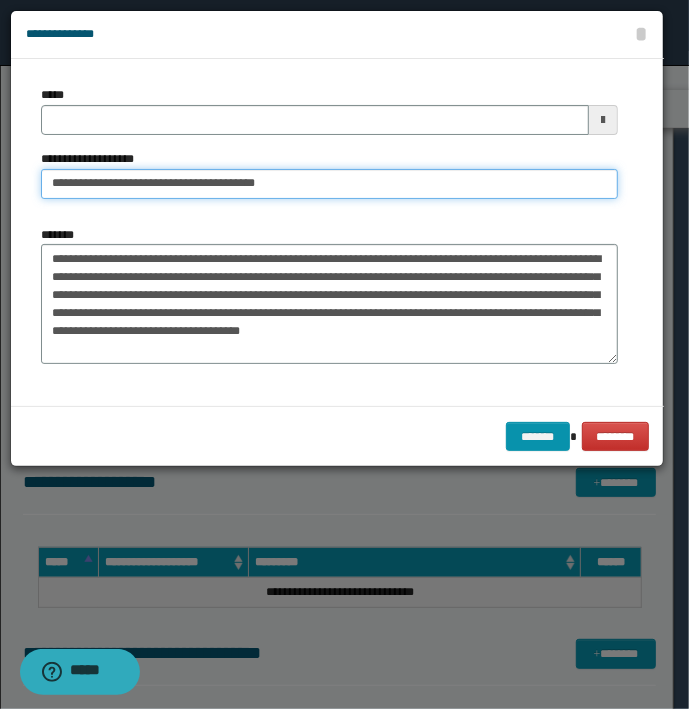 type 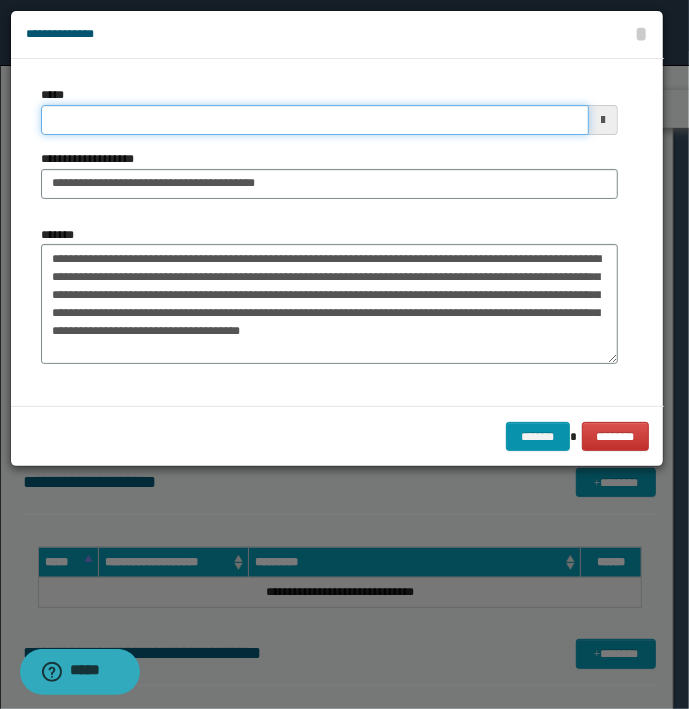 click on "*****" at bounding box center [315, 120] 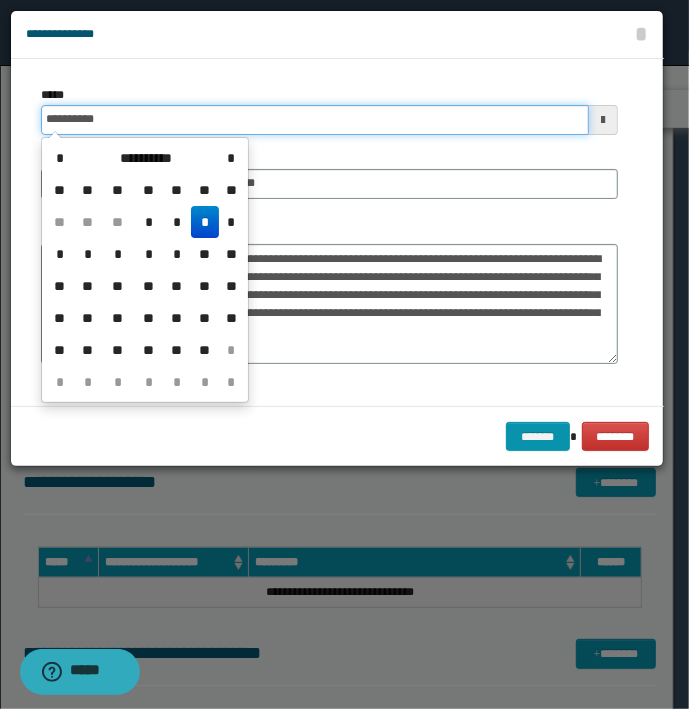 type on "**********" 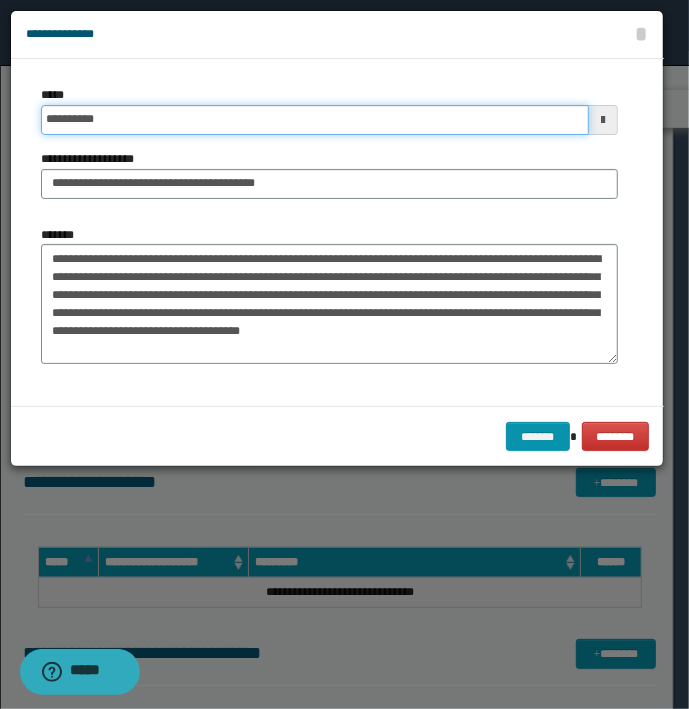 click on "*******" at bounding box center (538, 437) 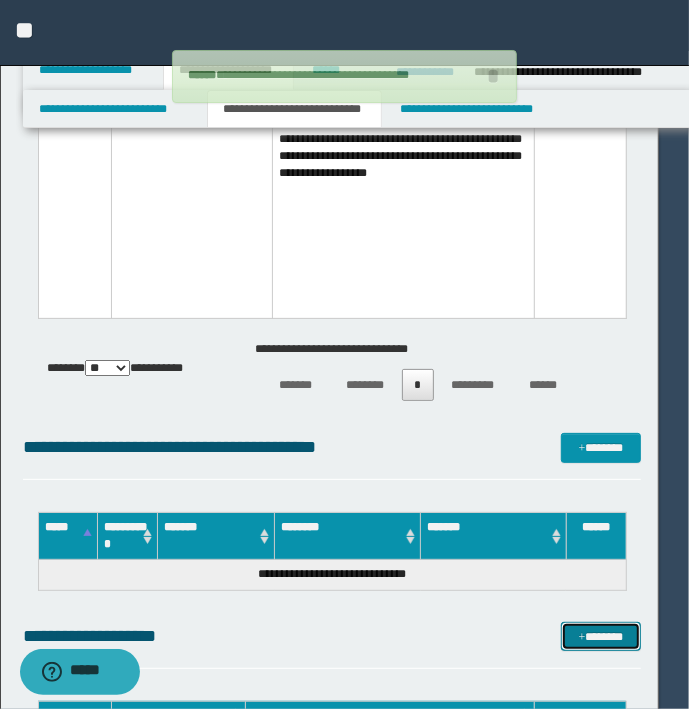 type 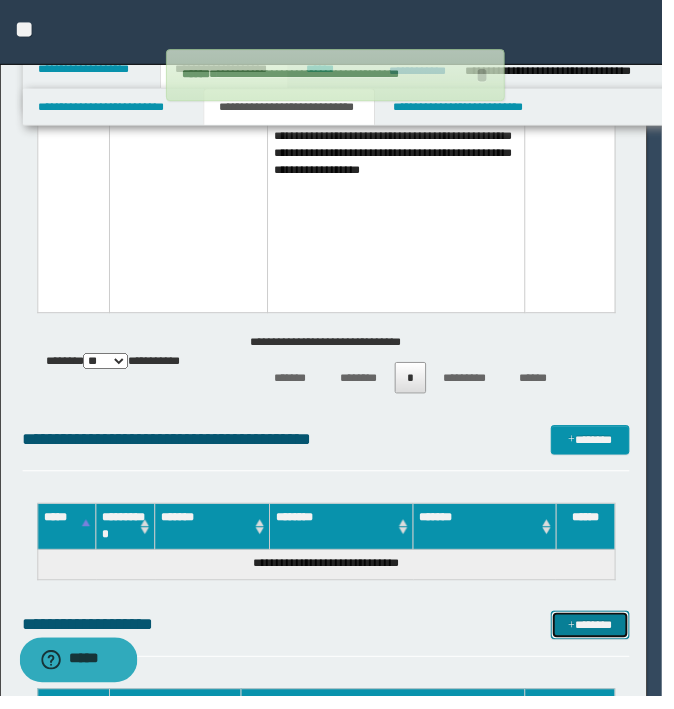 click on "*******" at bounding box center (600, 637) 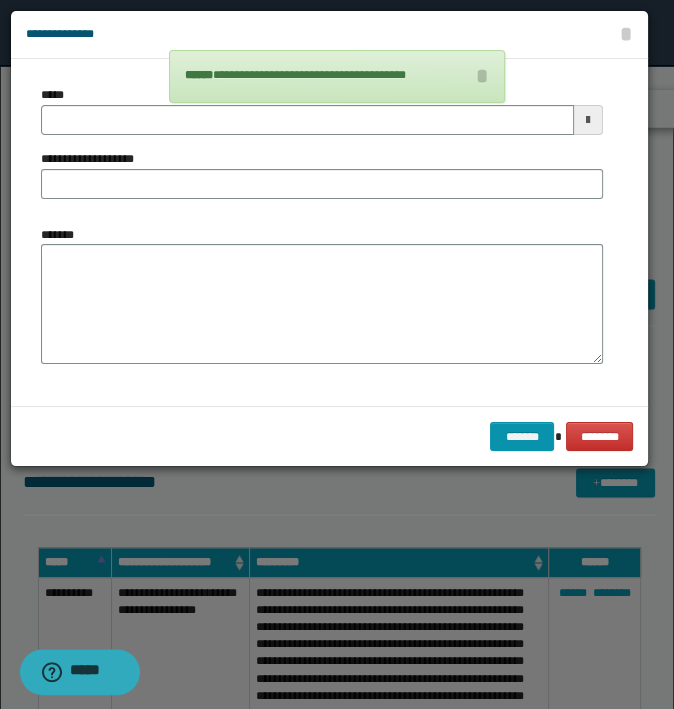 type 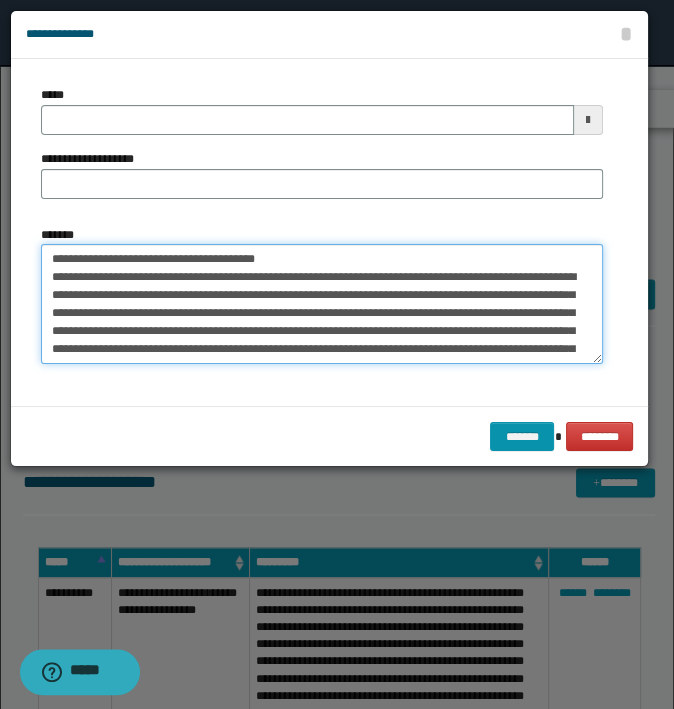 click on "**********" at bounding box center [322, 304] 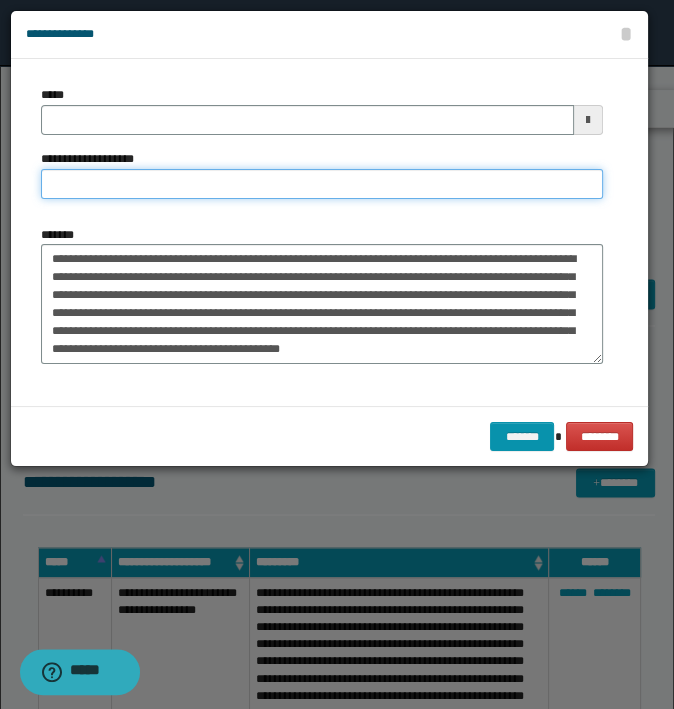 type on "**********" 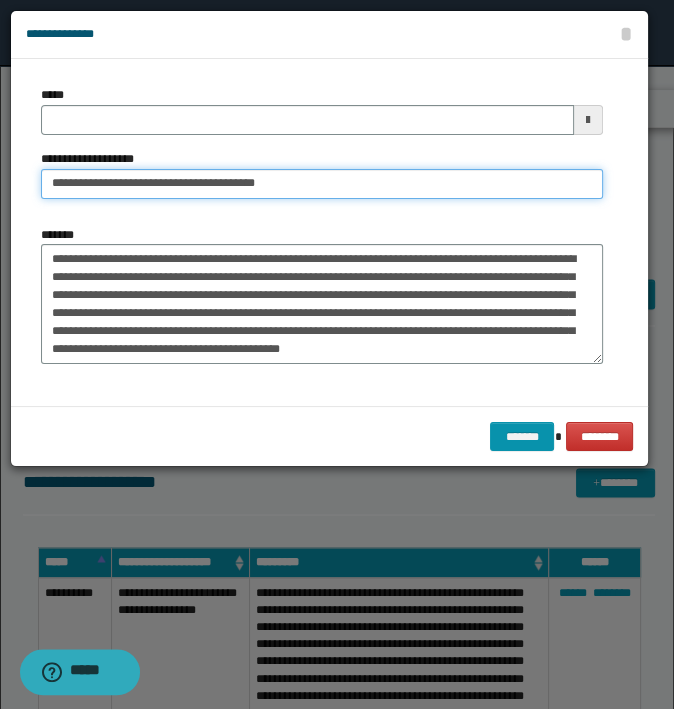 type 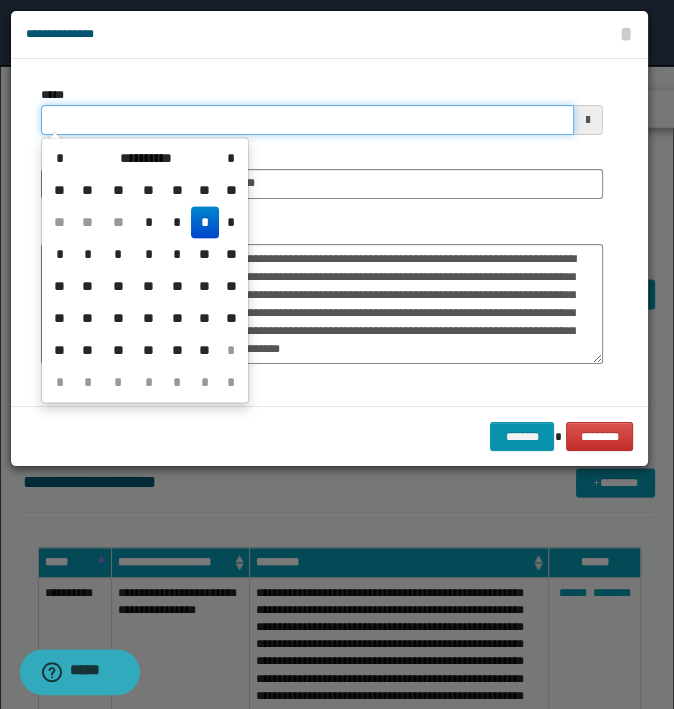 click on "*****" at bounding box center [307, 120] 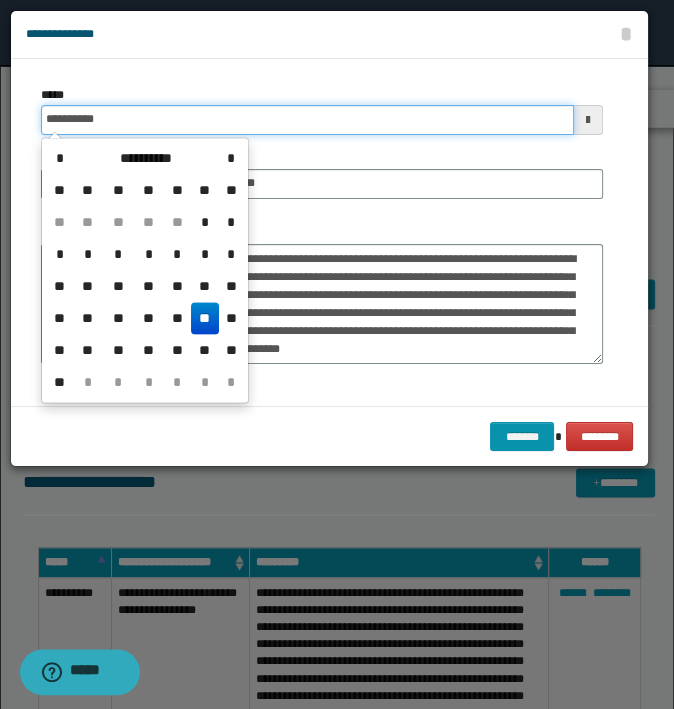 type on "**********" 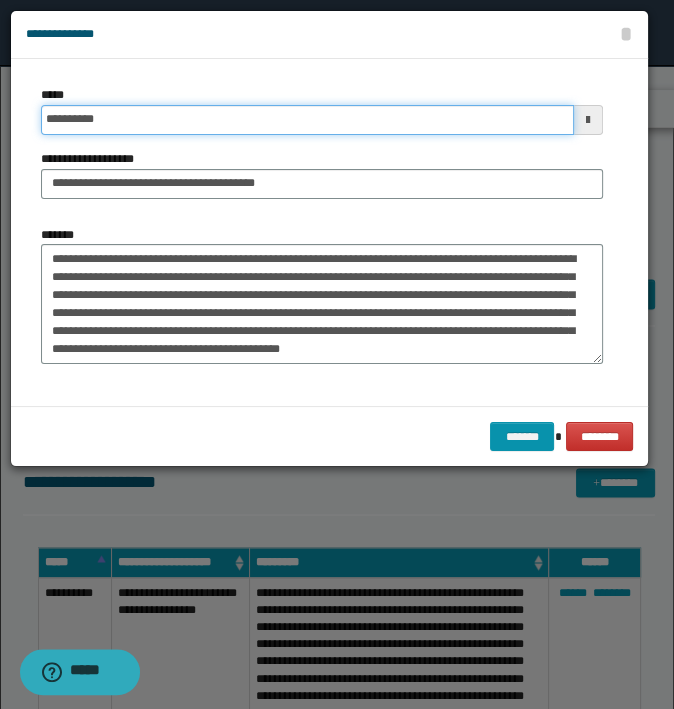 click on "*******" at bounding box center (522, 437) 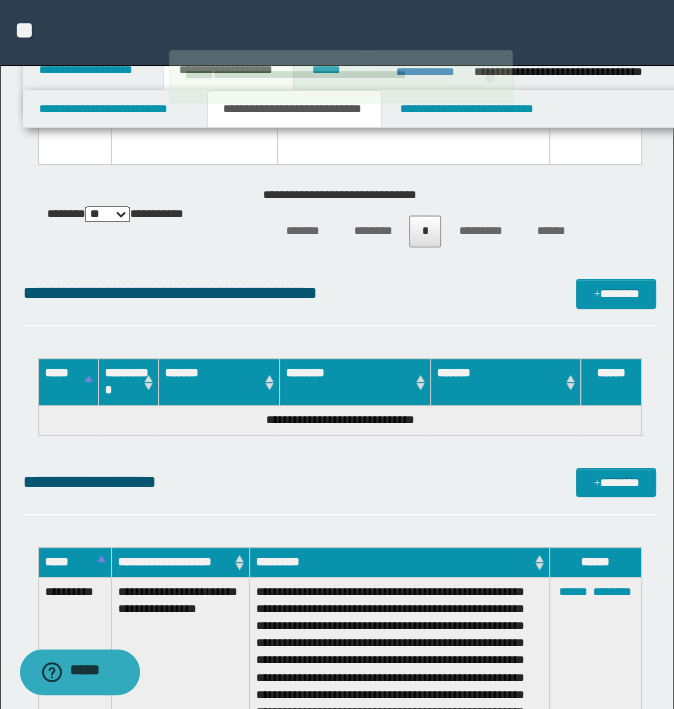 type 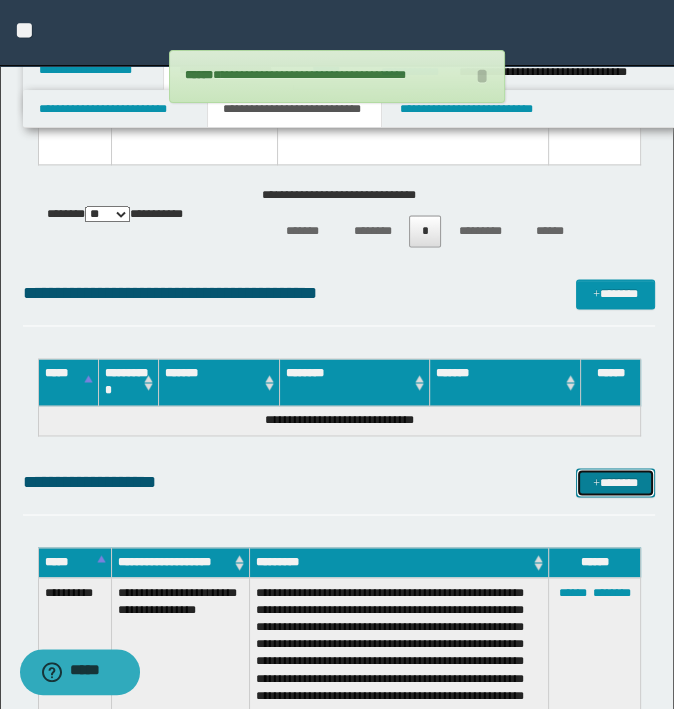 click on "*******" at bounding box center (615, 483) 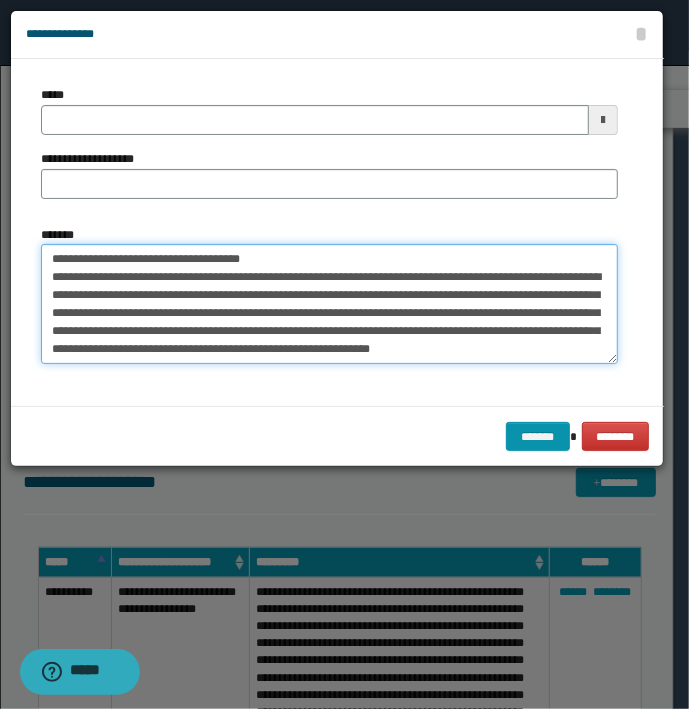 click on "**********" at bounding box center (329, 304) 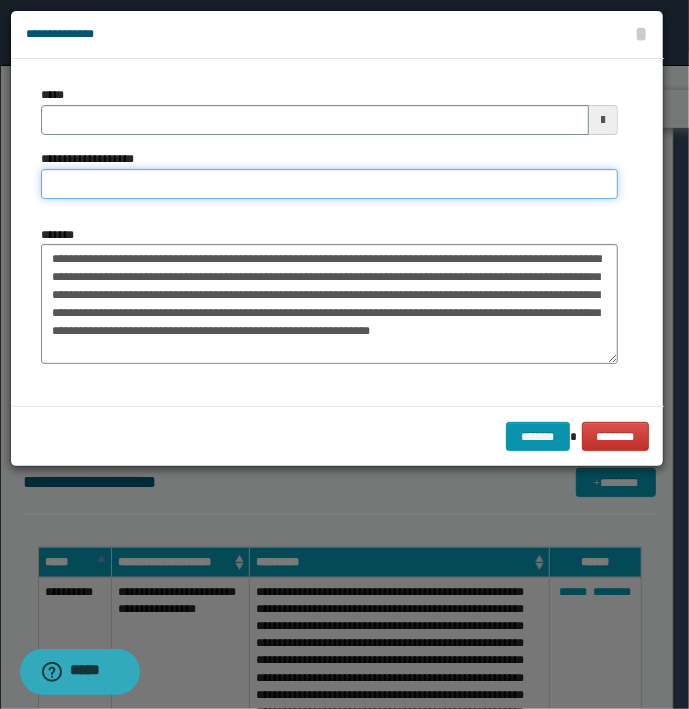 type on "**********" 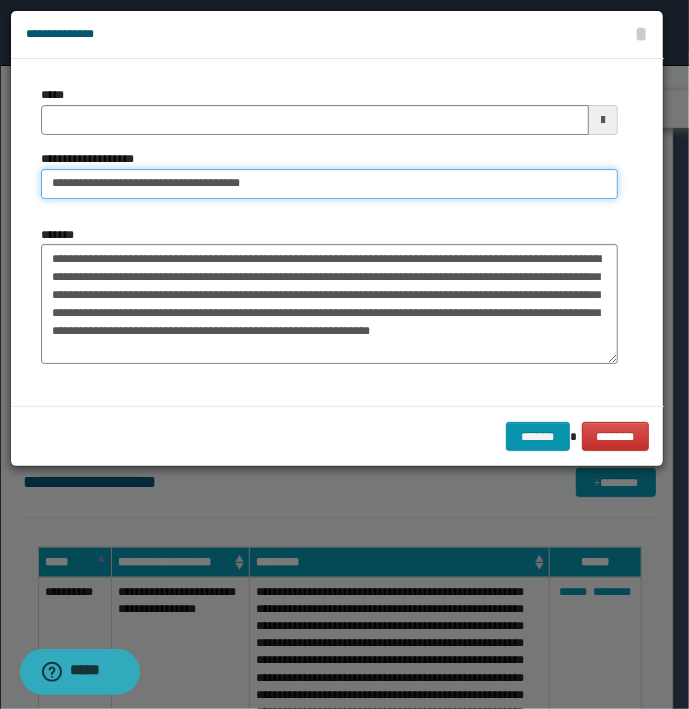 type 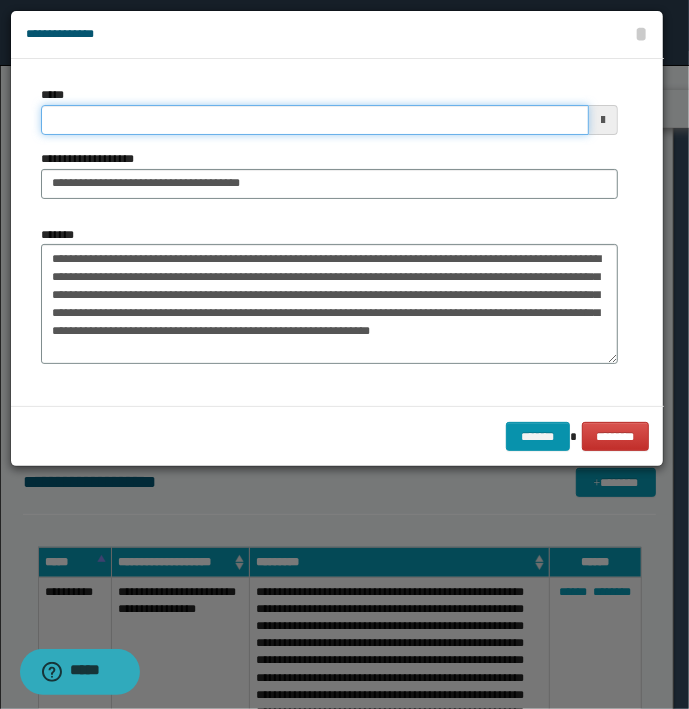click on "*****" at bounding box center [315, 120] 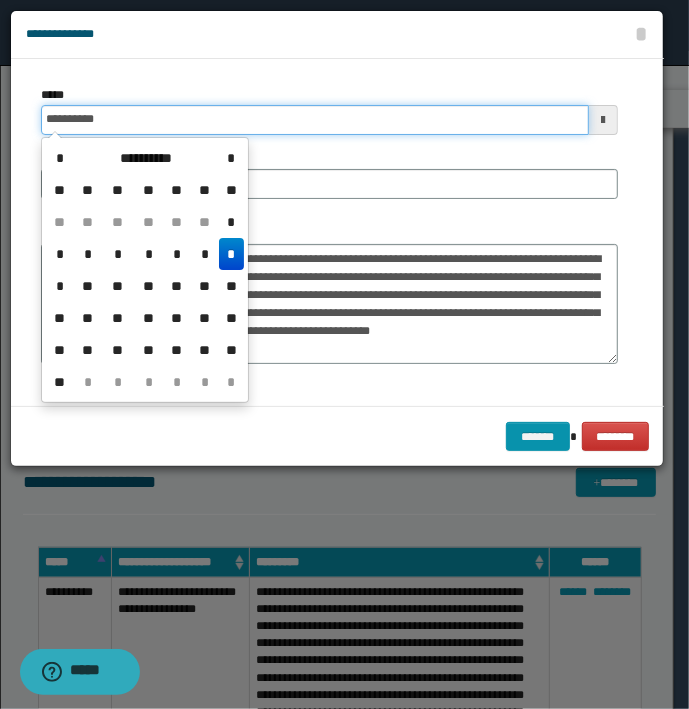 type on "**********" 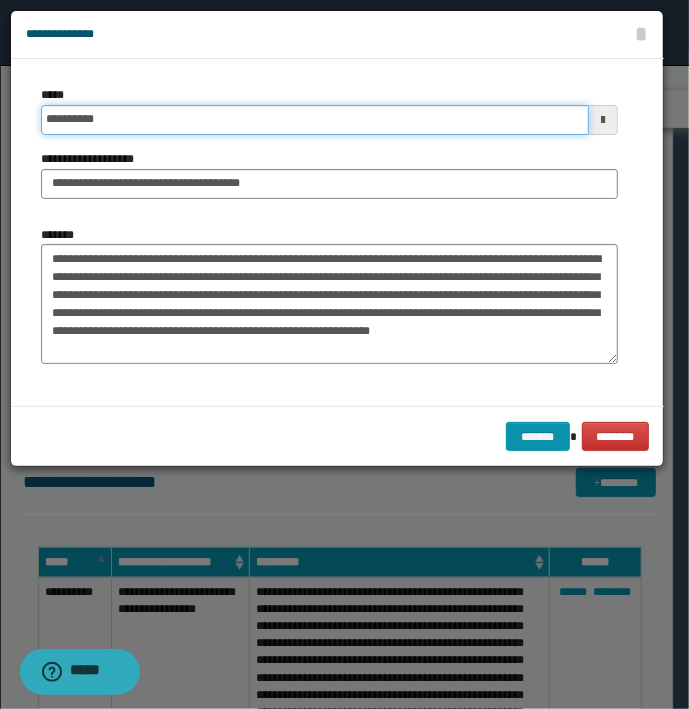 click on "*******" at bounding box center (538, 437) 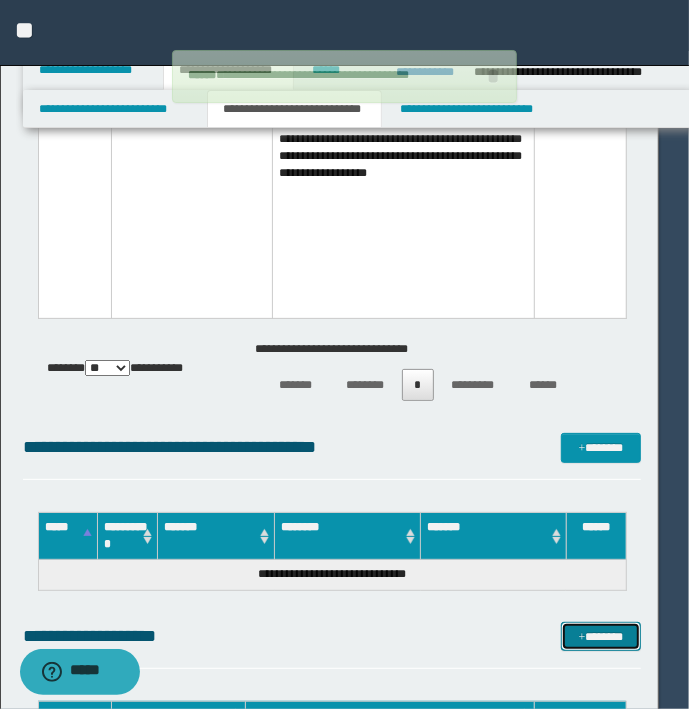 type 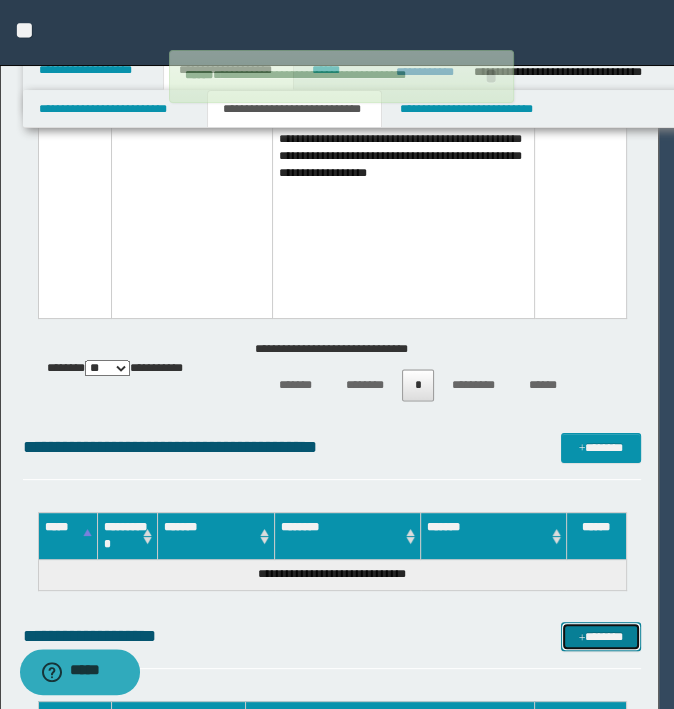 click on "*******" at bounding box center (600, 637) 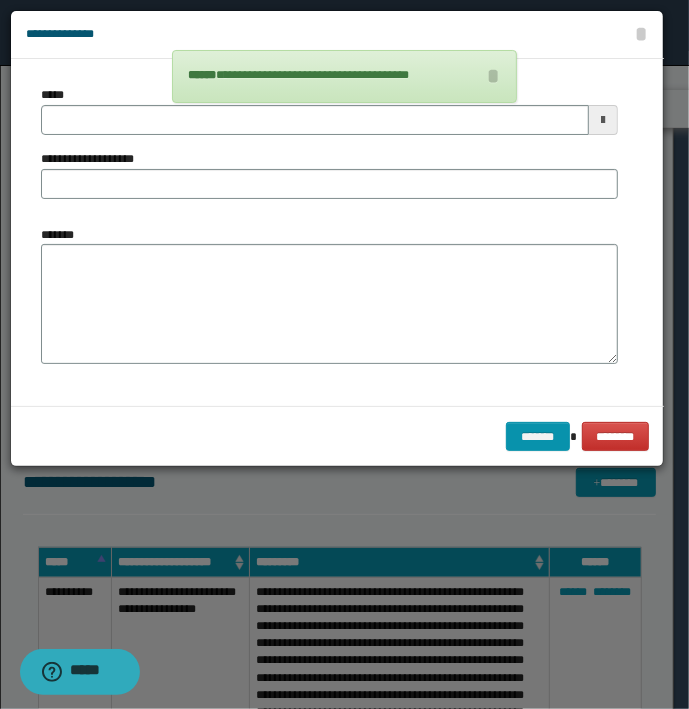 type 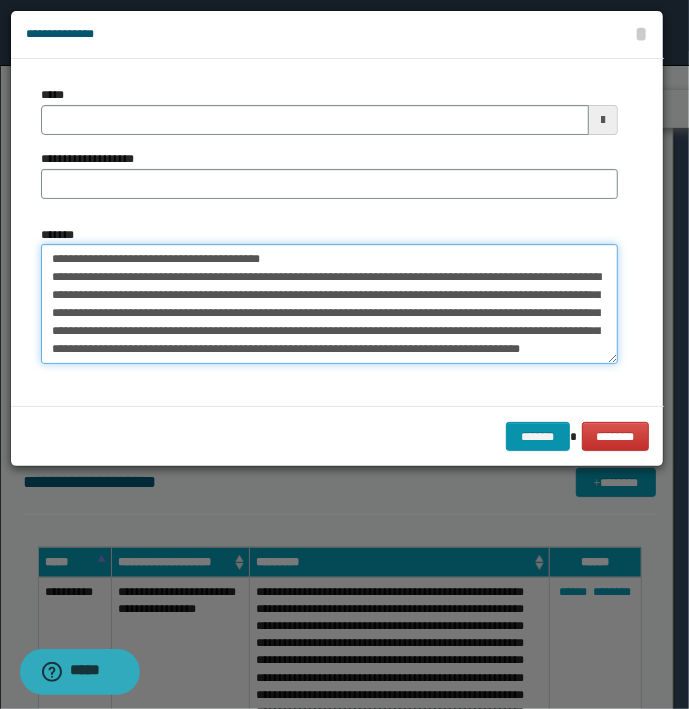 click on "**********" at bounding box center [329, 304] 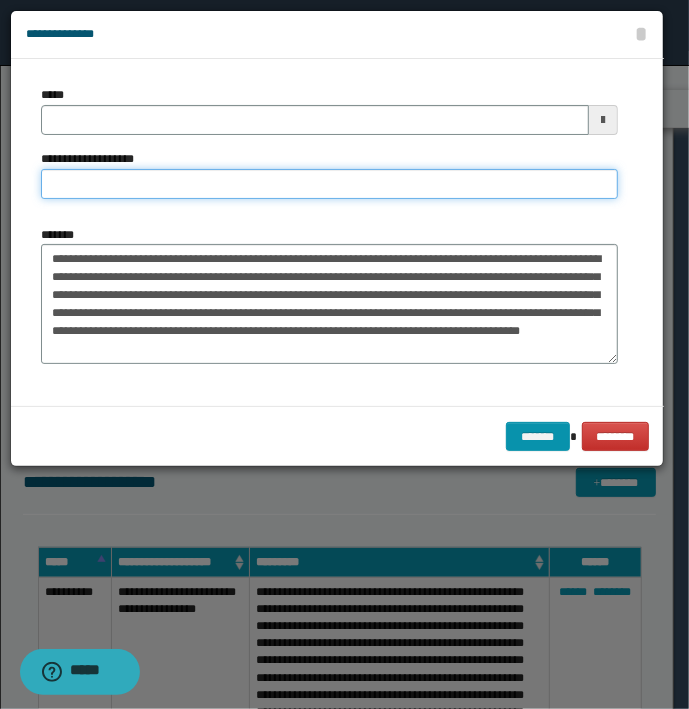 type on "**********" 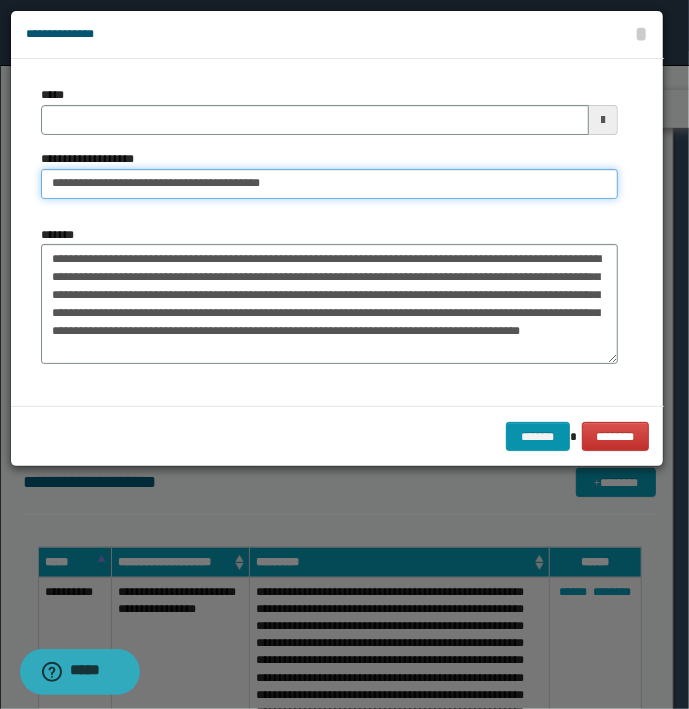 type 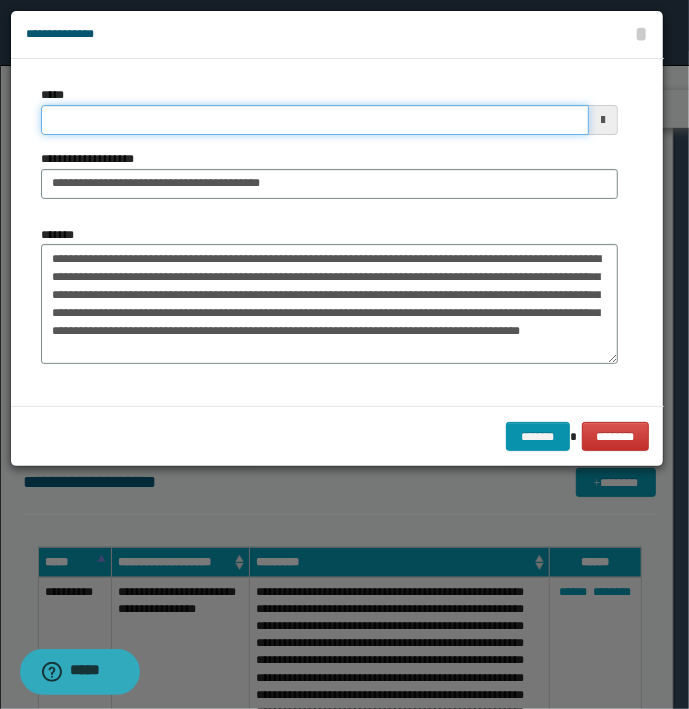 click on "*****" at bounding box center [315, 120] 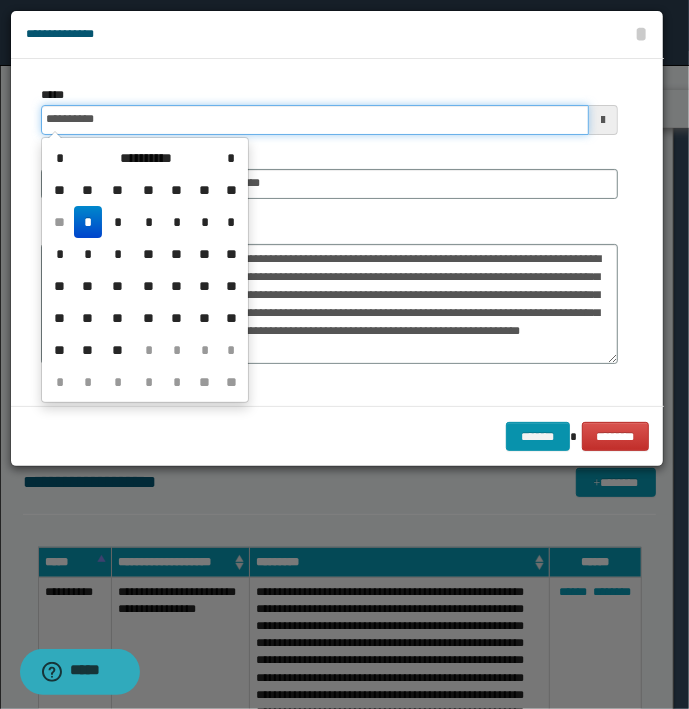 type on "**********" 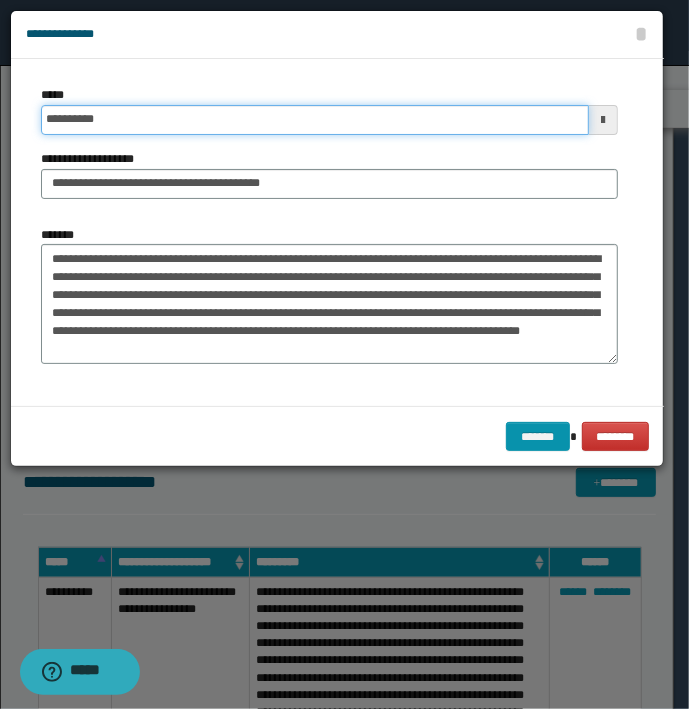 click on "*******" at bounding box center (538, 437) 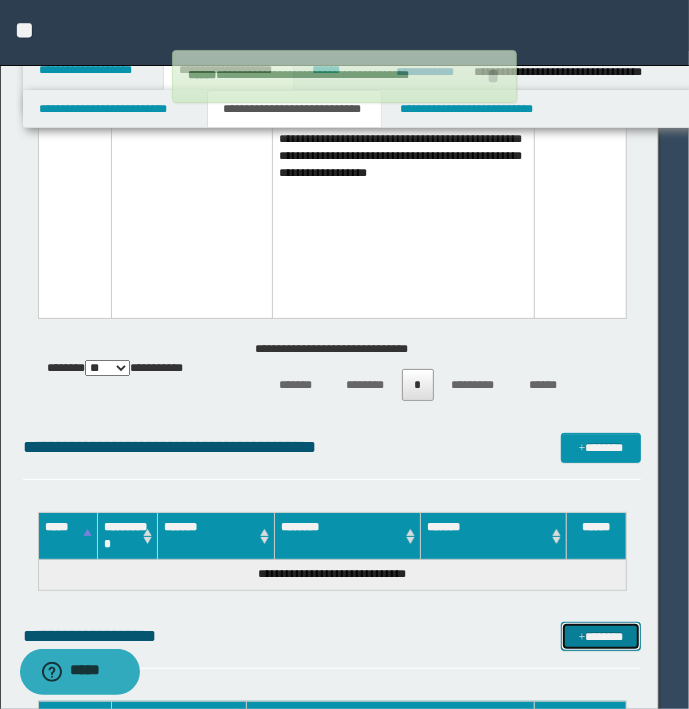 type 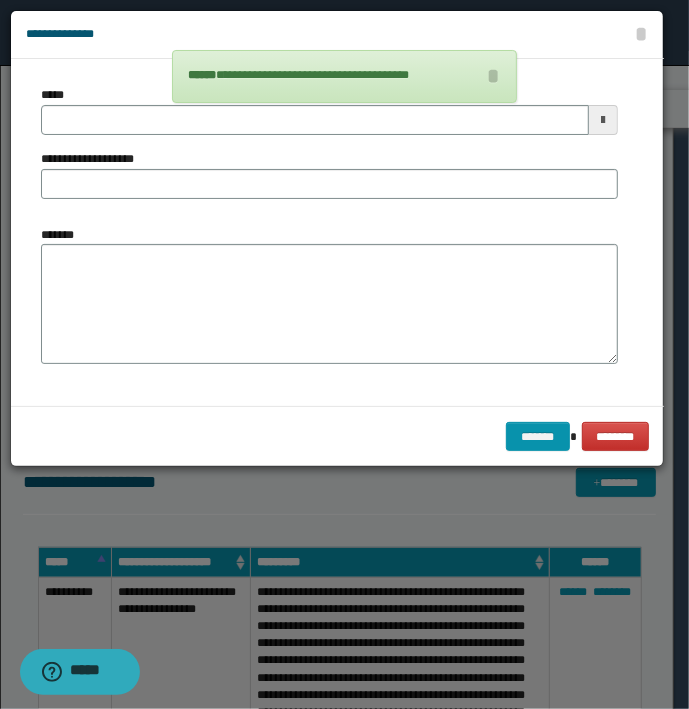 type 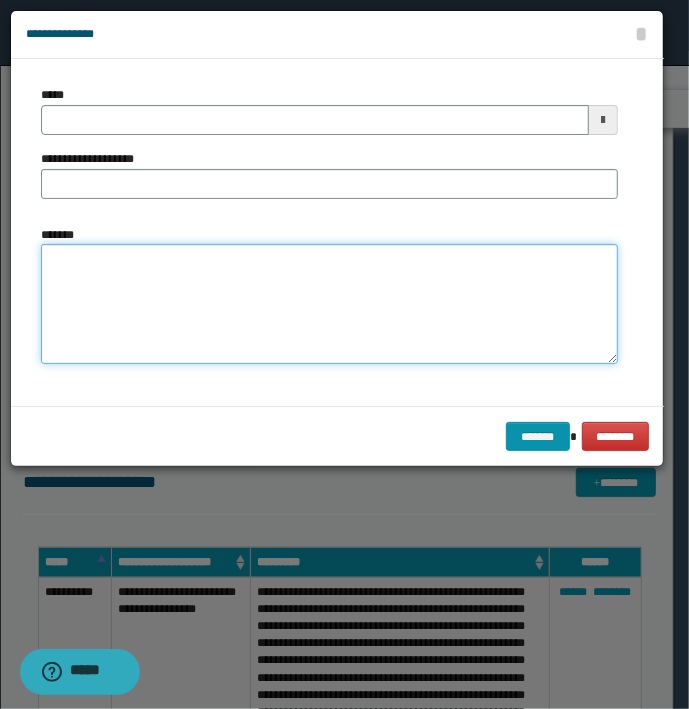 type on "**********" 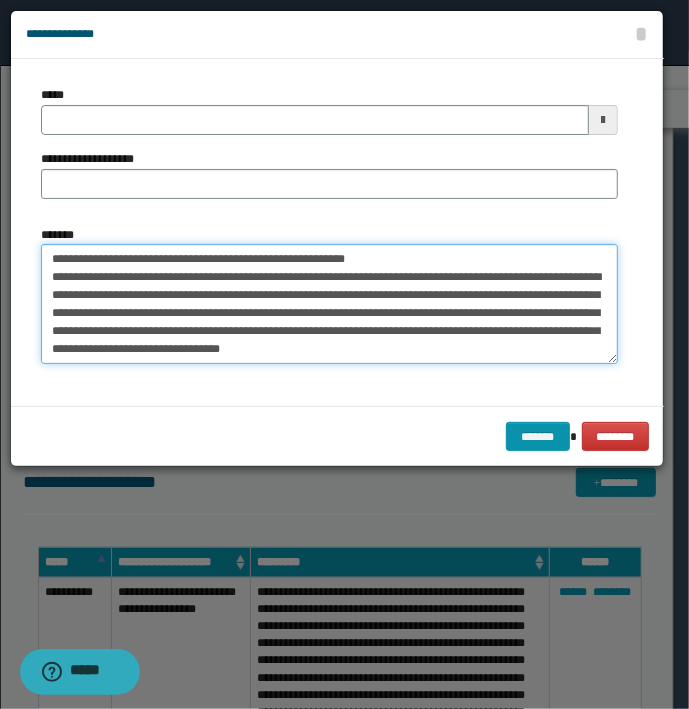 click on "**********" at bounding box center [329, 304] 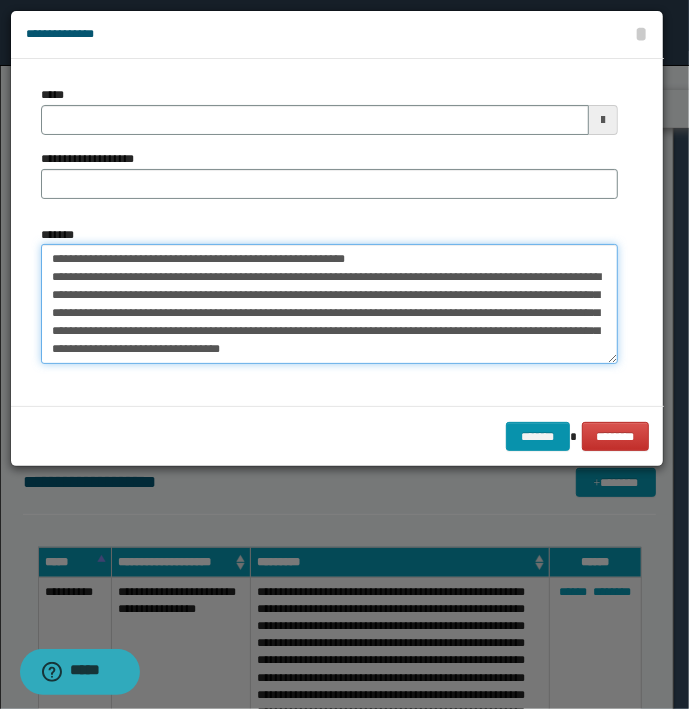 type 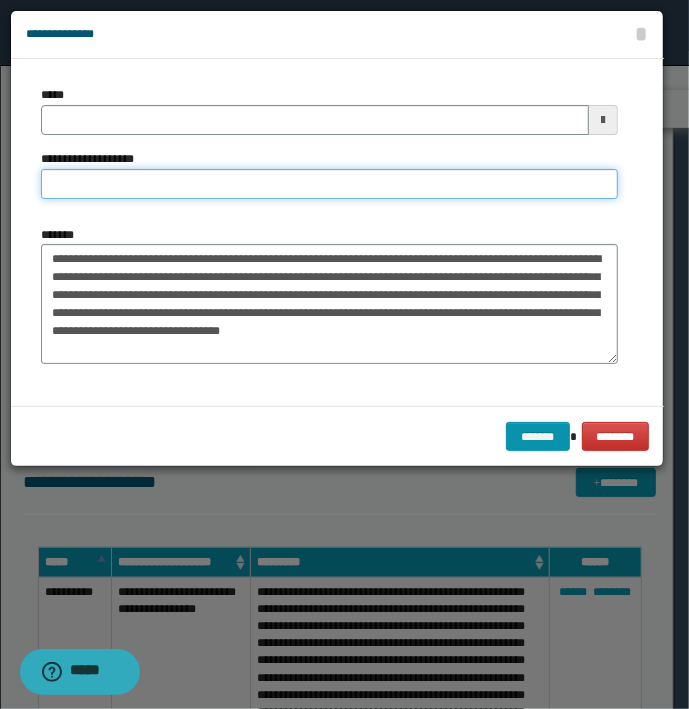 type on "**********" 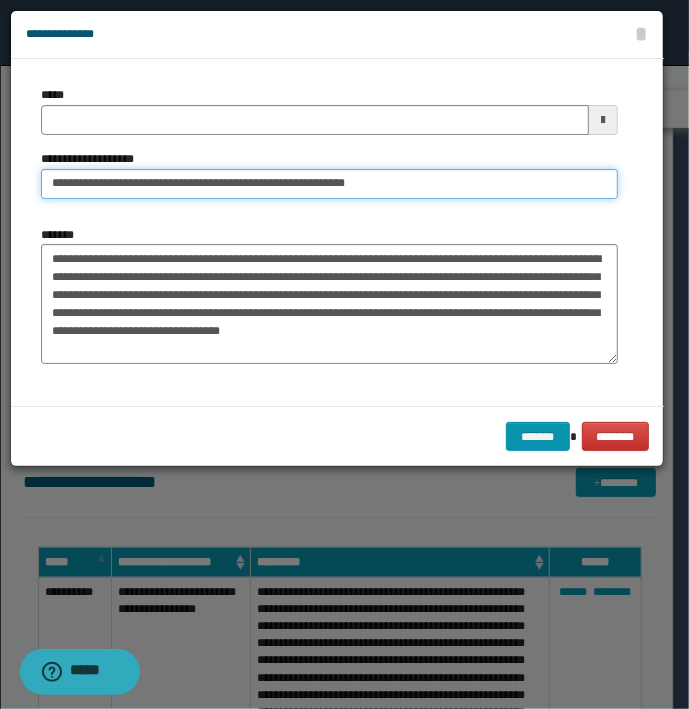 type 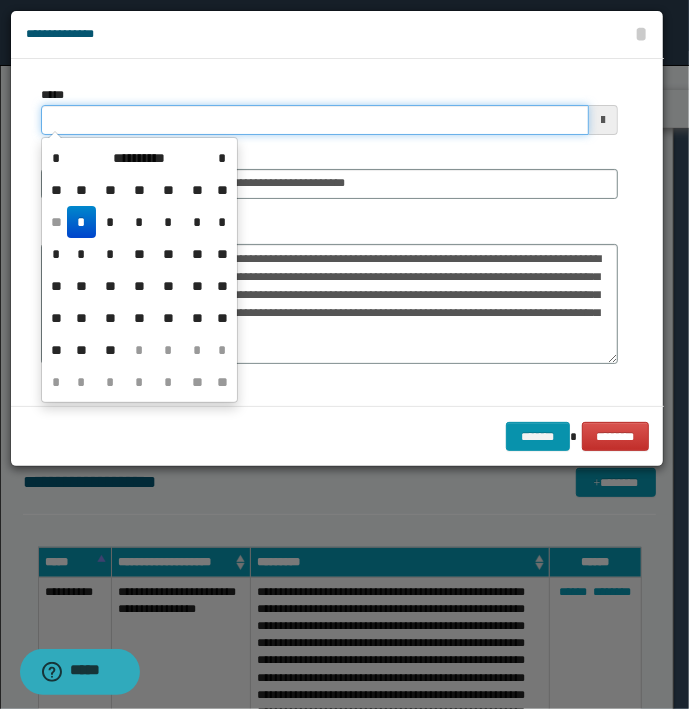 click on "*****" at bounding box center [315, 120] 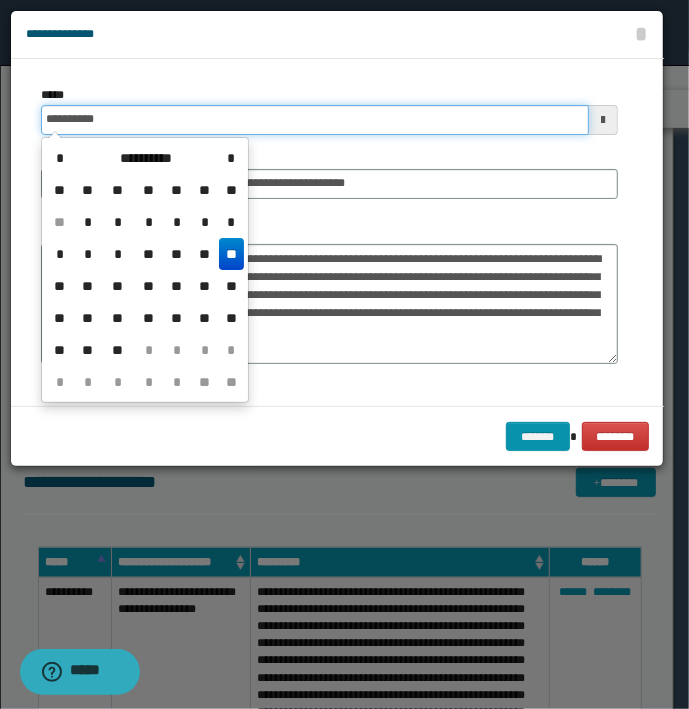 type on "**********" 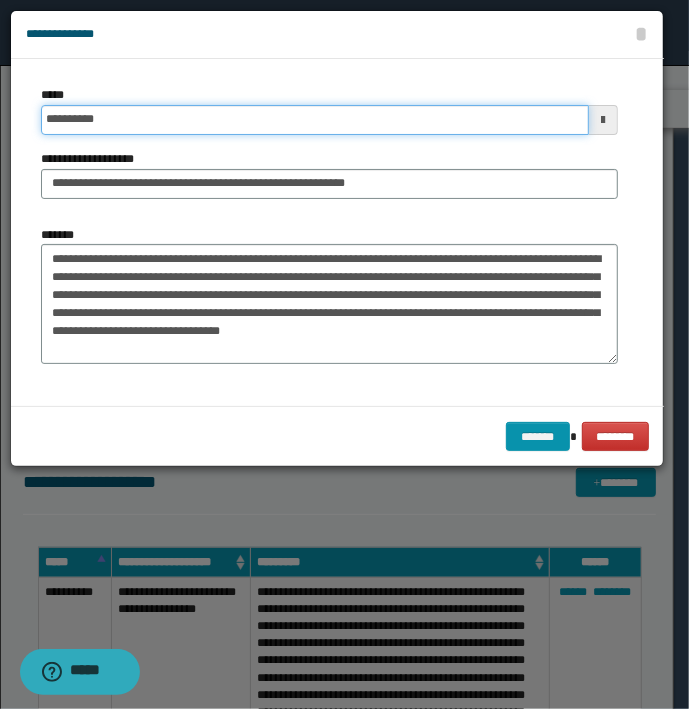 click on "*******" at bounding box center [538, 437] 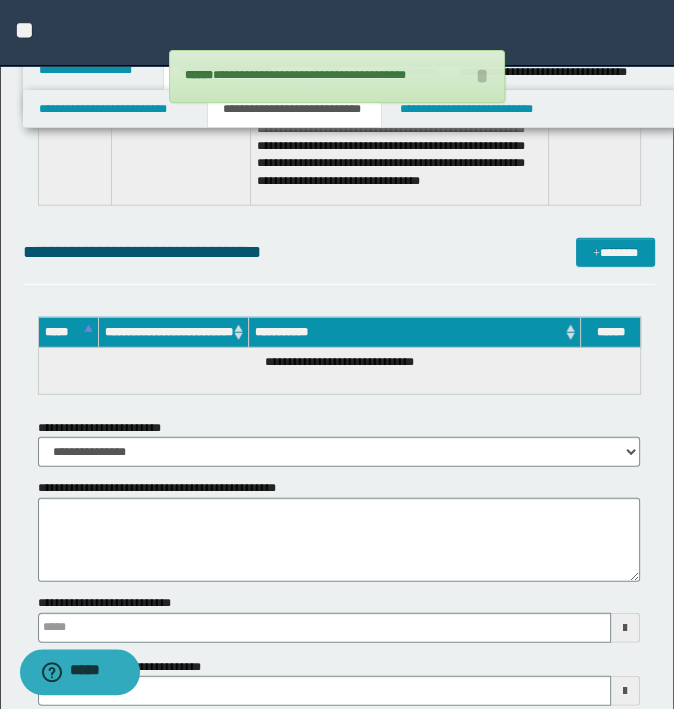 type 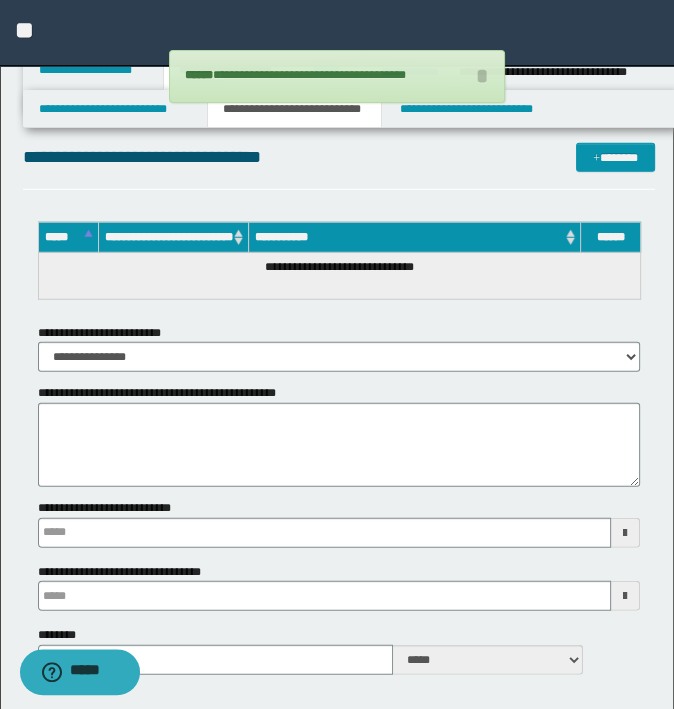 scroll, scrollTop: 7310, scrollLeft: 0, axis: vertical 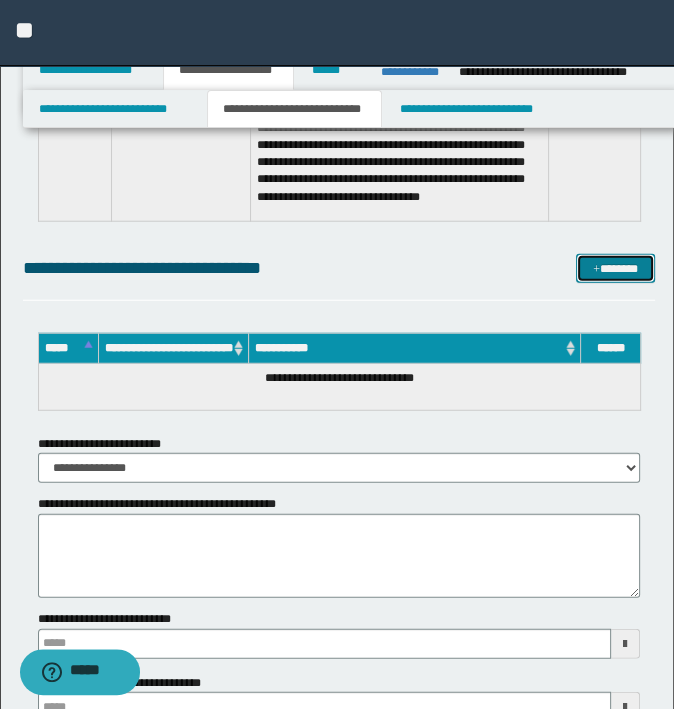 click on "*******" at bounding box center (615, 269) 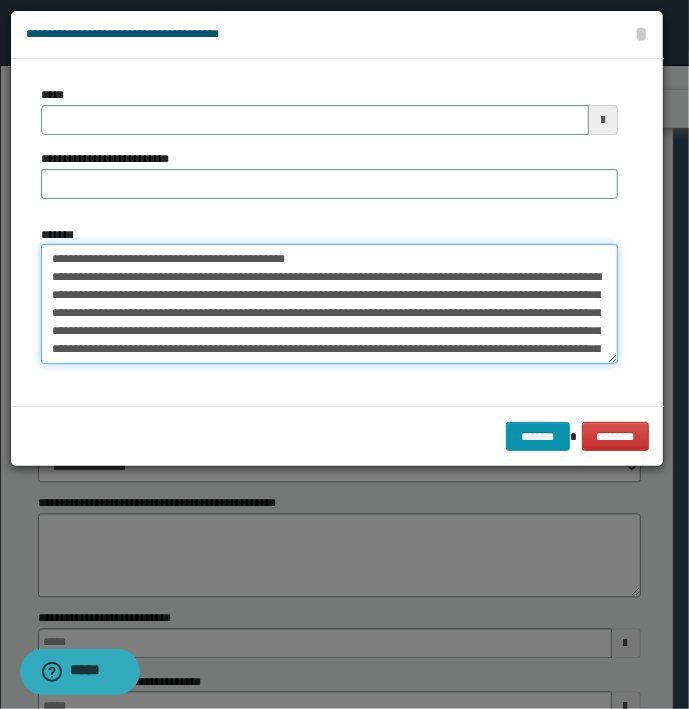 click on "*******" at bounding box center (329, 304) 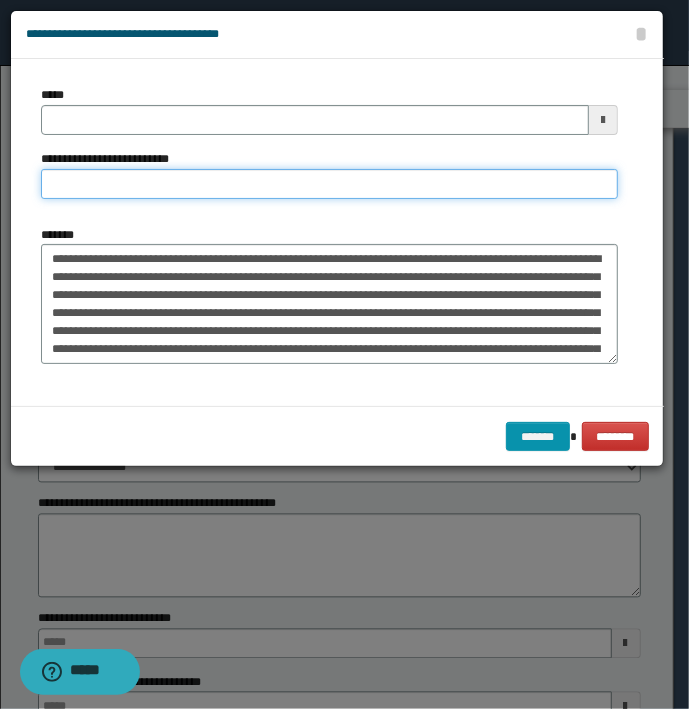 type on "**********" 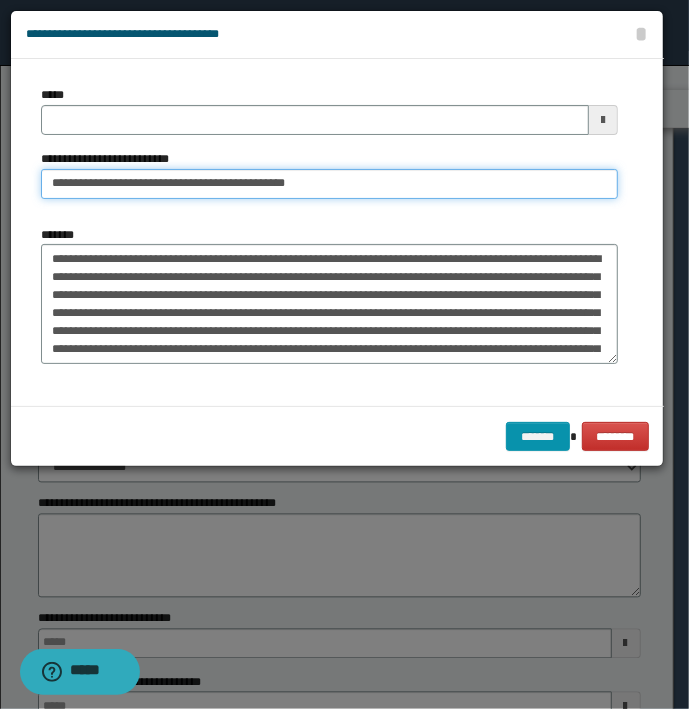 type 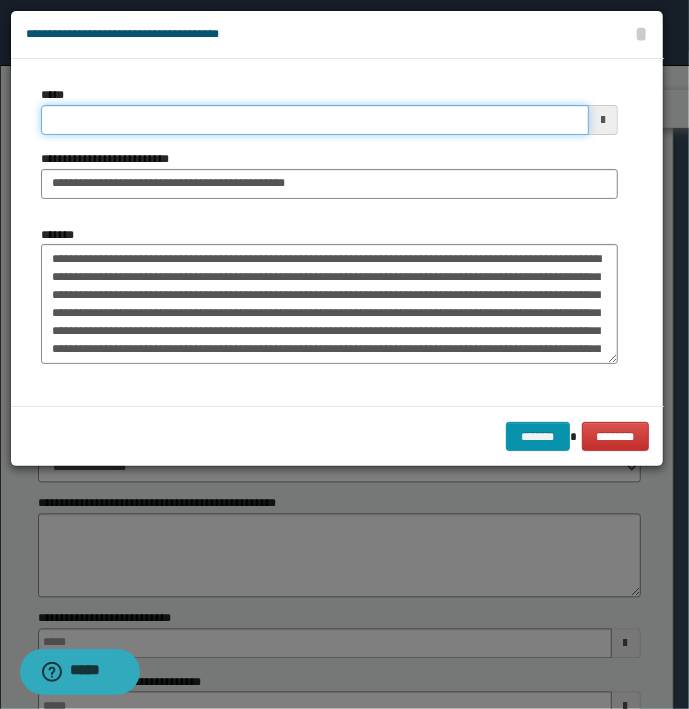 click on "*****" at bounding box center (315, 120) 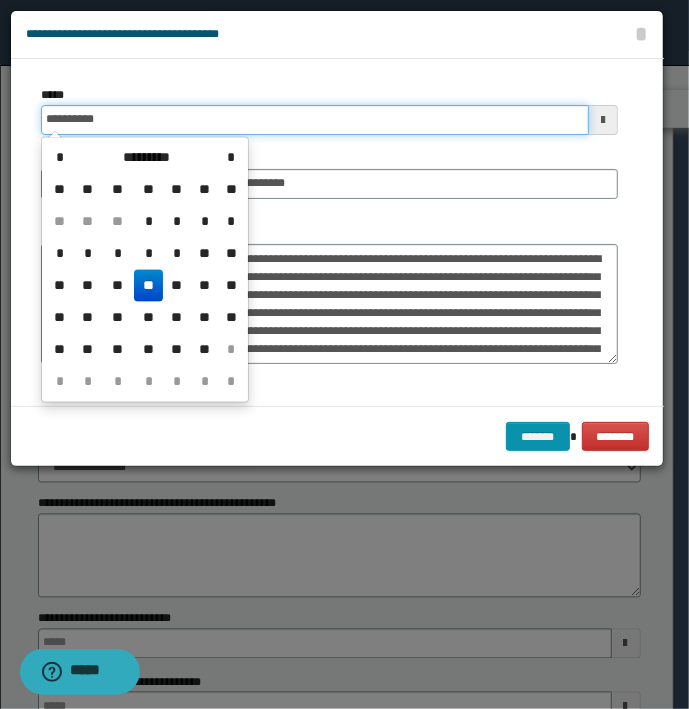 type on "**********" 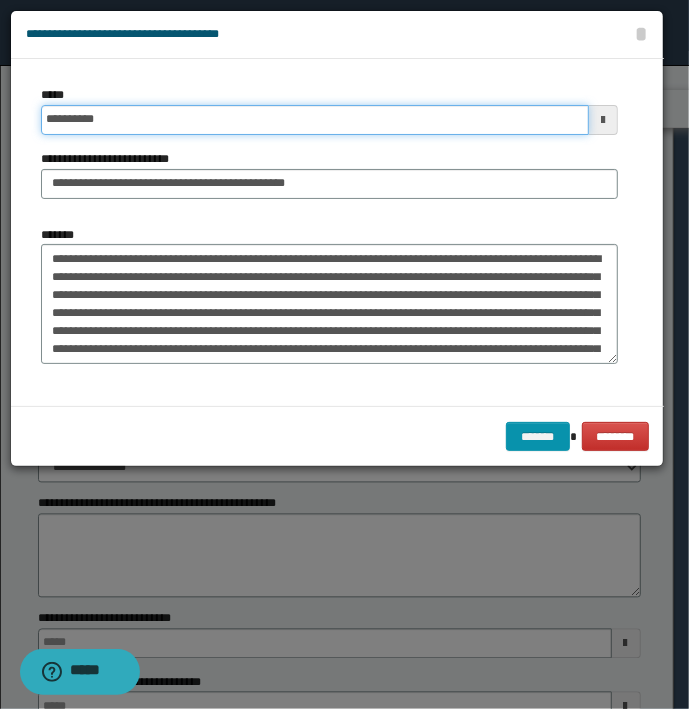 click on "*******" at bounding box center [538, 437] 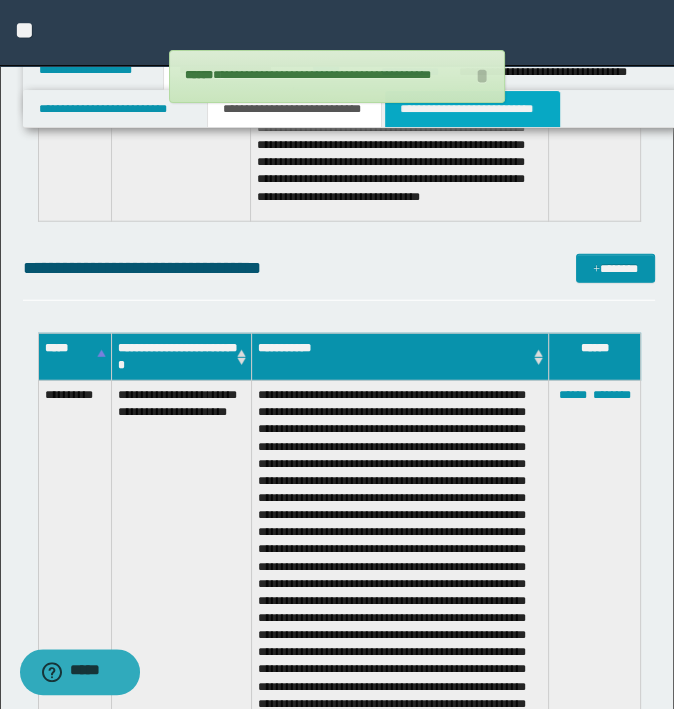 click on "**********" at bounding box center [472, 109] 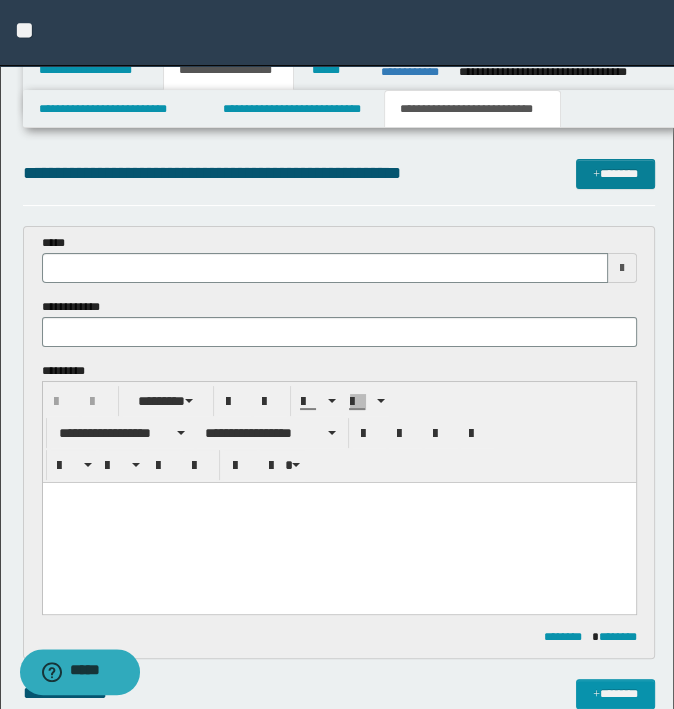scroll, scrollTop: 0, scrollLeft: 0, axis: both 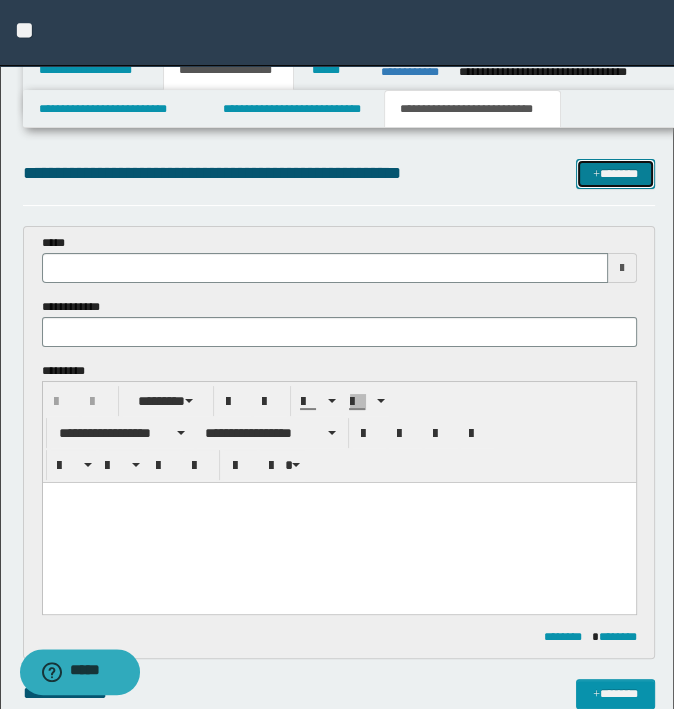 click on "*******" at bounding box center [615, 174] 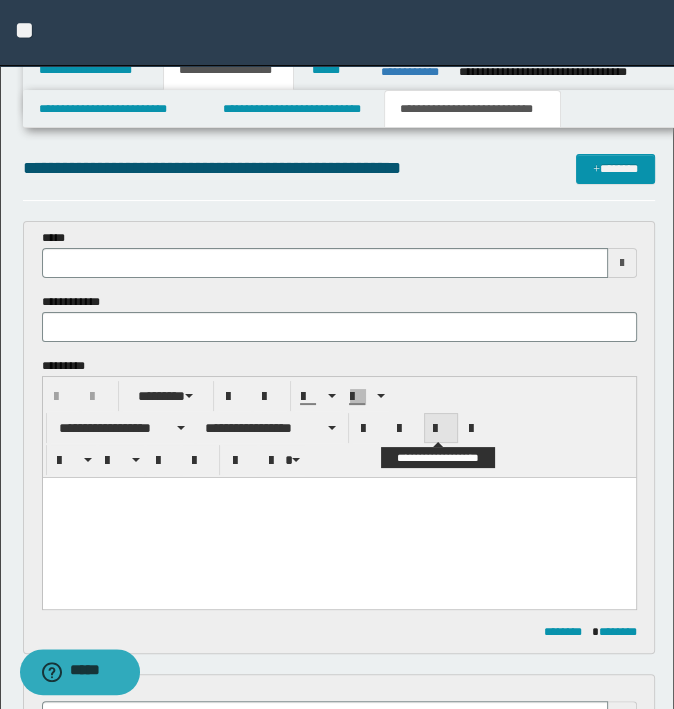 scroll, scrollTop: 0, scrollLeft: 0, axis: both 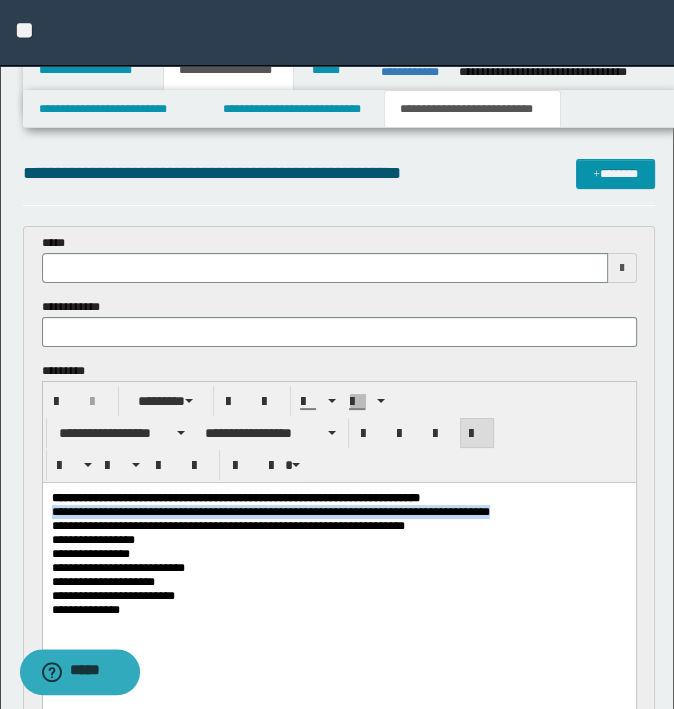 drag, startPoint x: 519, startPoint y: 516, endPoint x: -5, endPoint y: 514, distance: 524.00385 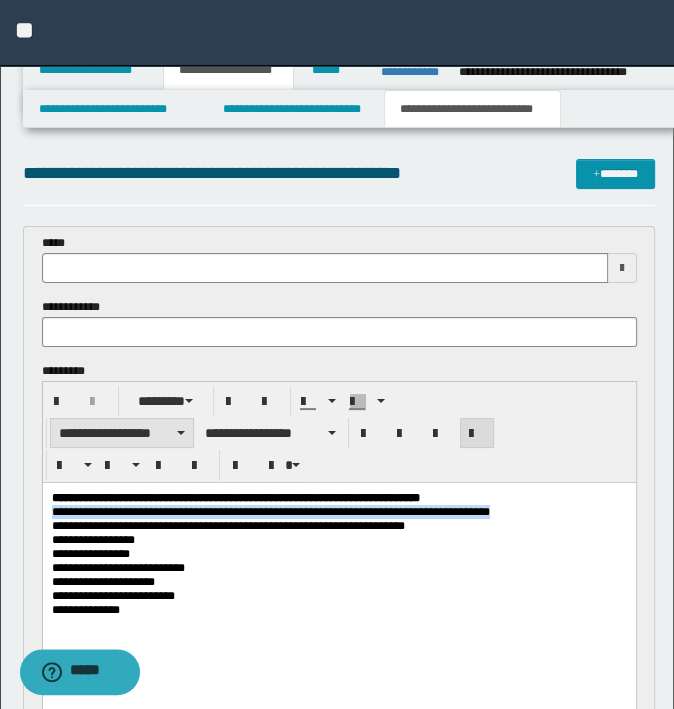 type 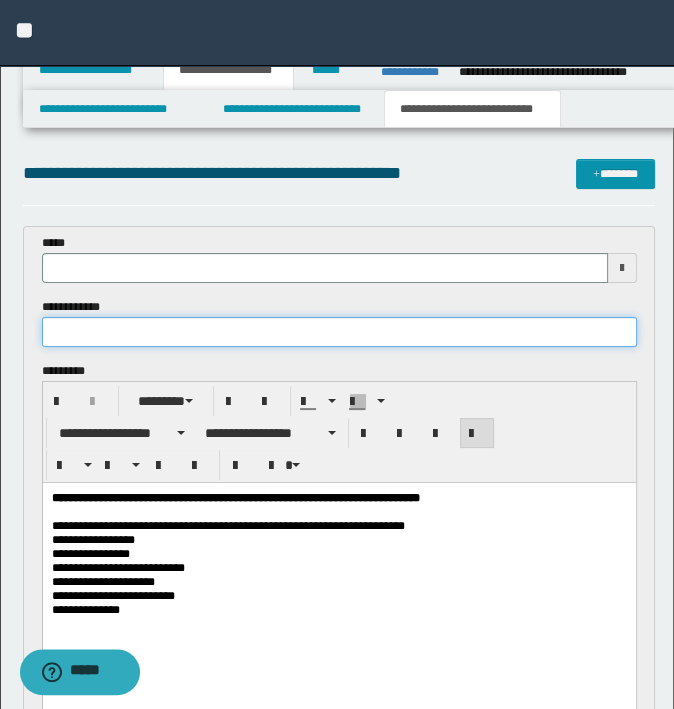 click at bounding box center (339, 332) 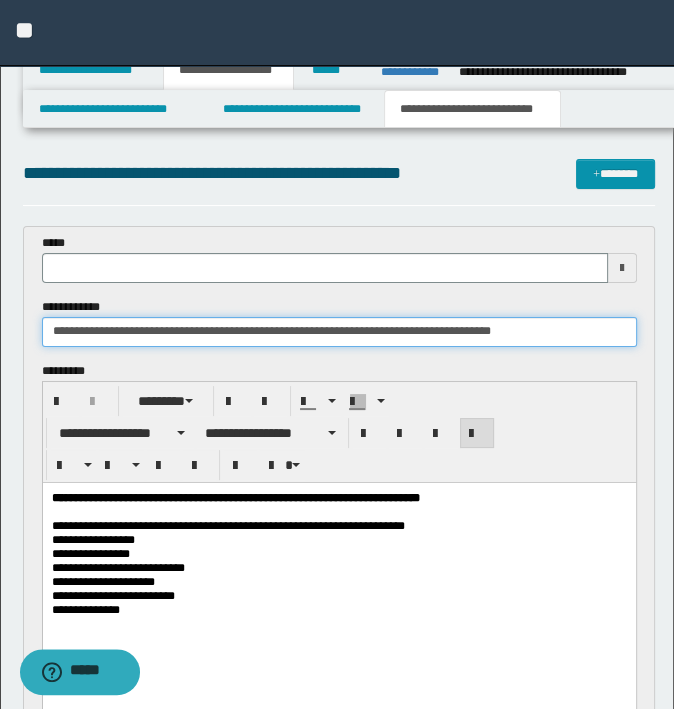 type on "**********" 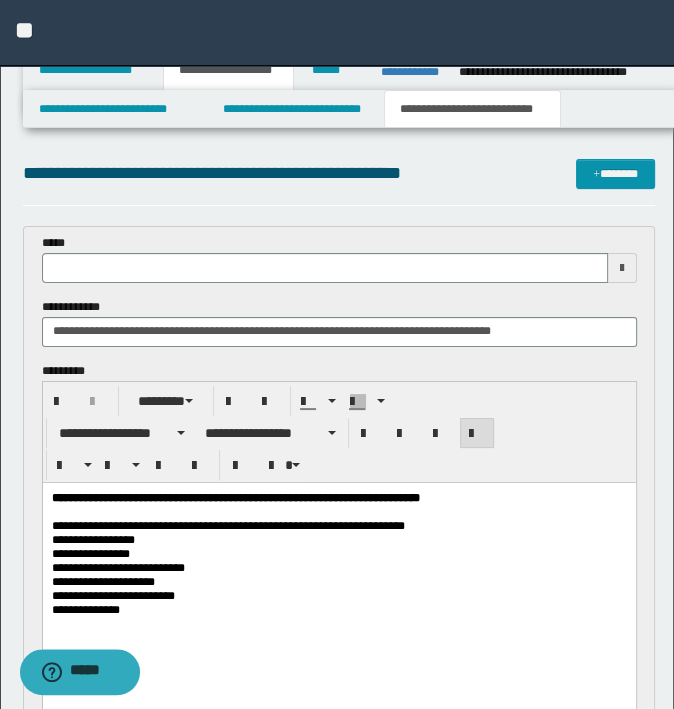 click on "**********" at bounding box center (227, 525) 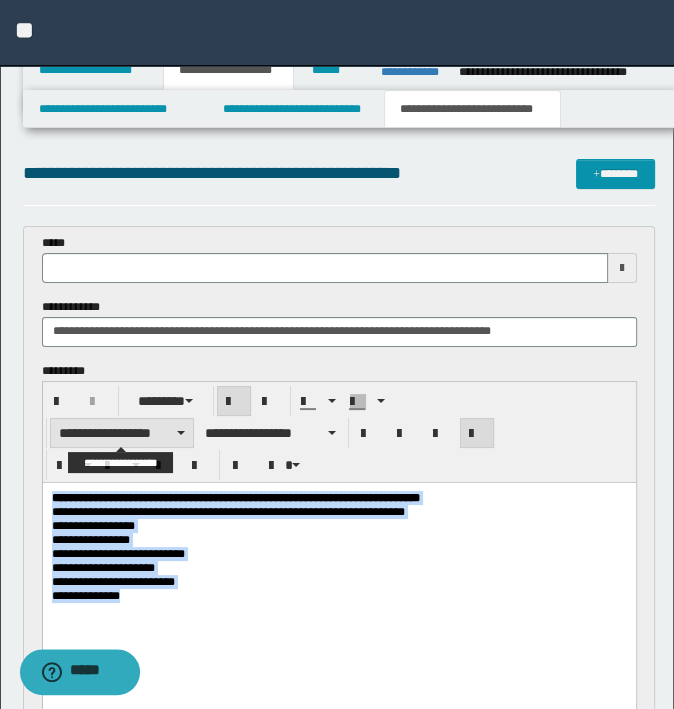 click on "**********" at bounding box center [122, 433] 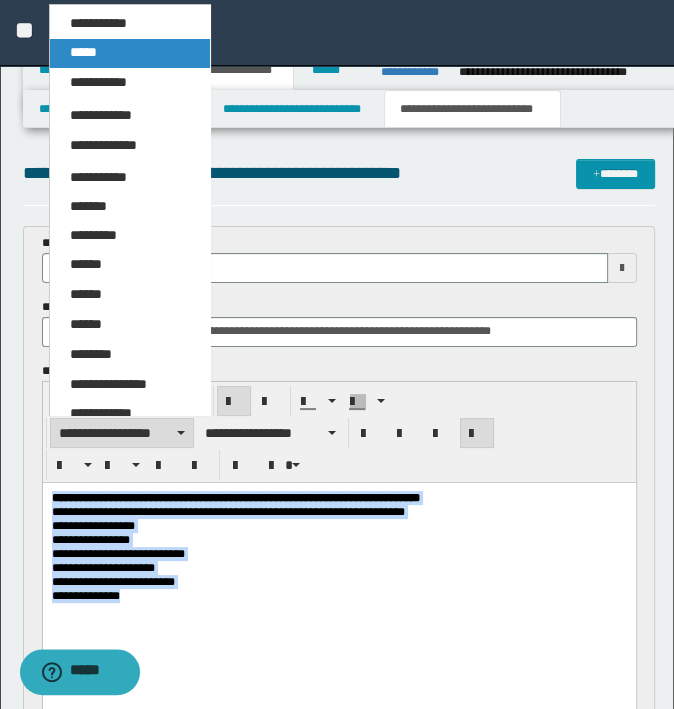 click on "*****" at bounding box center [130, 53] 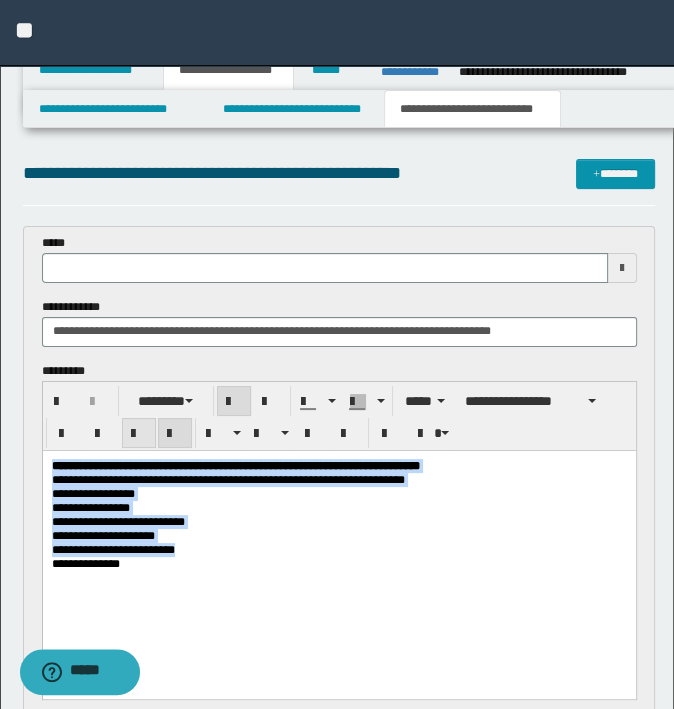 click at bounding box center [139, 434] 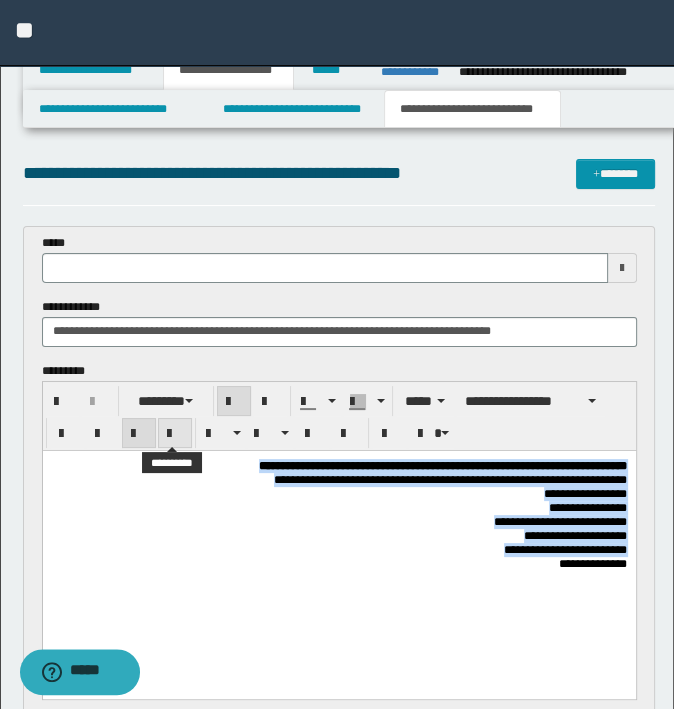 click at bounding box center (175, 434) 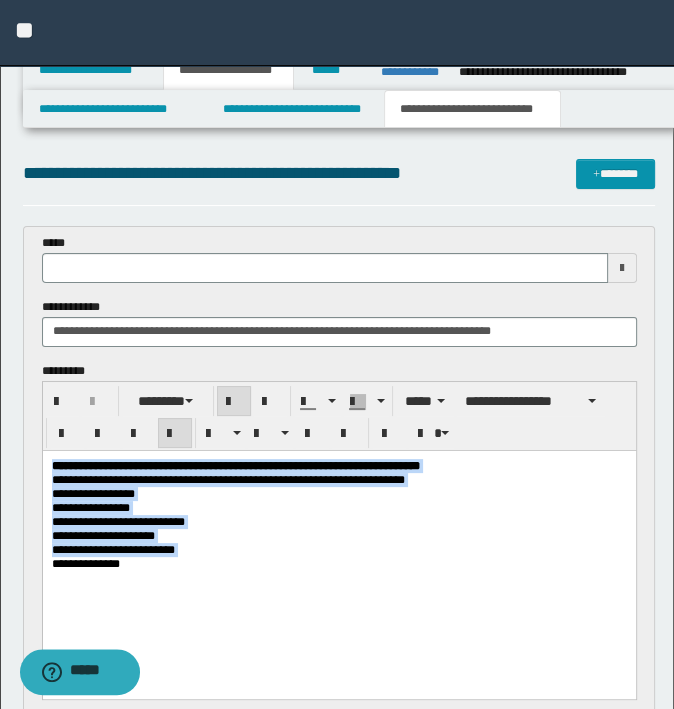 copy on "**********" 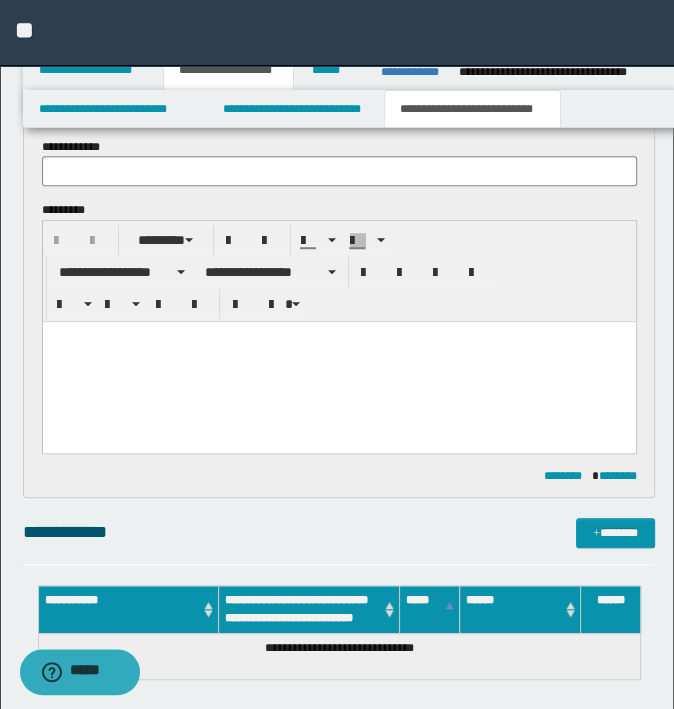 scroll, scrollTop: 700, scrollLeft: 0, axis: vertical 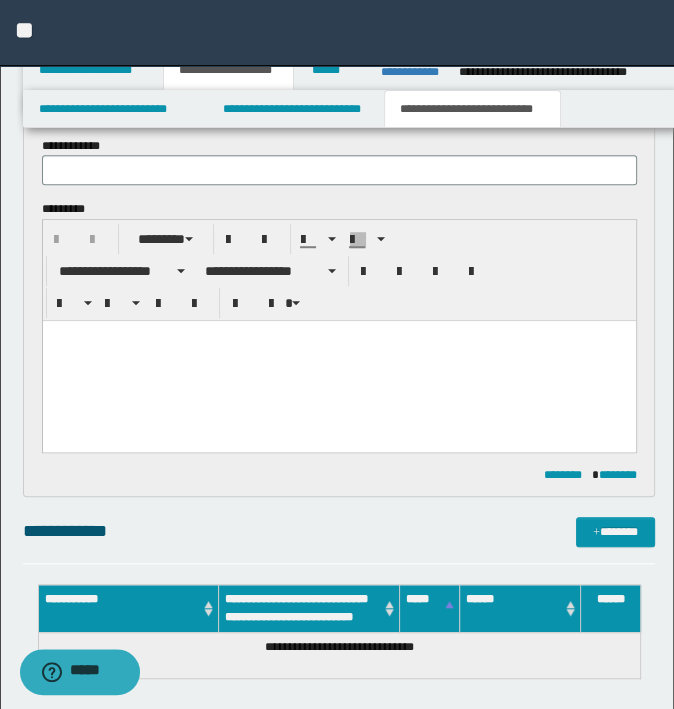 click at bounding box center [338, 361] 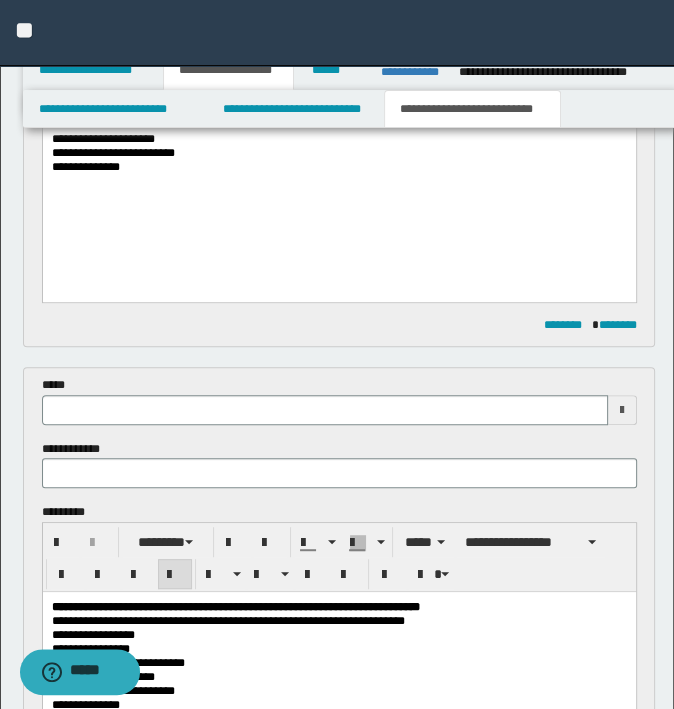 type 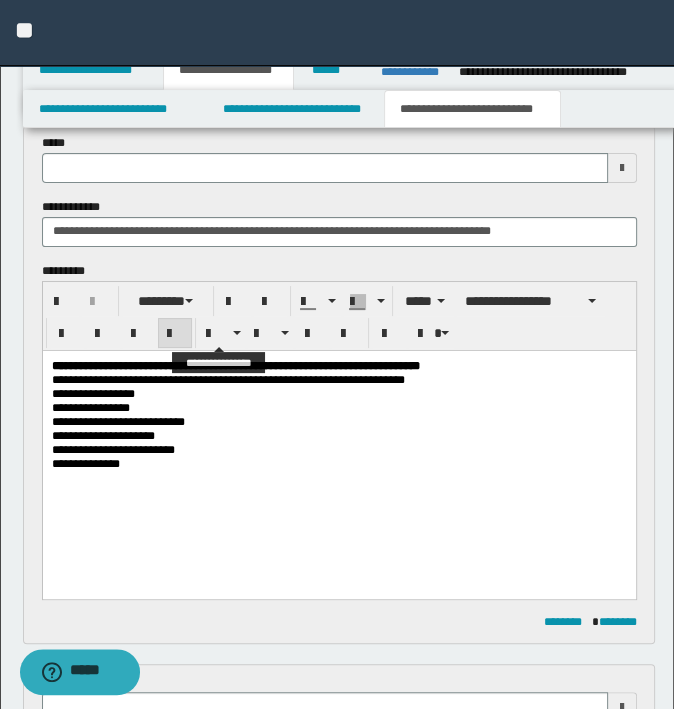scroll, scrollTop: 100, scrollLeft: 0, axis: vertical 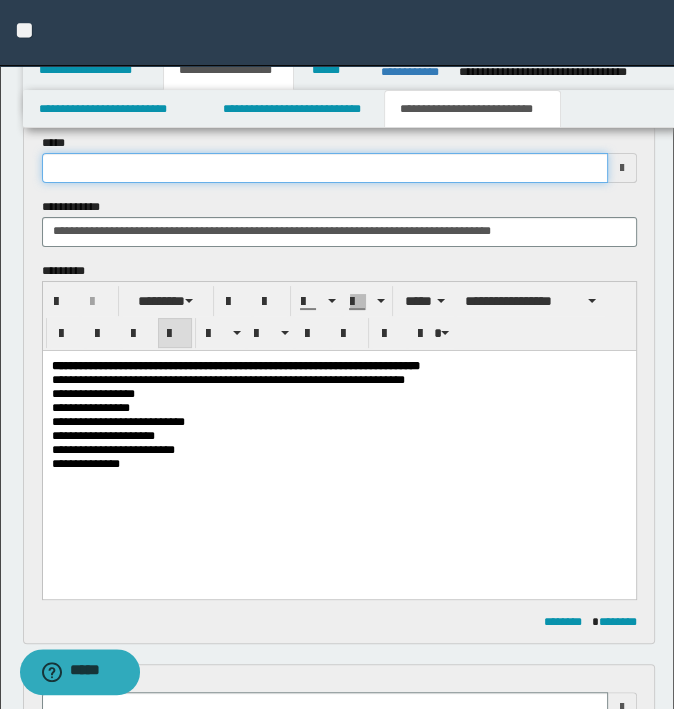click at bounding box center (325, 168) 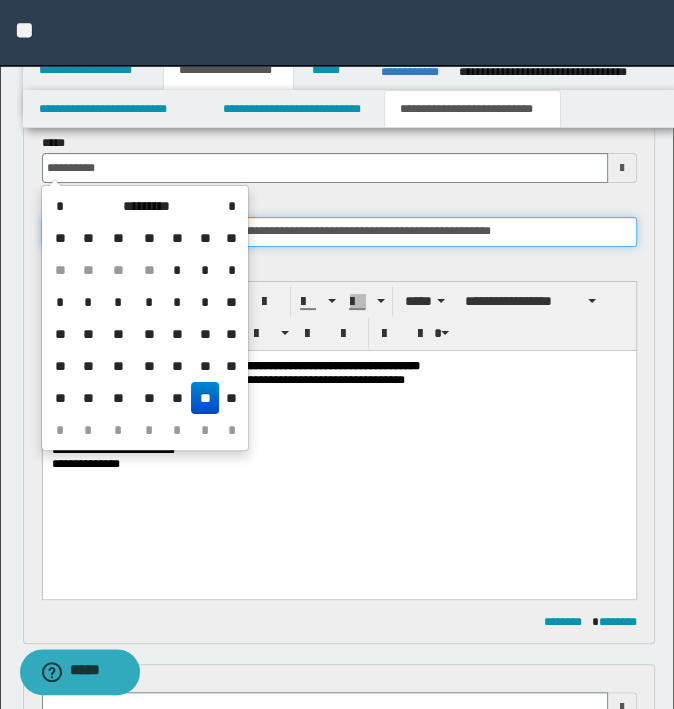 type on "**********" 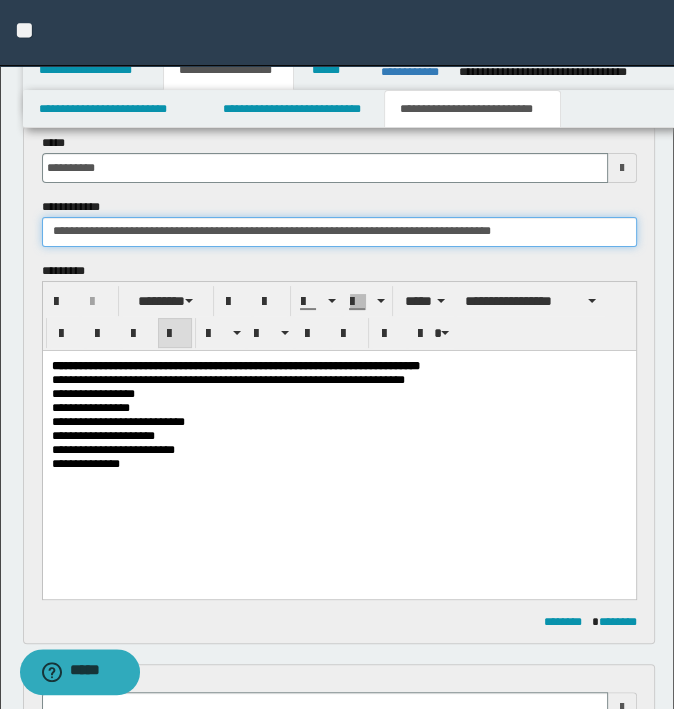 drag, startPoint x: 110, startPoint y: 222, endPoint x: 122, endPoint y: 234, distance: 16.970562 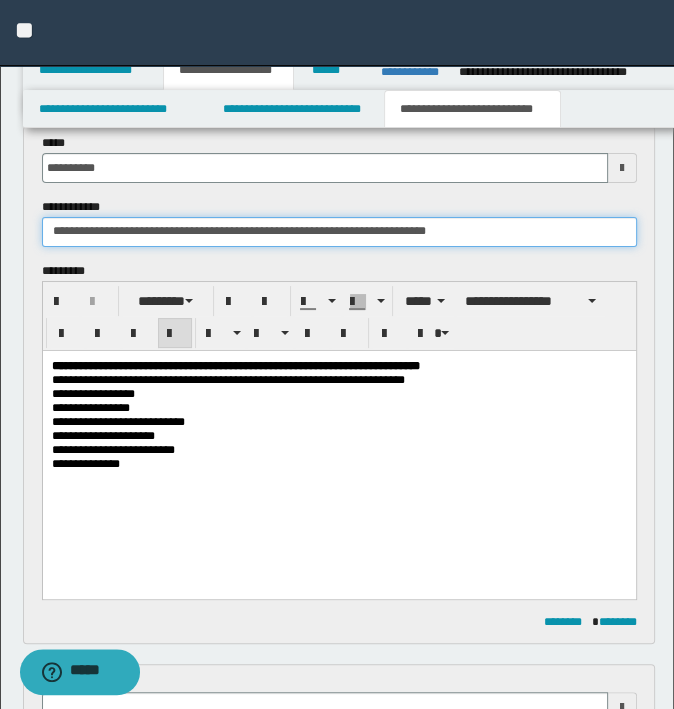drag, startPoint x: 293, startPoint y: 236, endPoint x: 160, endPoint y: 233, distance: 133.03383 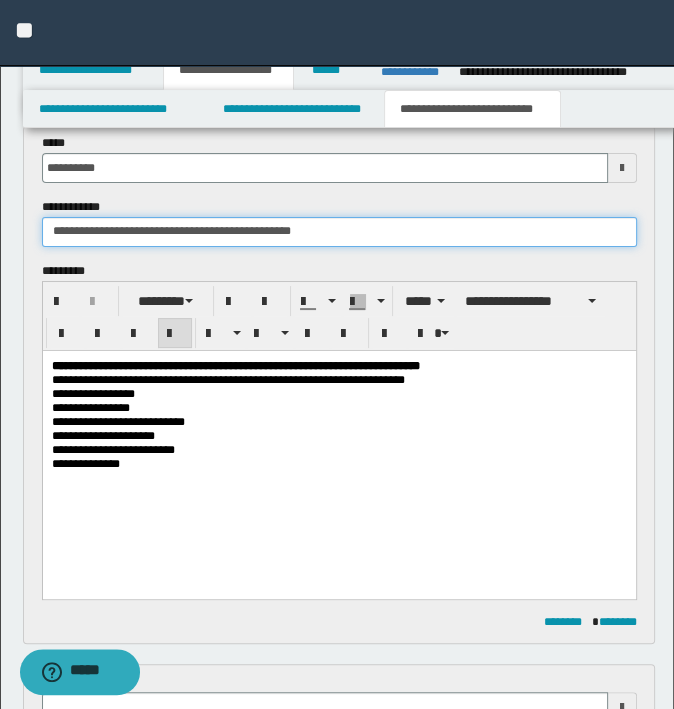 type on "**********" 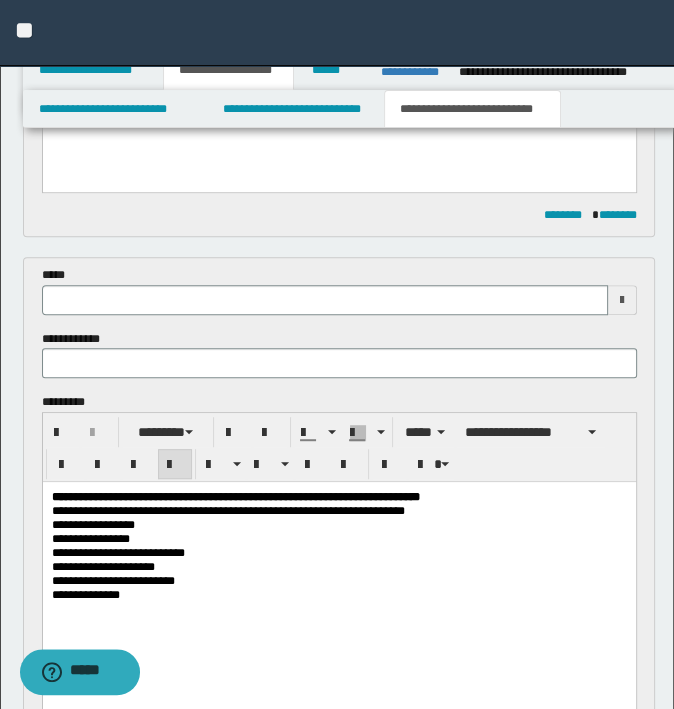 scroll, scrollTop: 600, scrollLeft: 0, axis: vertical 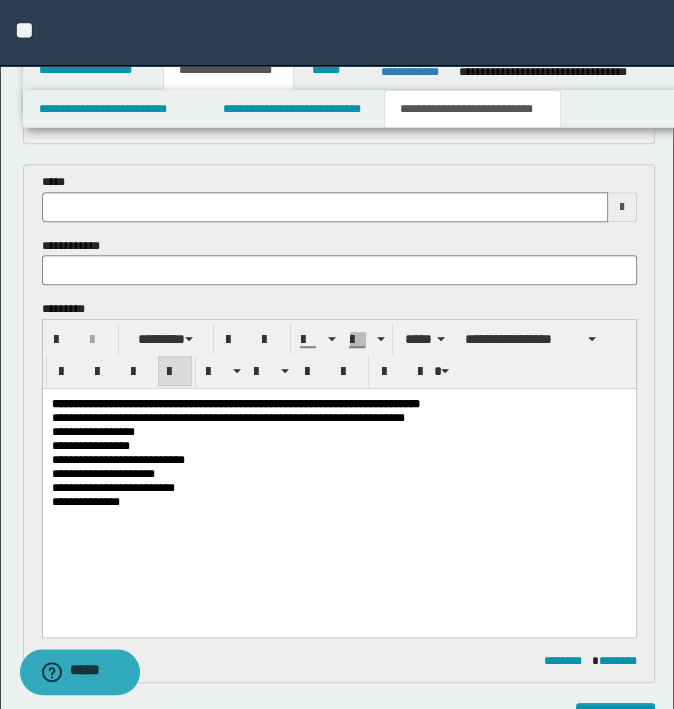 type 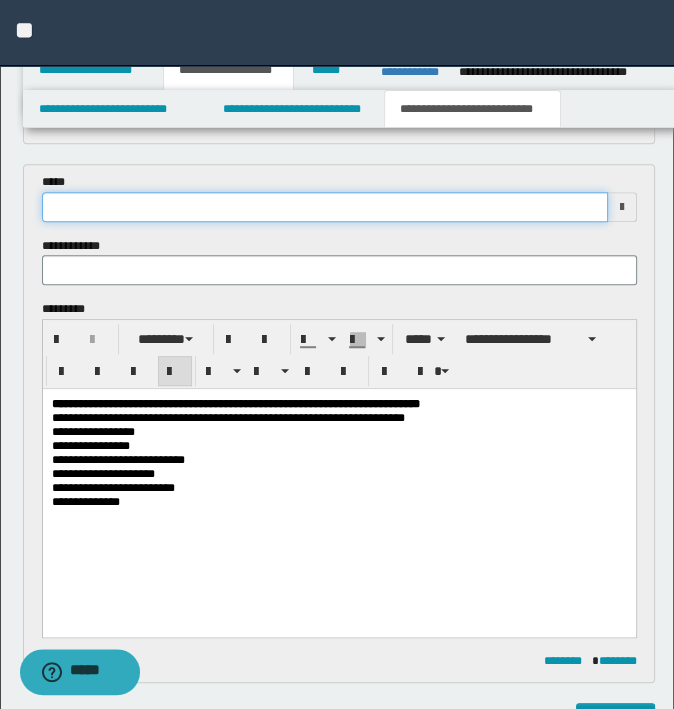 click at bounding box center (325, 207) 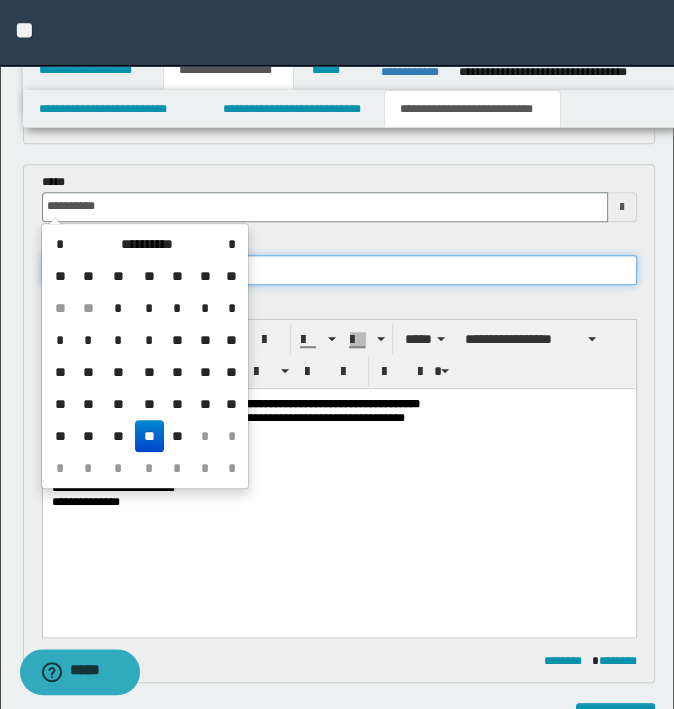 type on "**********" 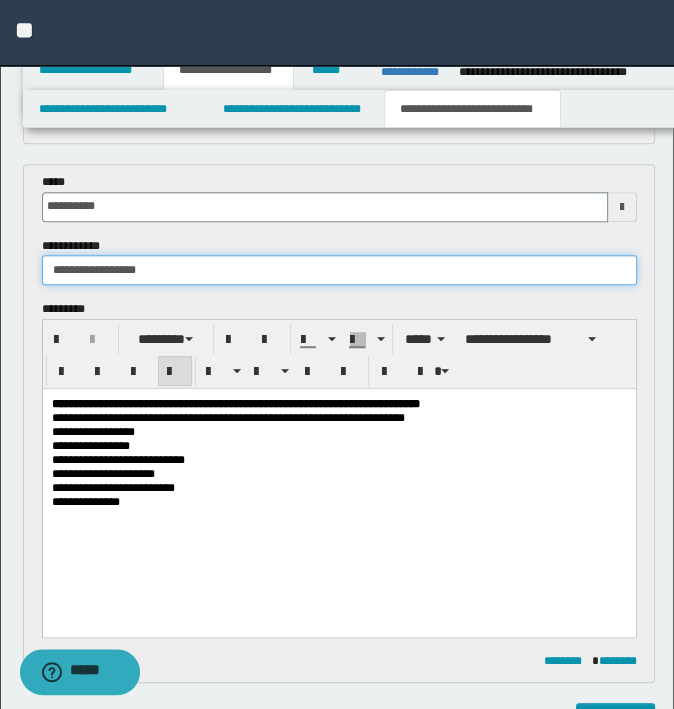 drag, startPoint x: 205, startPoint y: 267, endPoint x: 216, endPoint y: 268, distance: 11.045361 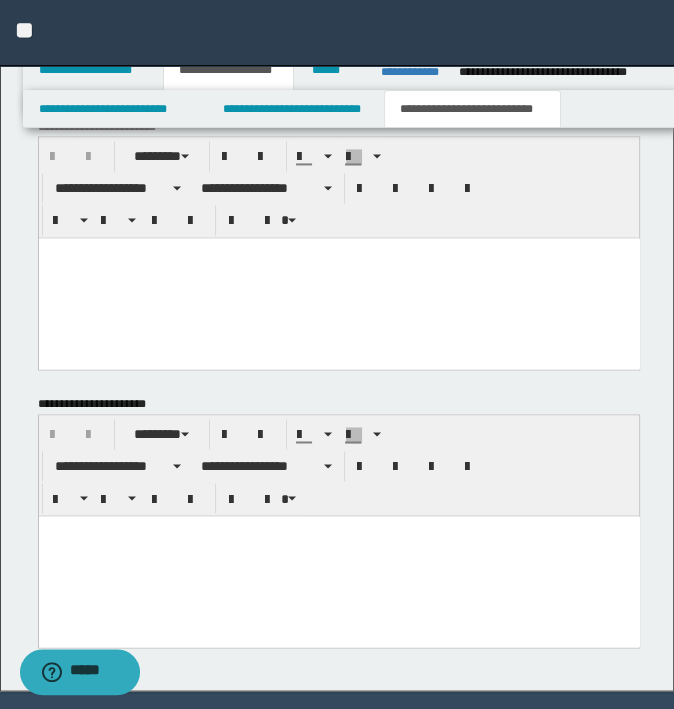 scroll, scrollTop: 1760, scrollLeft: 0, axis: vertical 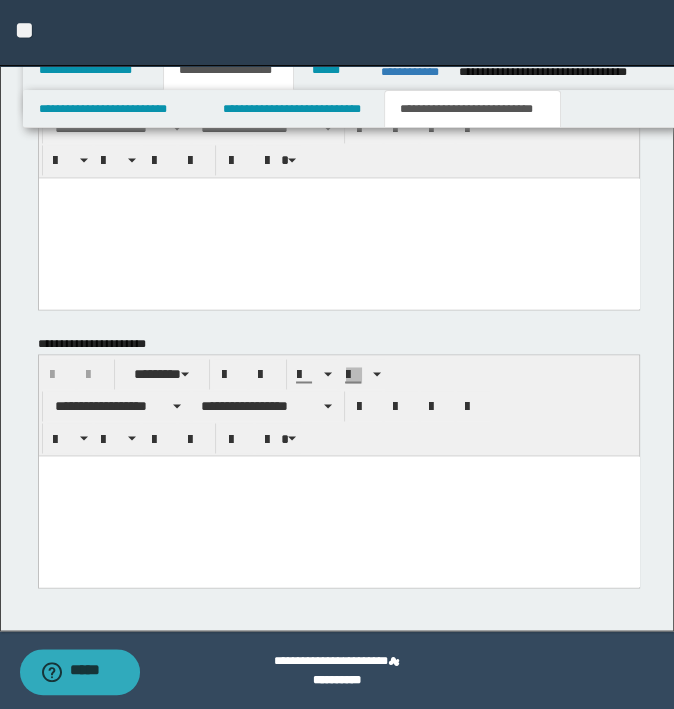 type on "**********" 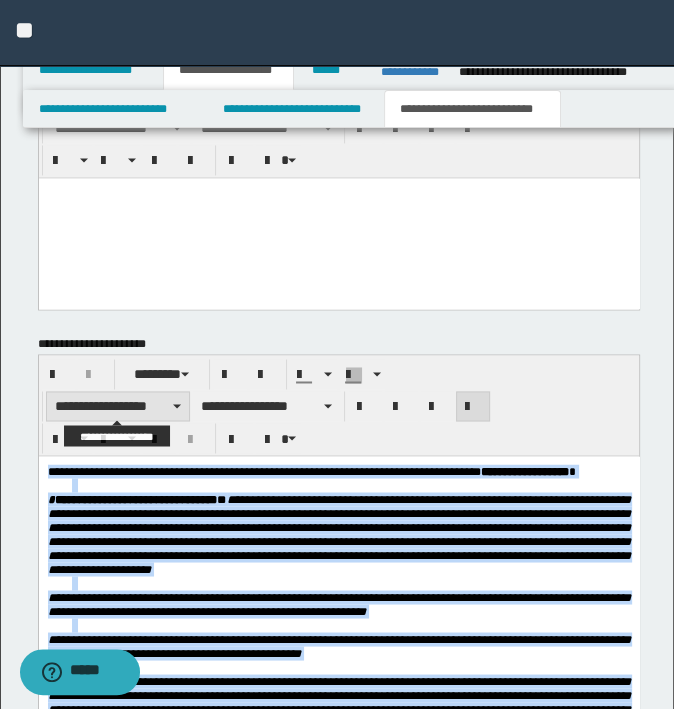 click on "**********" at bounding box center (118, 406) 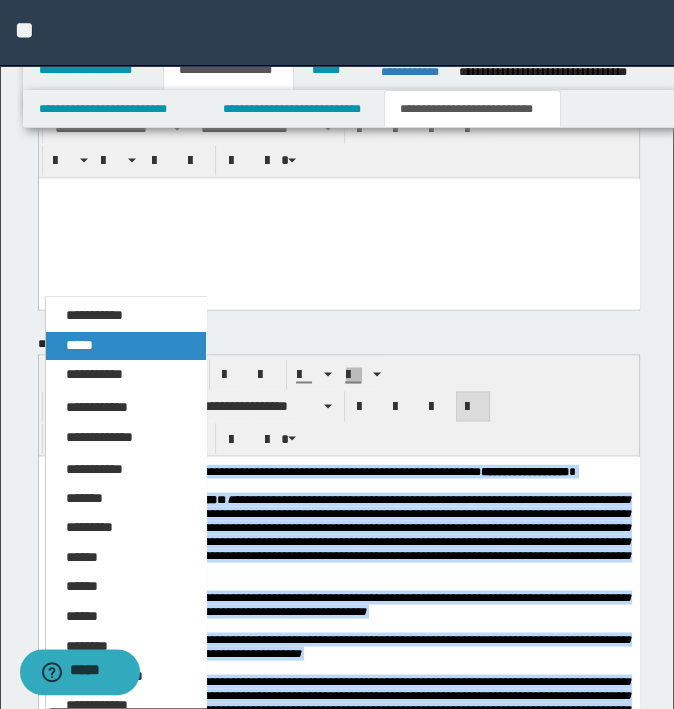 click on "*****" at bounding box center (126, 346) 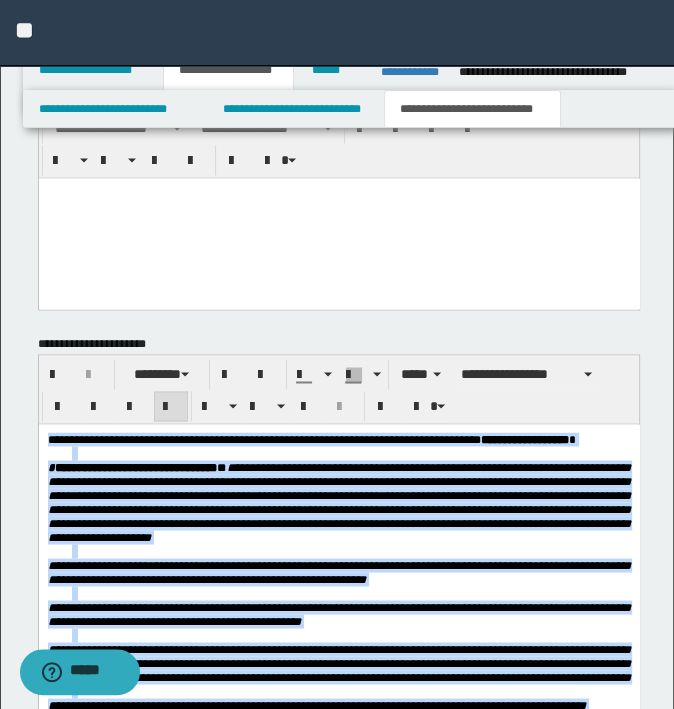 click at bounding box center (171, 406) 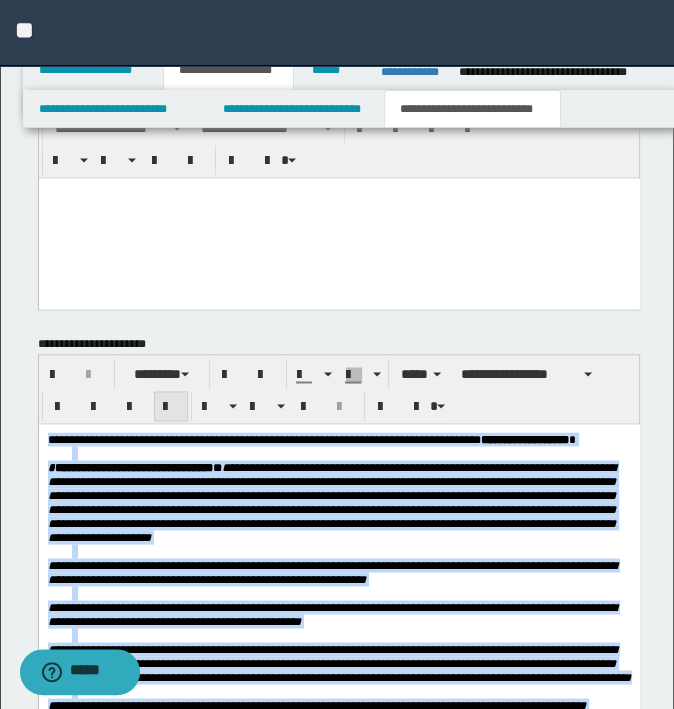 click at bounding box center (171, 406) 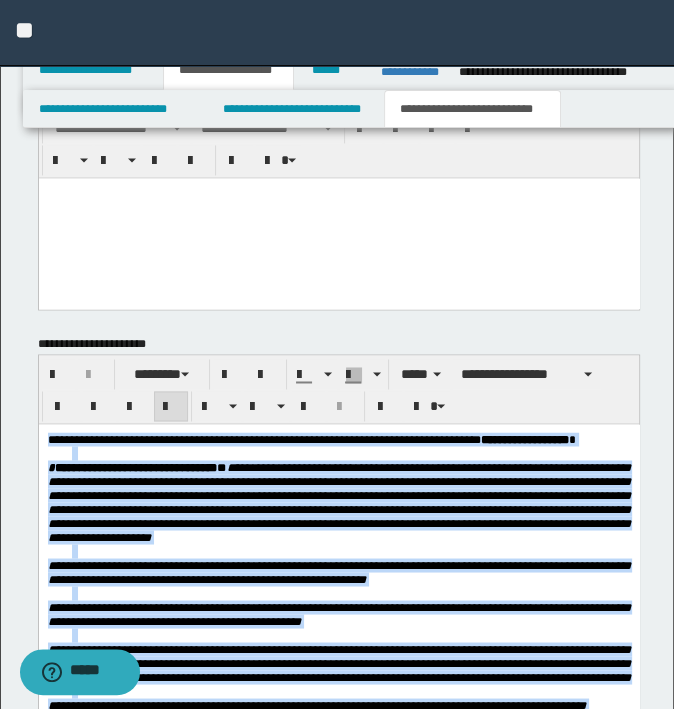 drag, startPoint x: 437, startPoint y: 536, endPoint x: 495, endPoint y: 538, distance: 58.034473 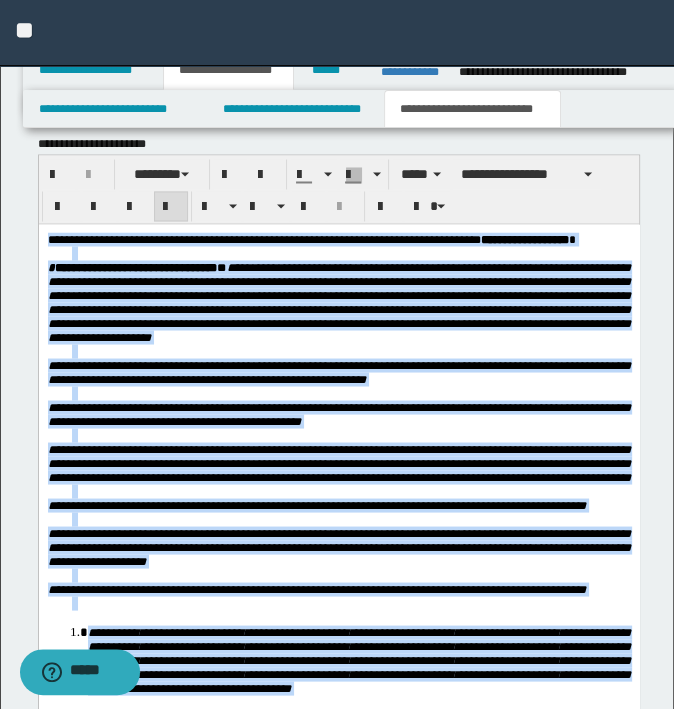 click on "**********" at bounding box center [338, 414] 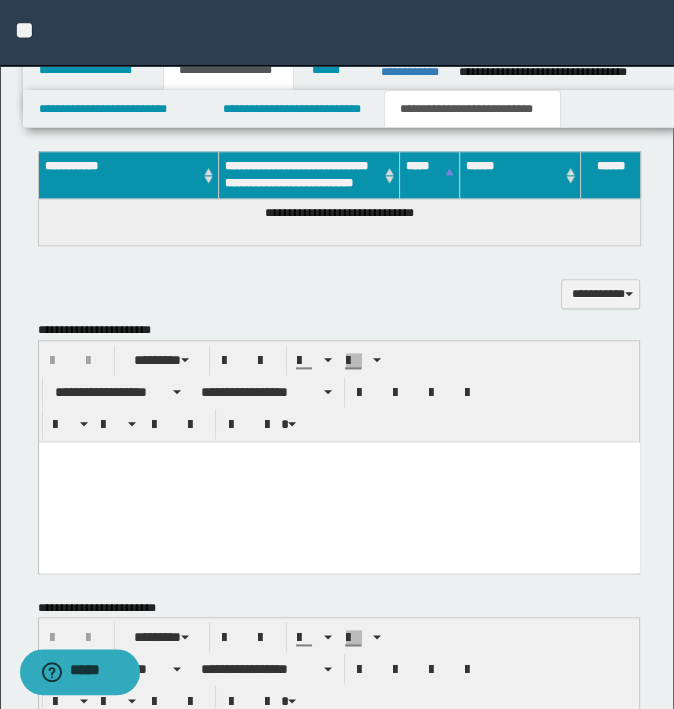 scroll, scrollTop: 960, scrollLeft: 0, axis: vertical 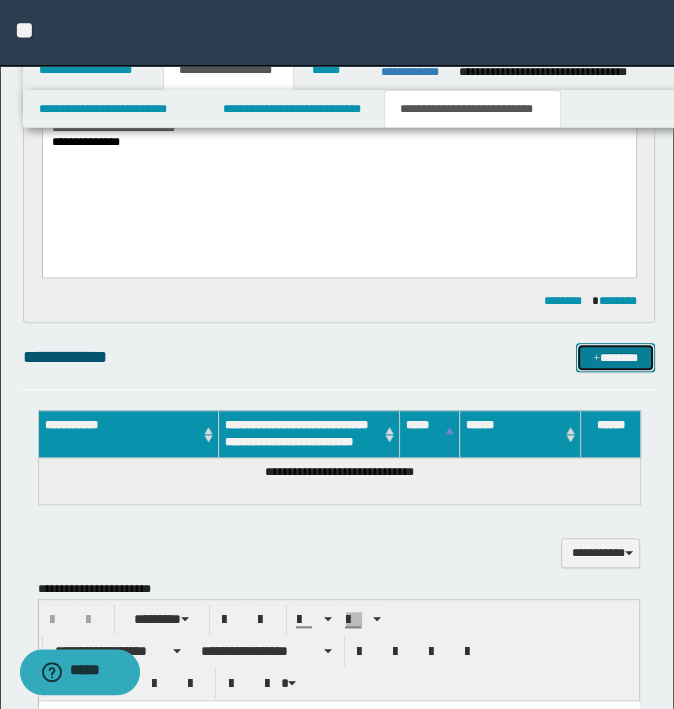 click on "*******" at bounding box center [615, 358] 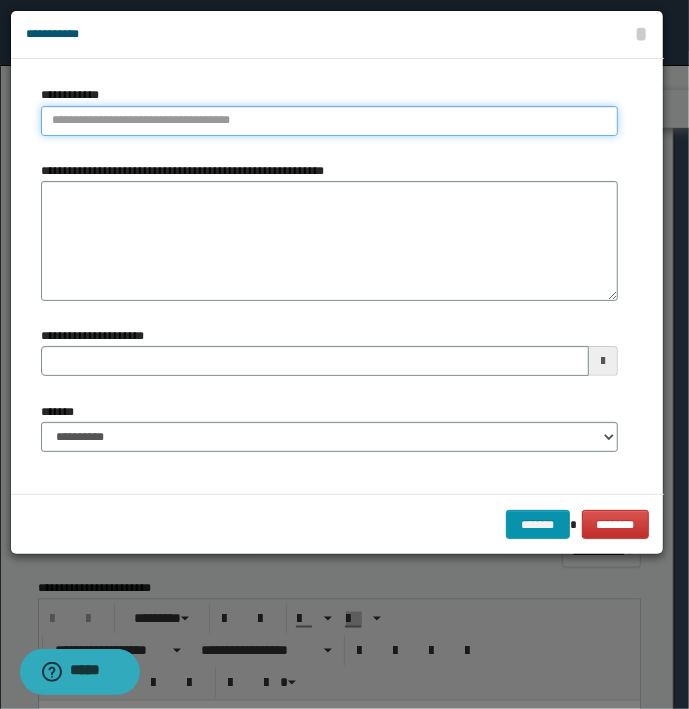 click on "**********" at bounding box center (329, 121) 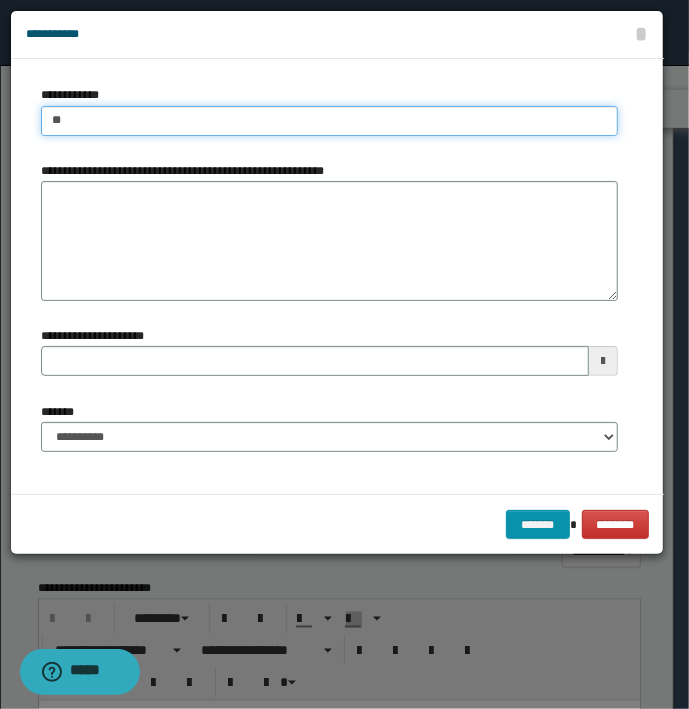 type on "***" 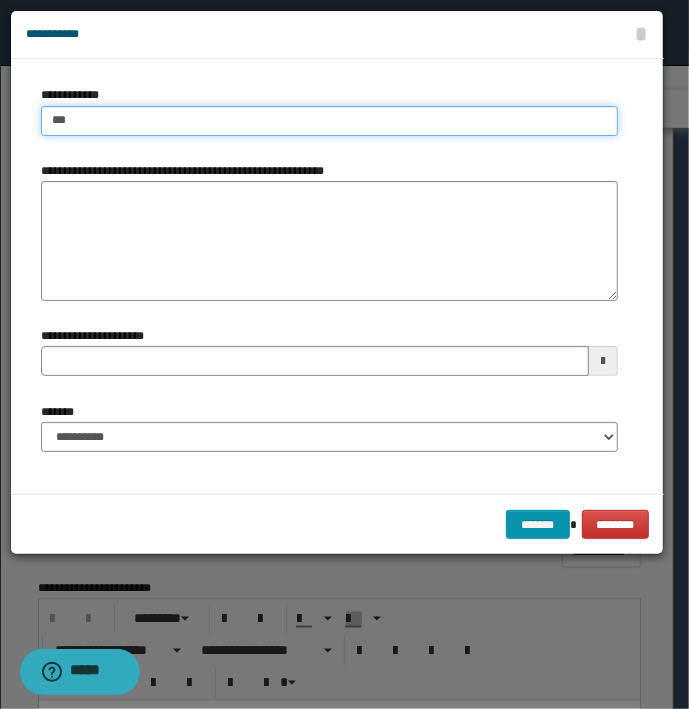 type on "***" 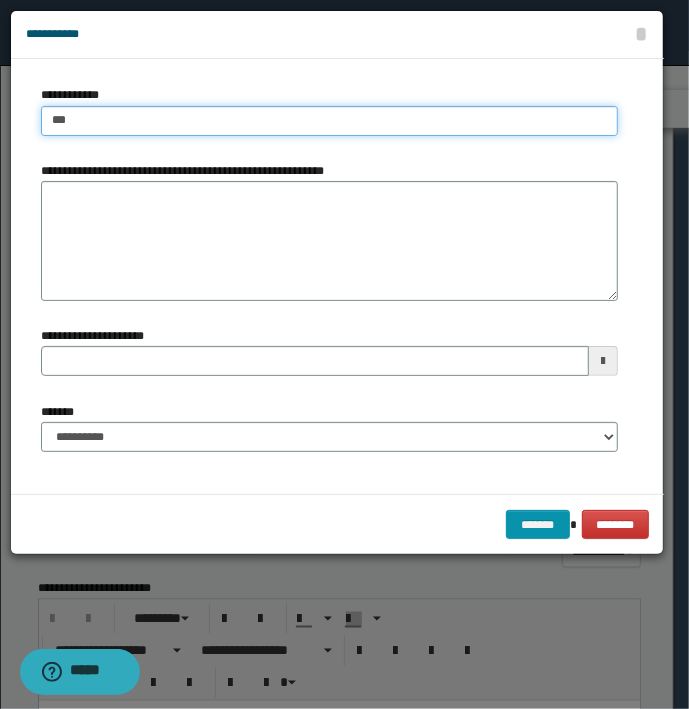 type 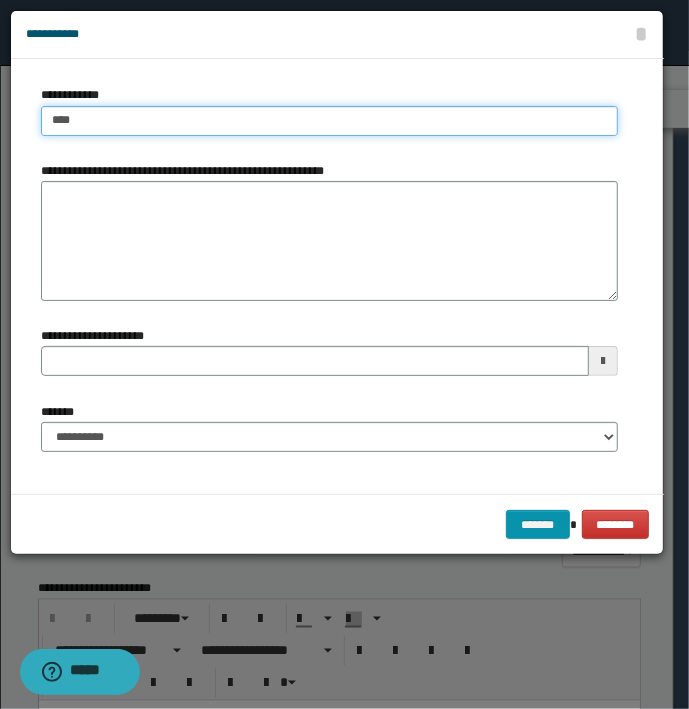 type on "****" 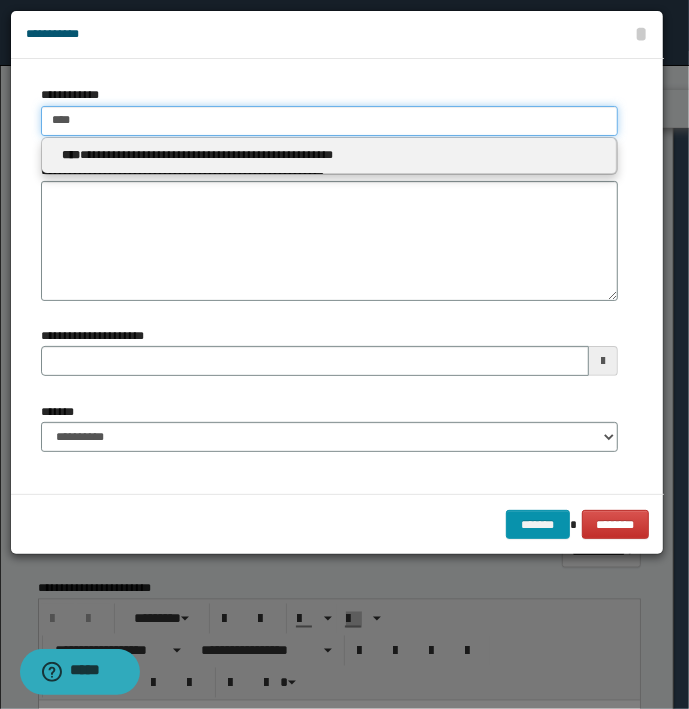 type 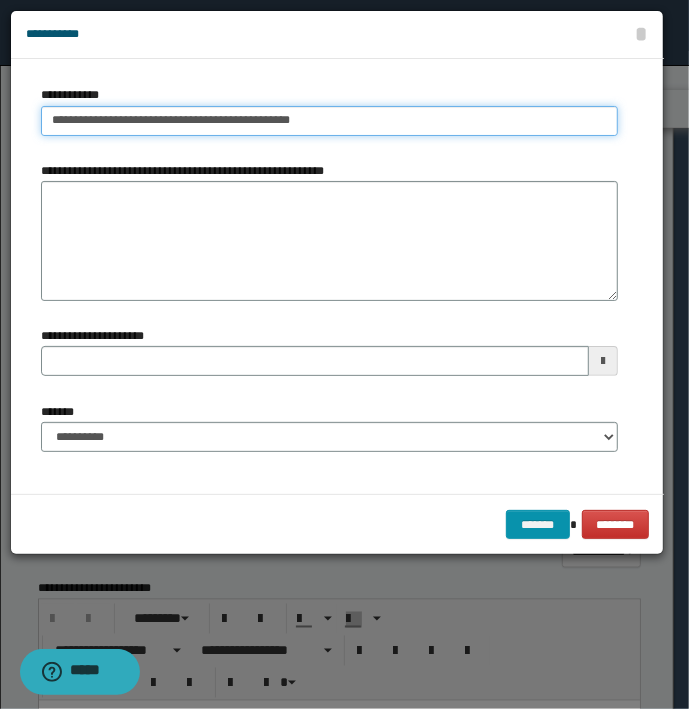 type on "**********" 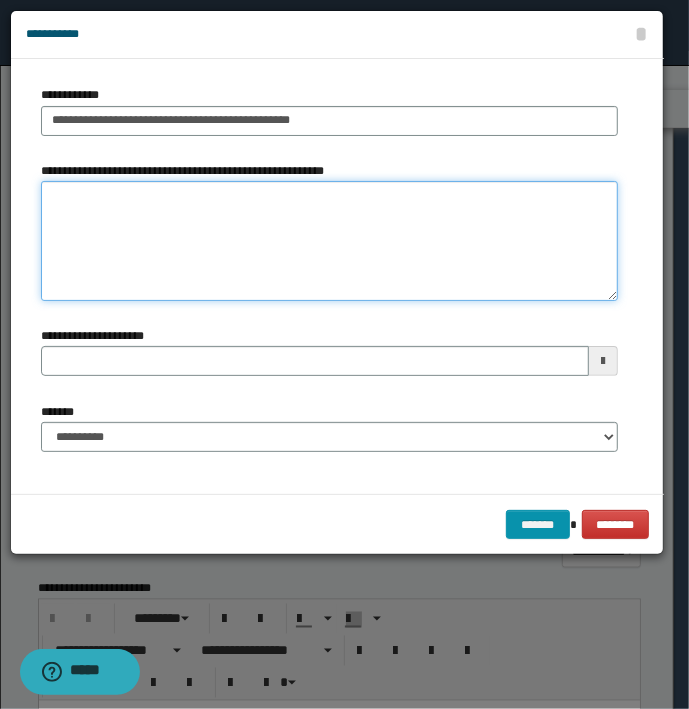 type on "**********" 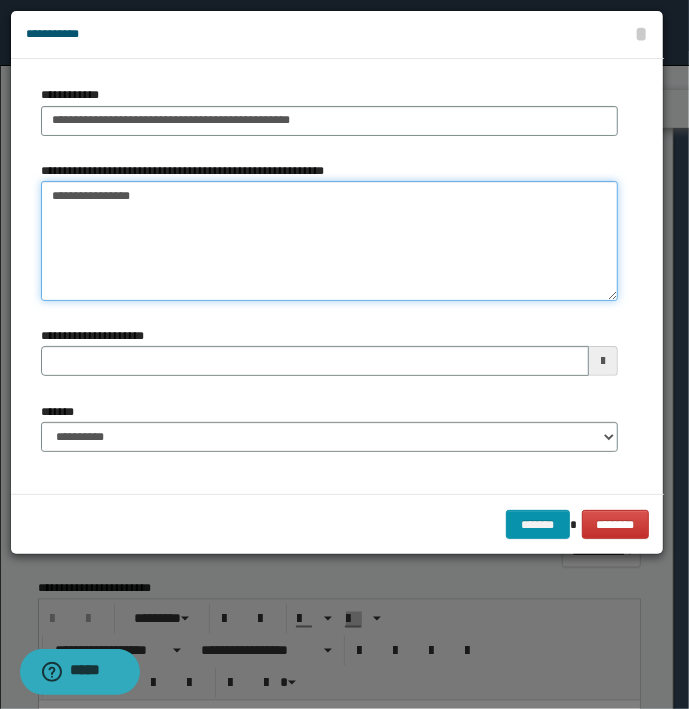 click on "**********" at bounding box center [329, 241] 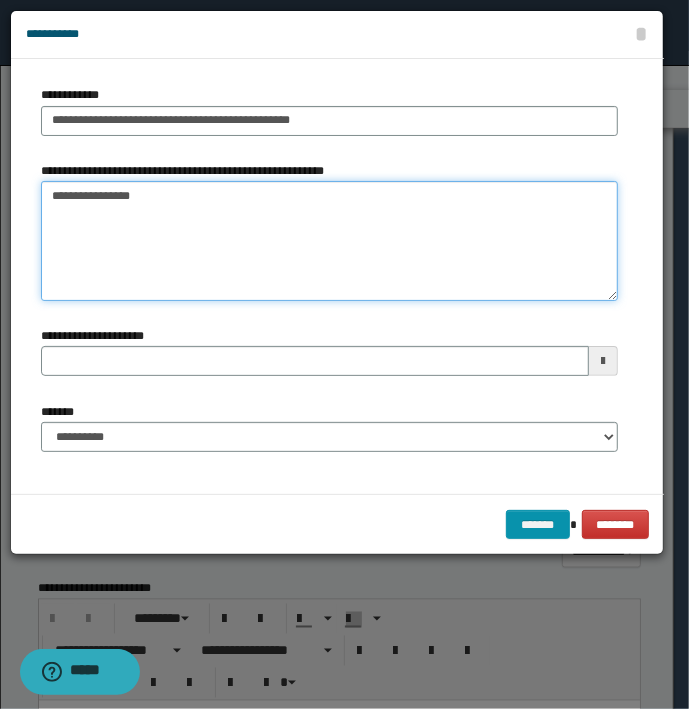 type 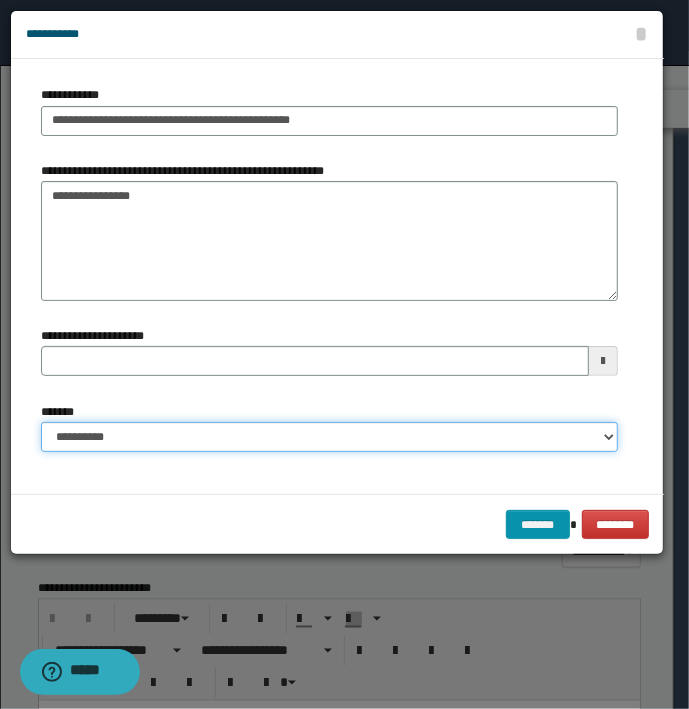 drag, startPoint x: 279, startPoint y: 435, endPoint x: 260, endPoint y: 452, distance: 25.495098 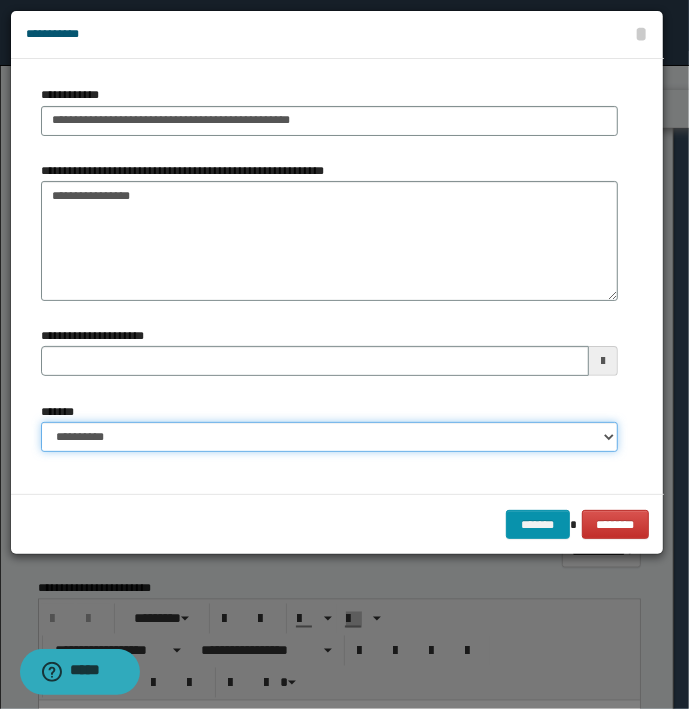 select on "*" 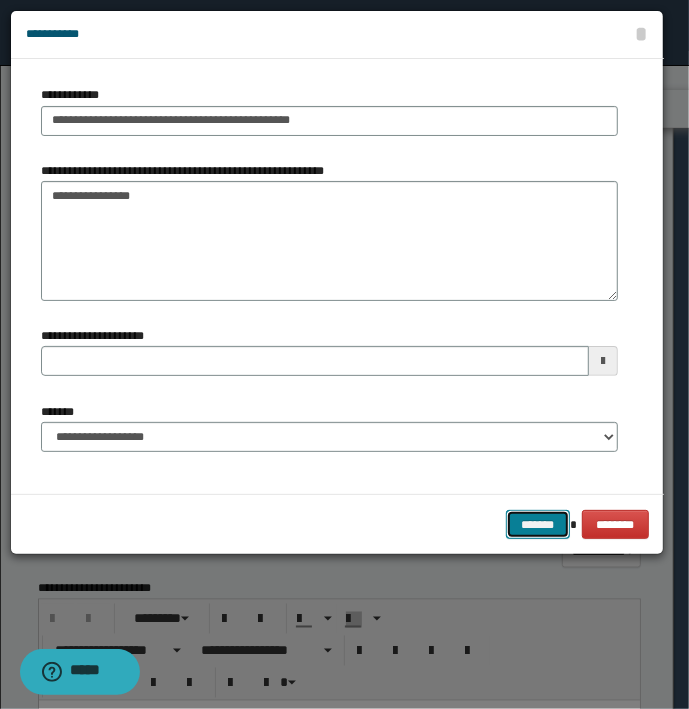 click on "*******" at bounding box center [538, 525] 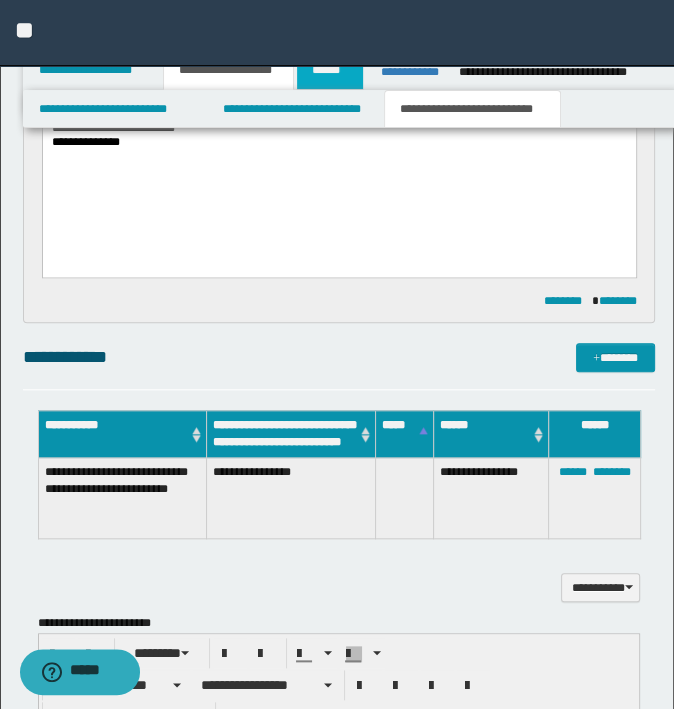 click on "******" at bounding box center [330, 70] 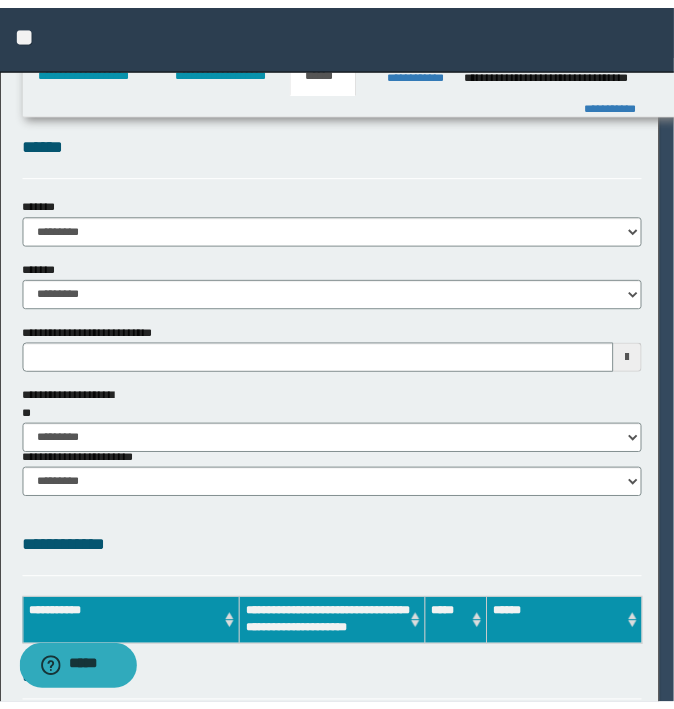 scroll, scrollTop: 0, scrollLeft: 0, axis: both 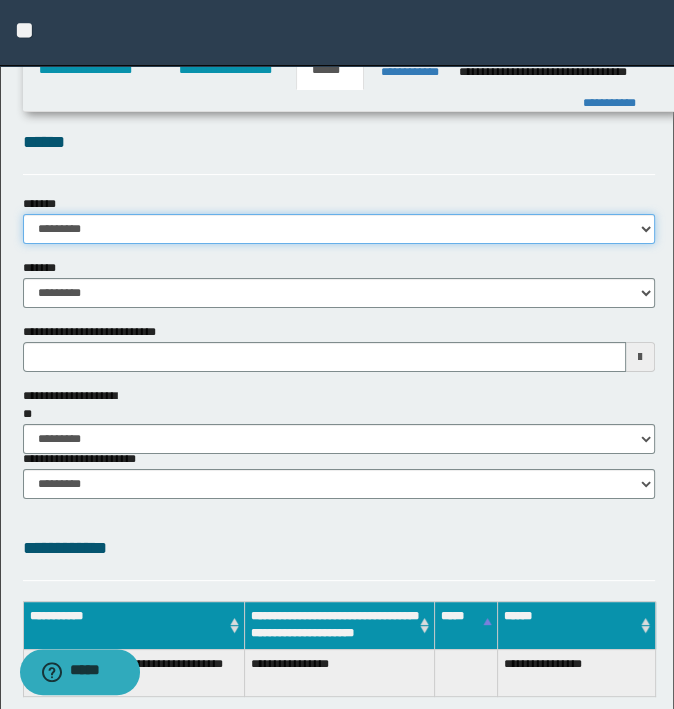click on "**********" at bounding box center (339, 229) 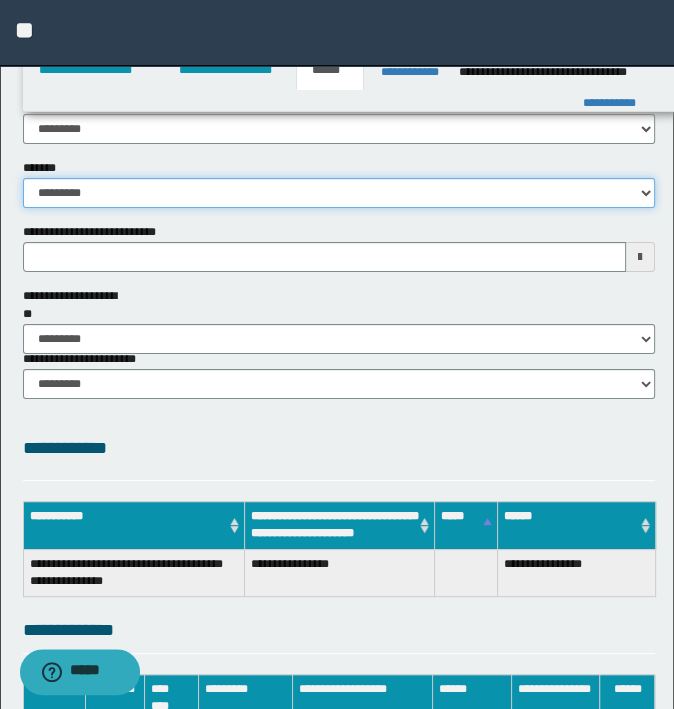 click on "**********" at bounding box center [339, 193] 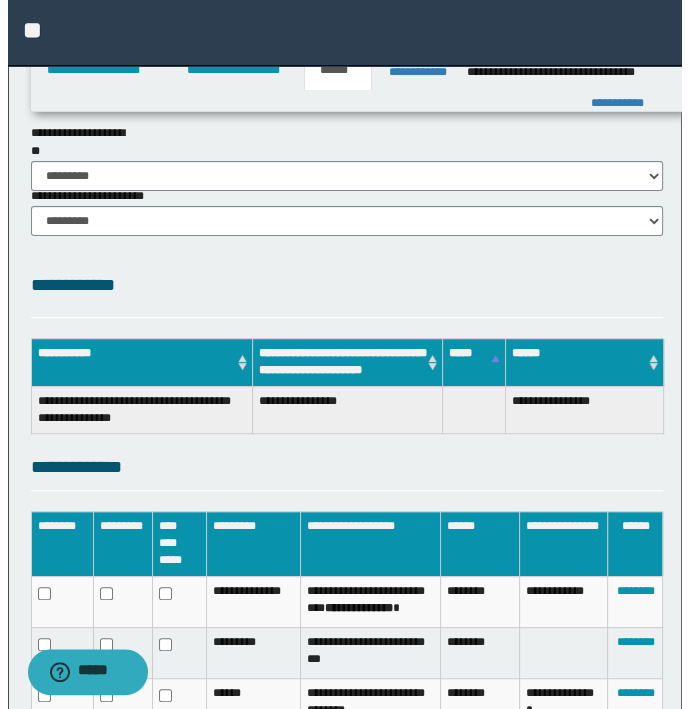 scroll, scrollTop: 500, scrollLeft: 0, axis: vertical 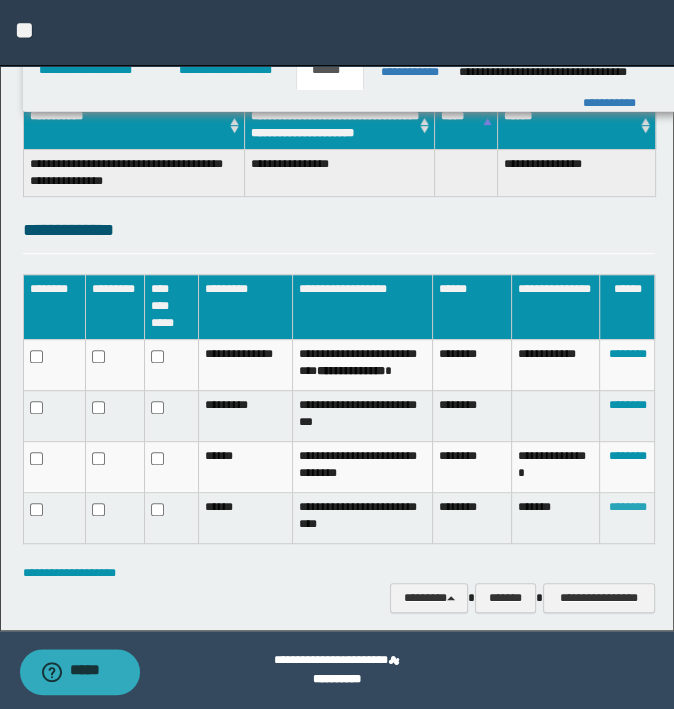 click on "********" at bounding box center [627, 507] 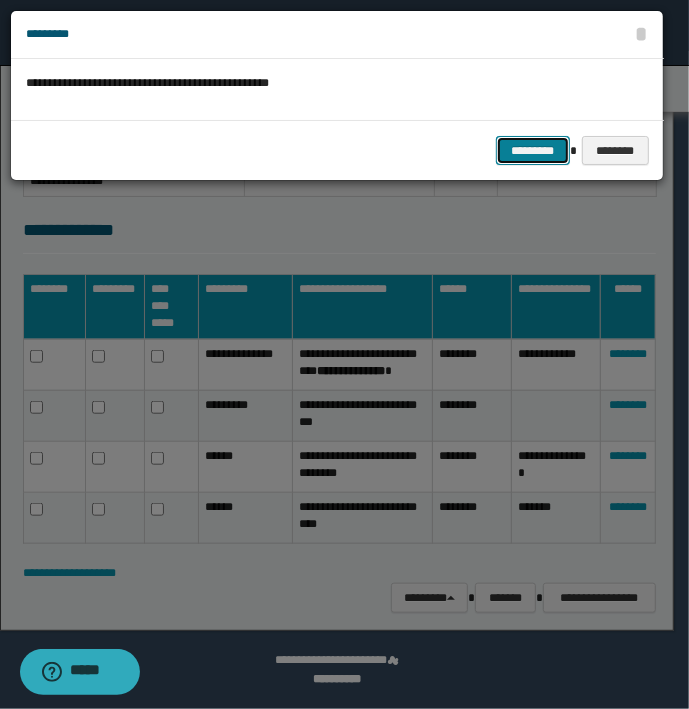 click on "*********" at bounding box center [533, 151] 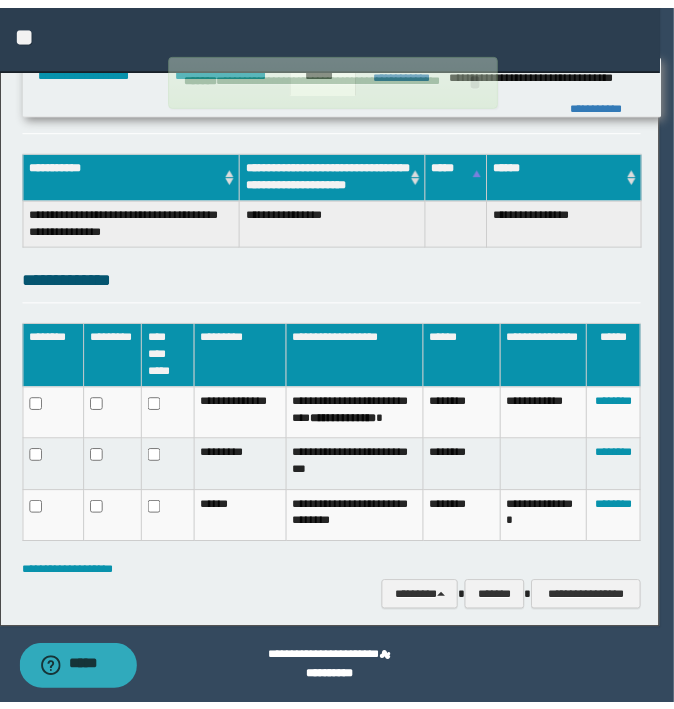 scroll, scrollTop: 435, scrollLeft: 0, axis: vertical 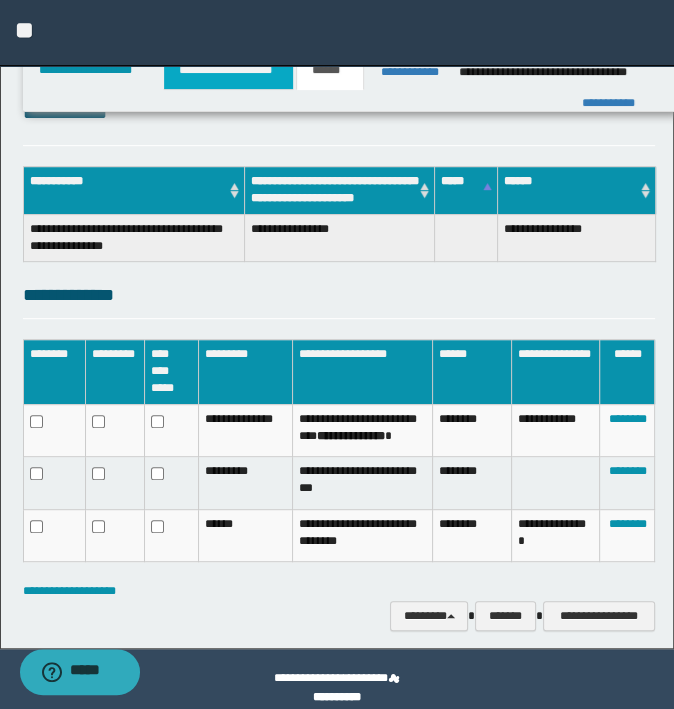 click on "**********" at bounding box center (228, 70) 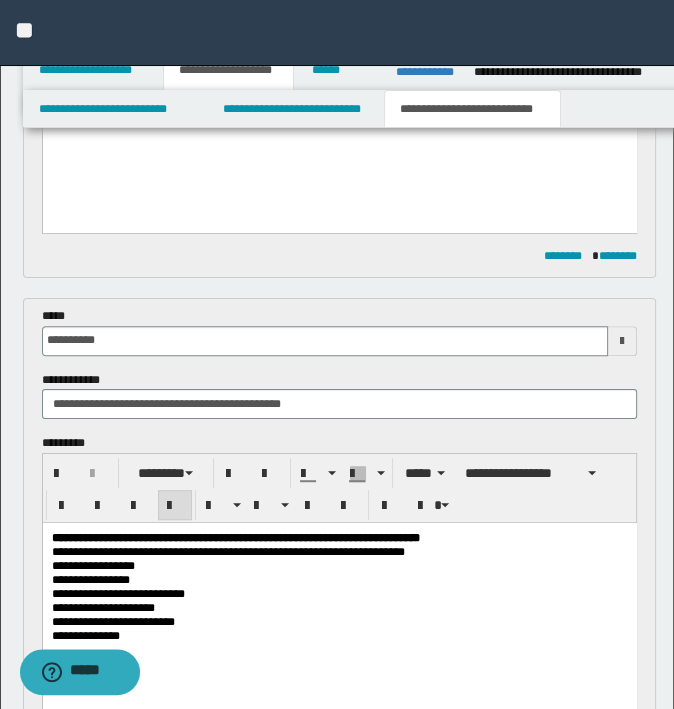 click on "**********" at bounding box center (344, 33) 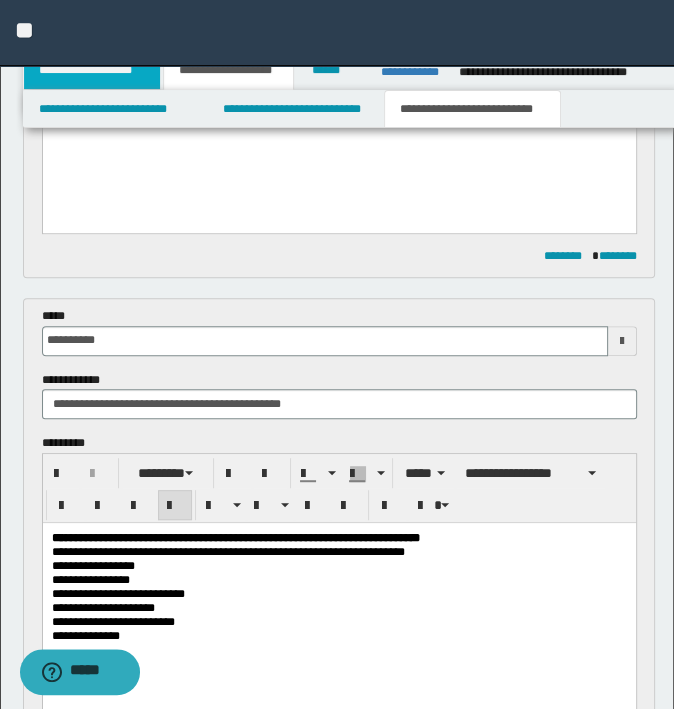 click on "**********" at bounding box center [92, 70] 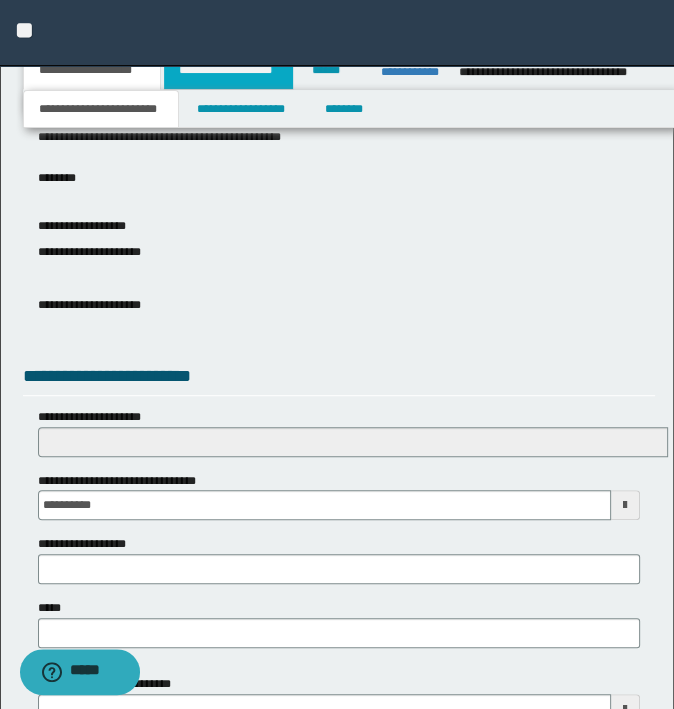 click on "**********" at bounding box center (228, 70) 